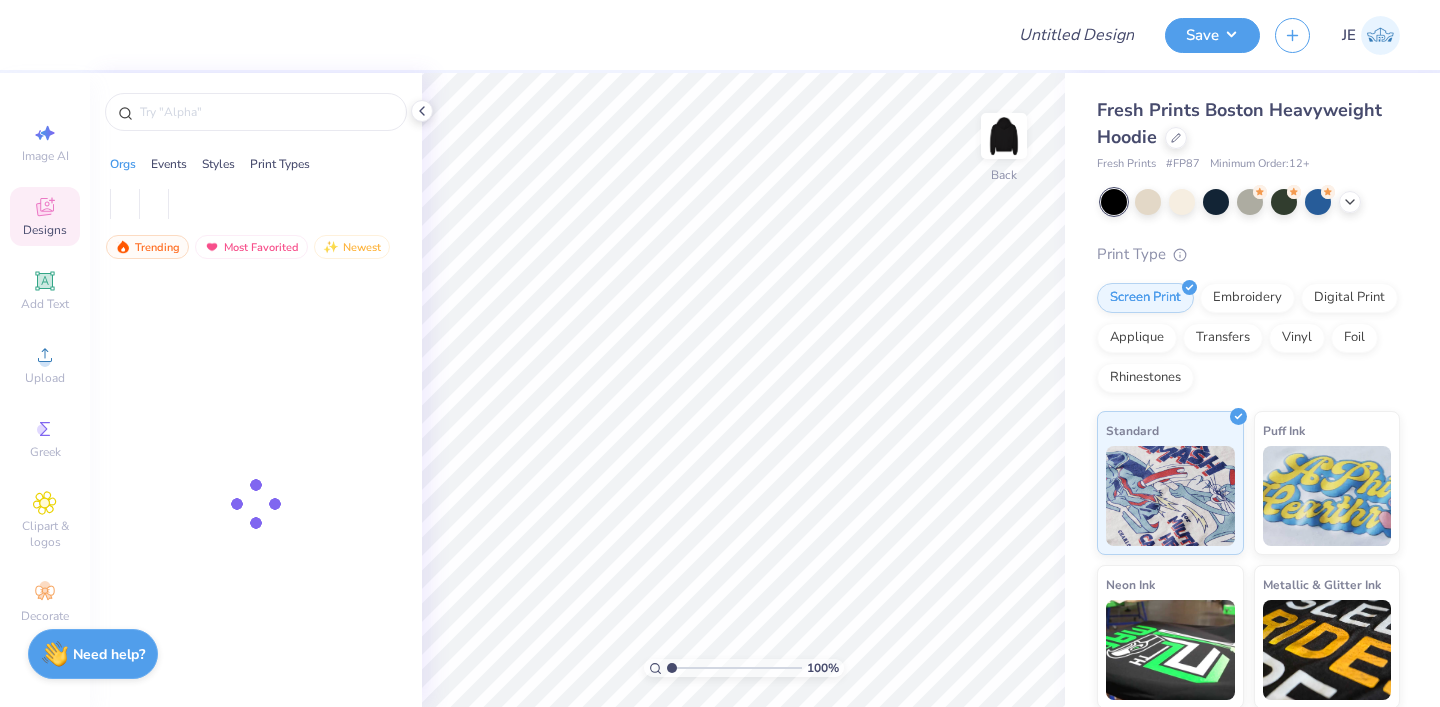 scroll, scrollTop: 0, scrollLeft: 0, axis: both 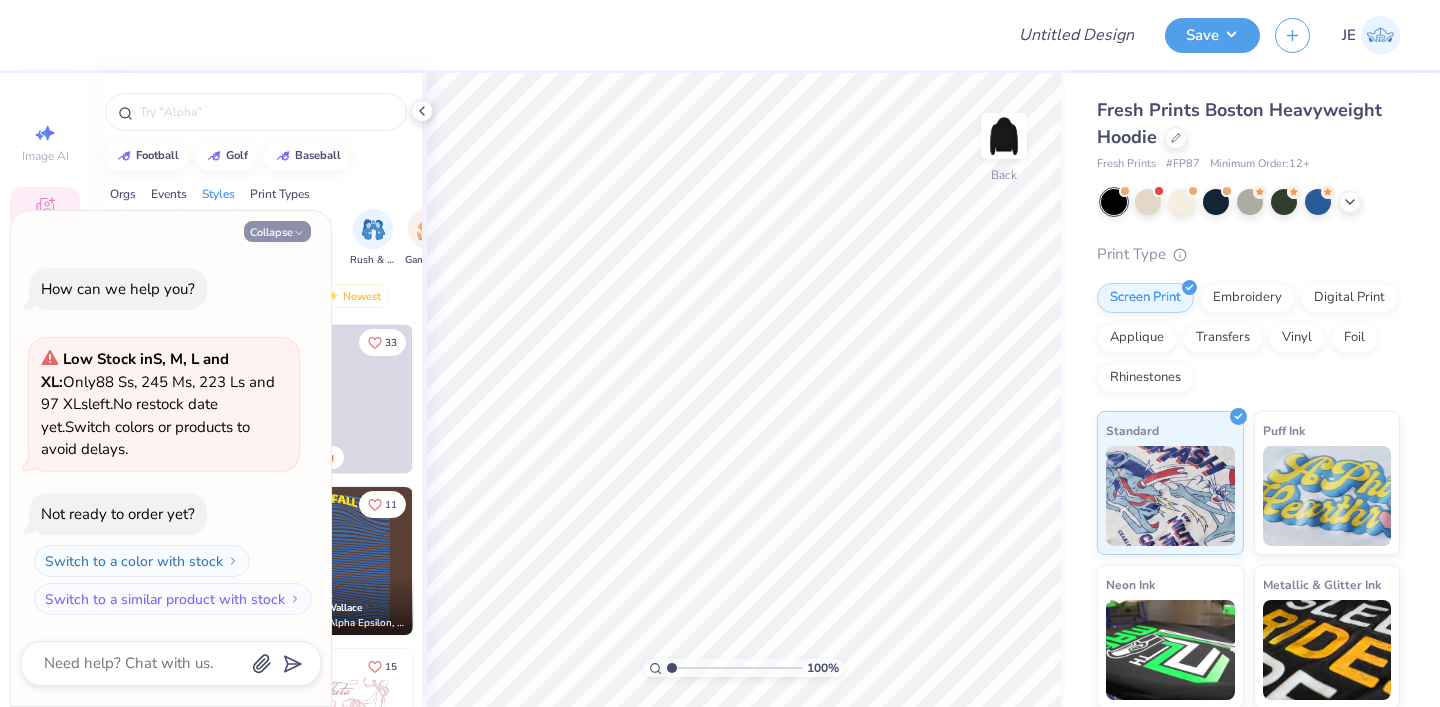 click on "Collapse" at bounding box center [277, 231] 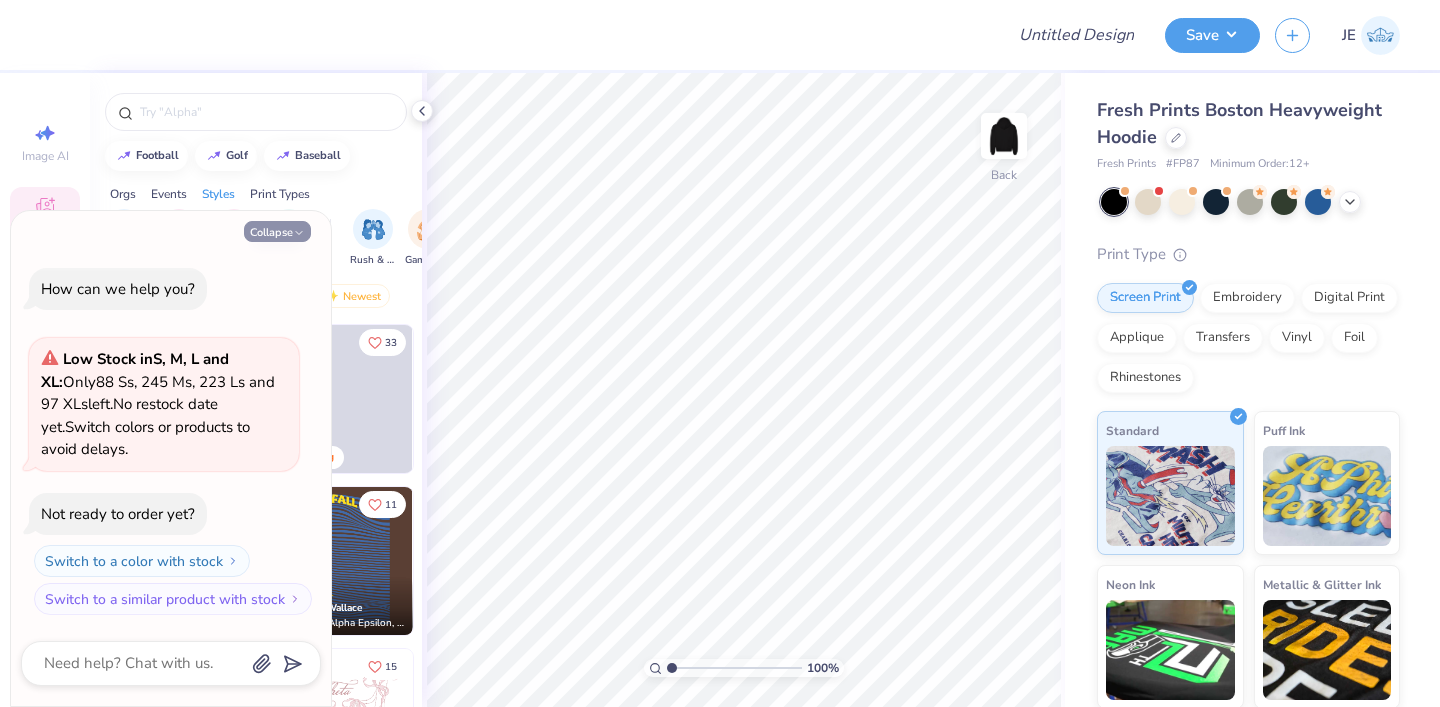 type on "x" 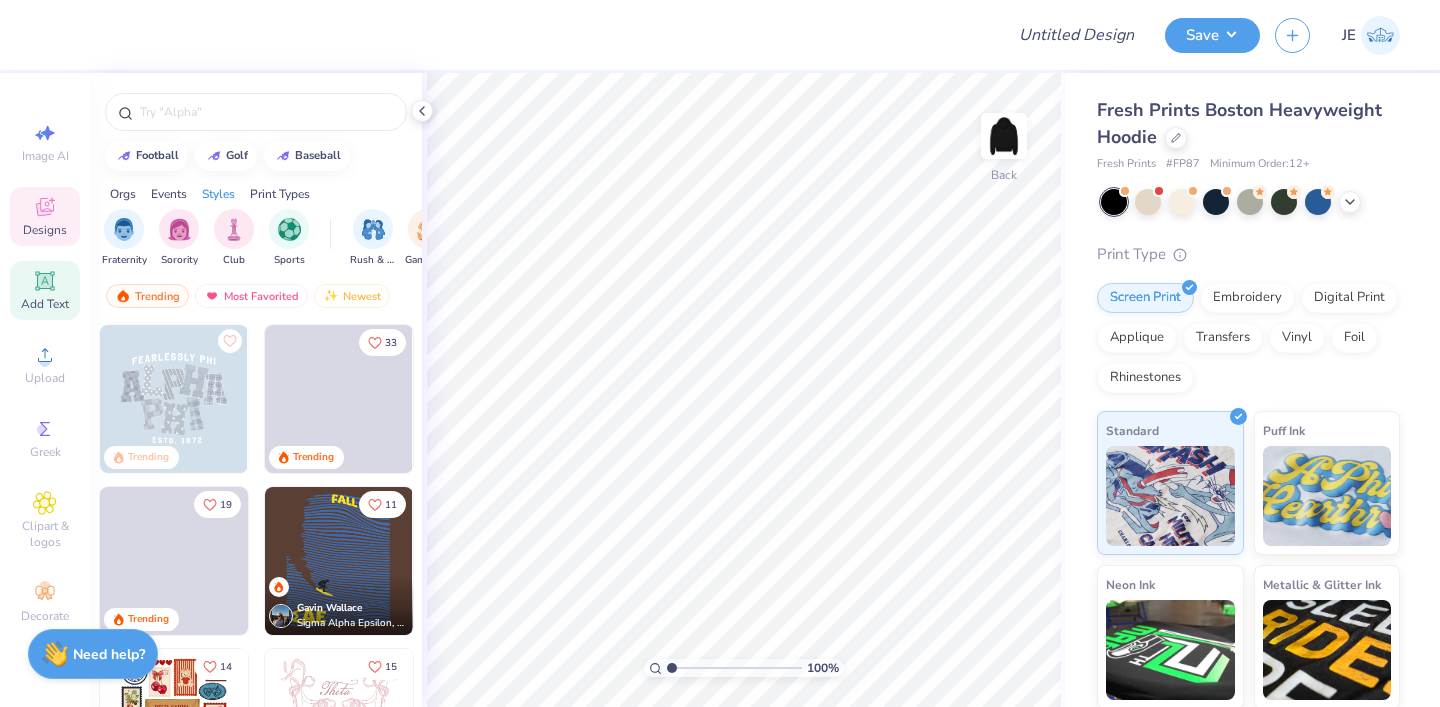 click 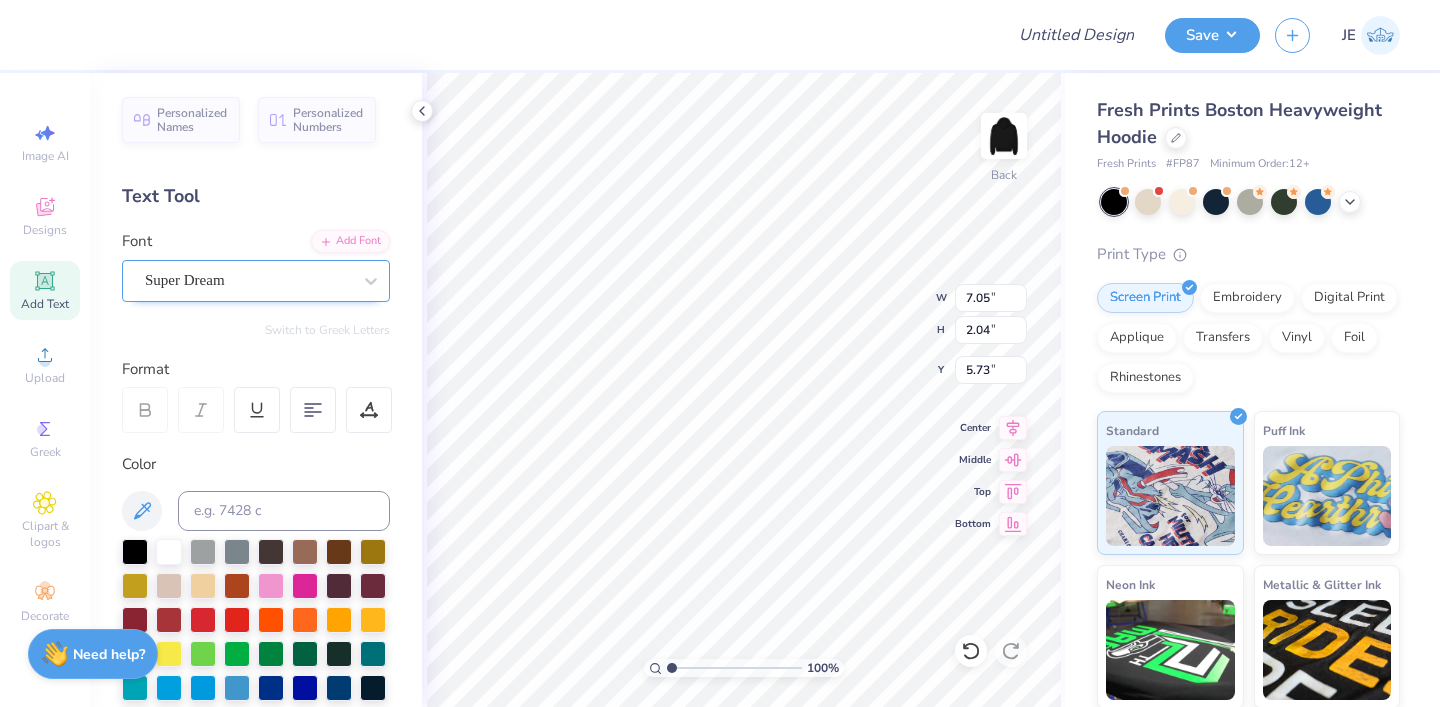 click on "Super Dream" at bounding box center (248, 280) 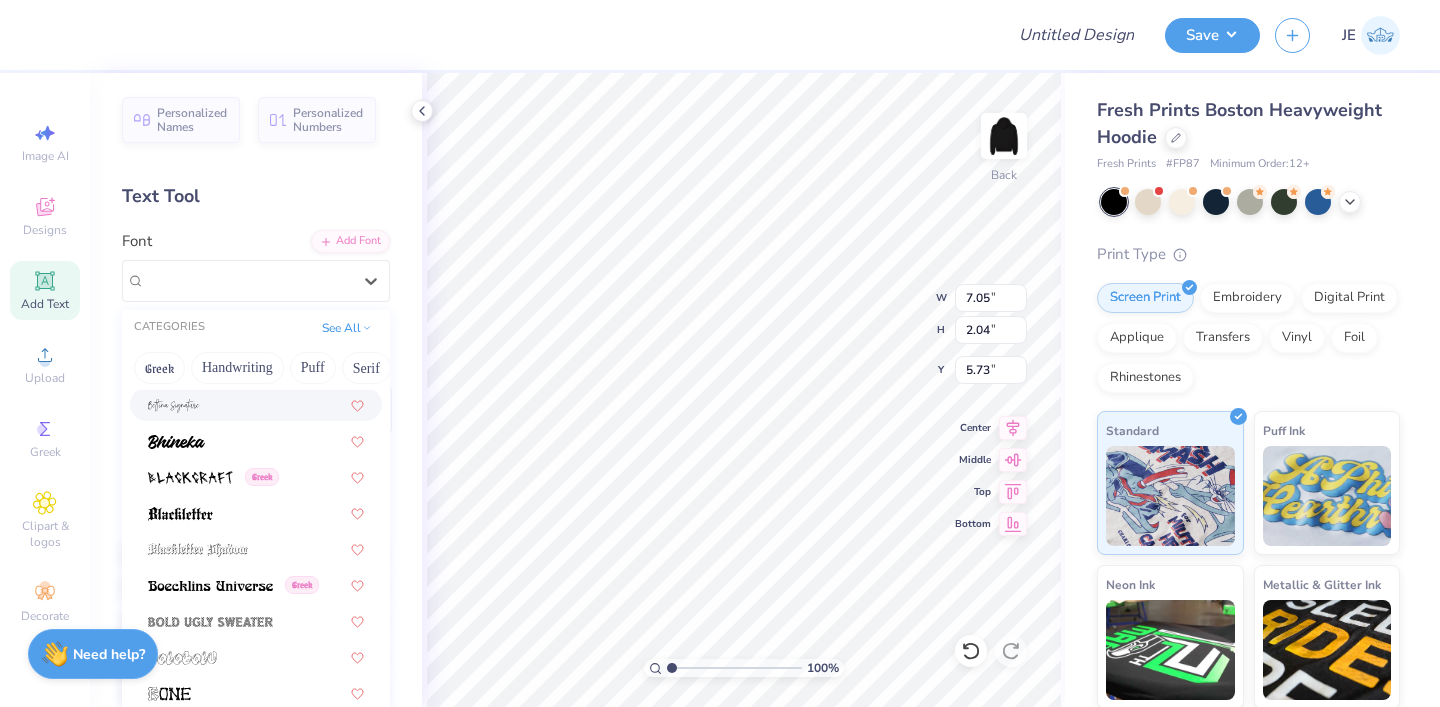 scroll, scrollTop: 1013, scrollLeft: 0, axis: vertical 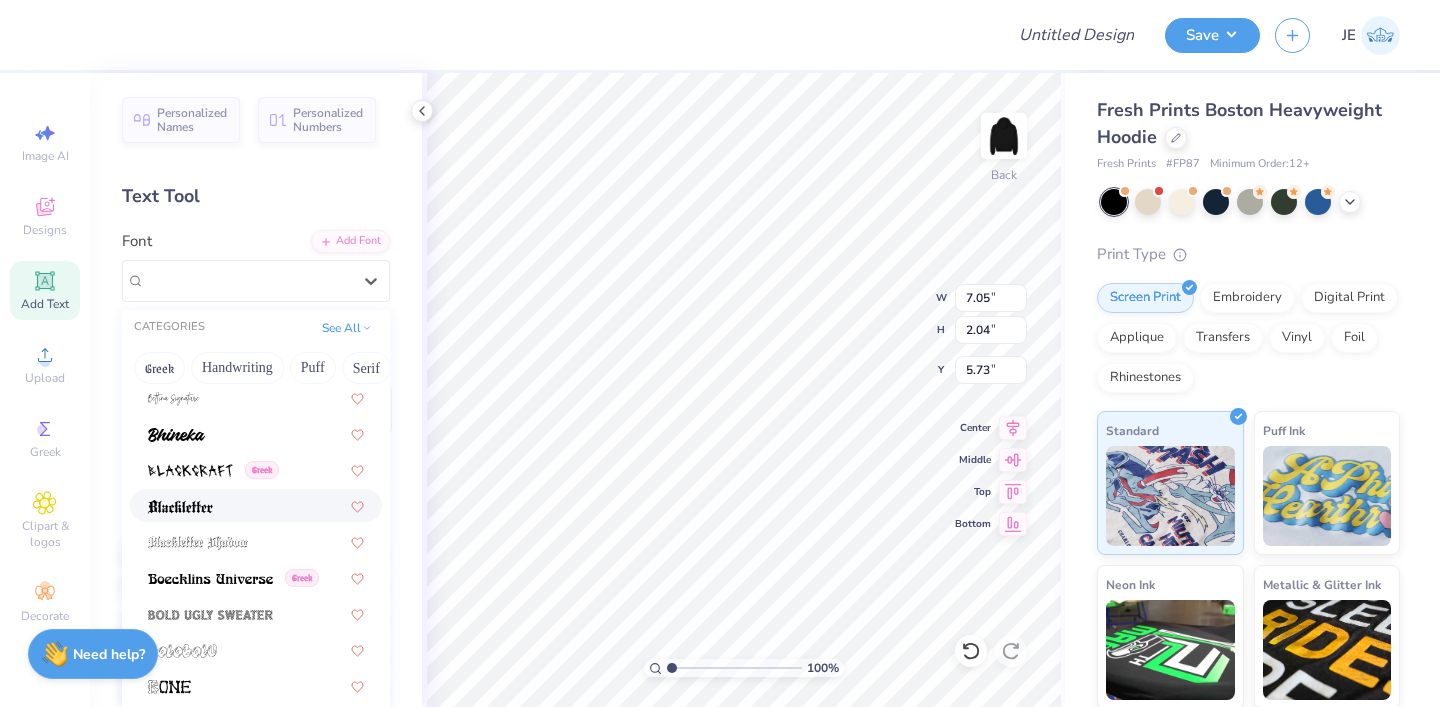 click at bounding box center (256, 505) 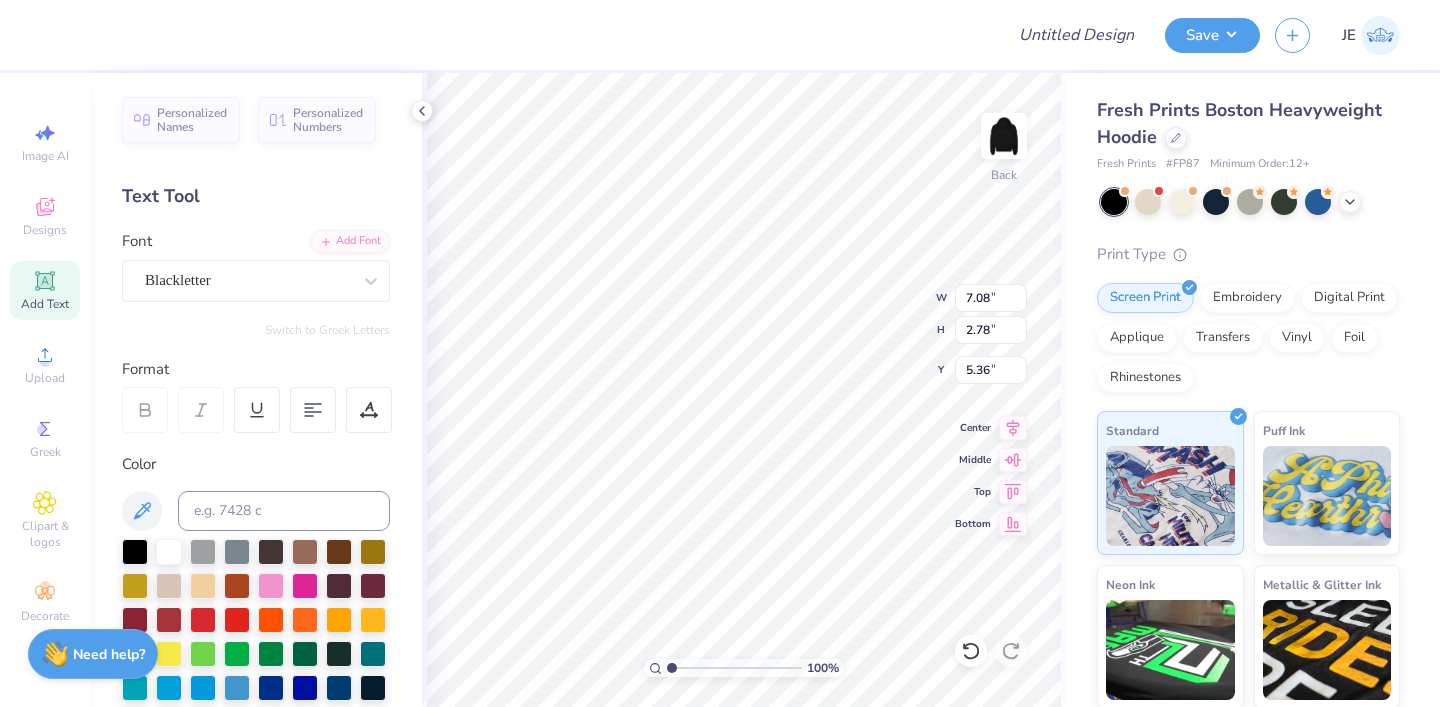 type on "7.08" 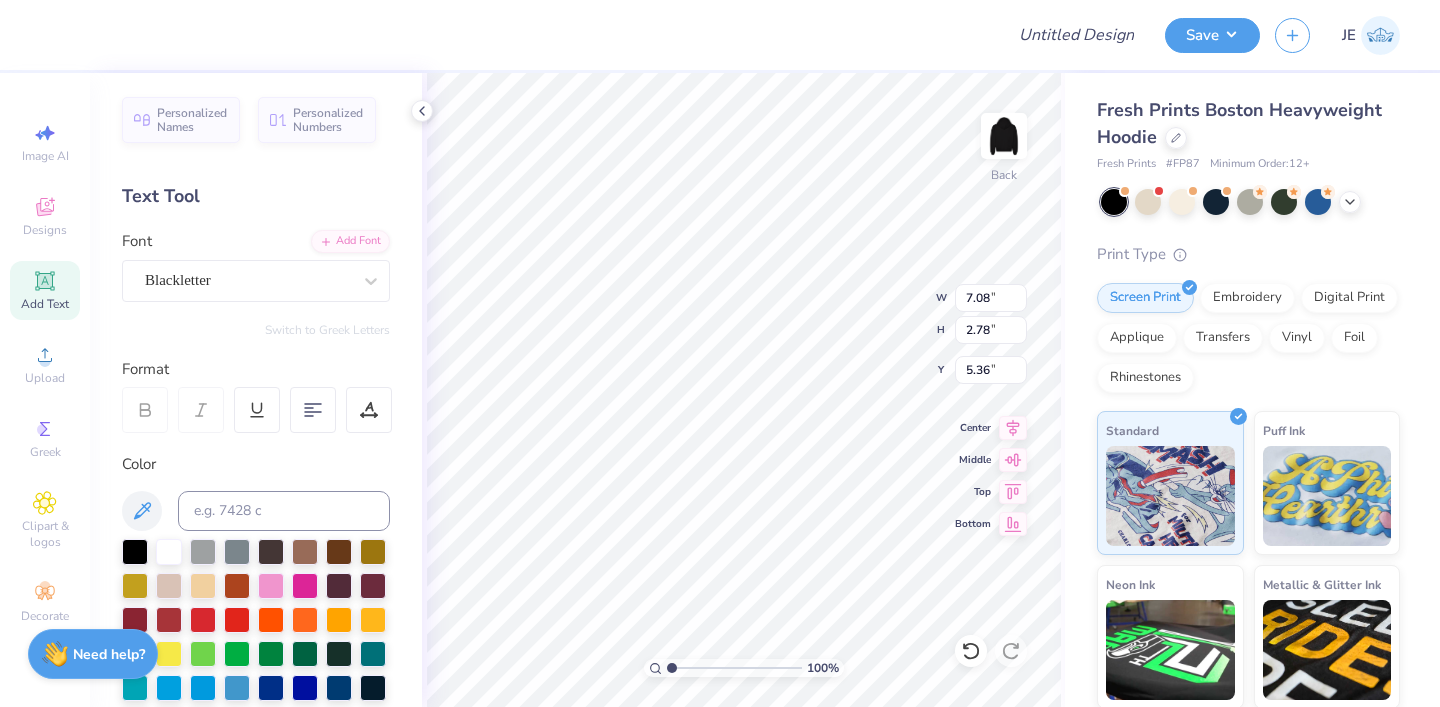 scroll, scrollTop: 0, scrollLeft: 0, axis: both 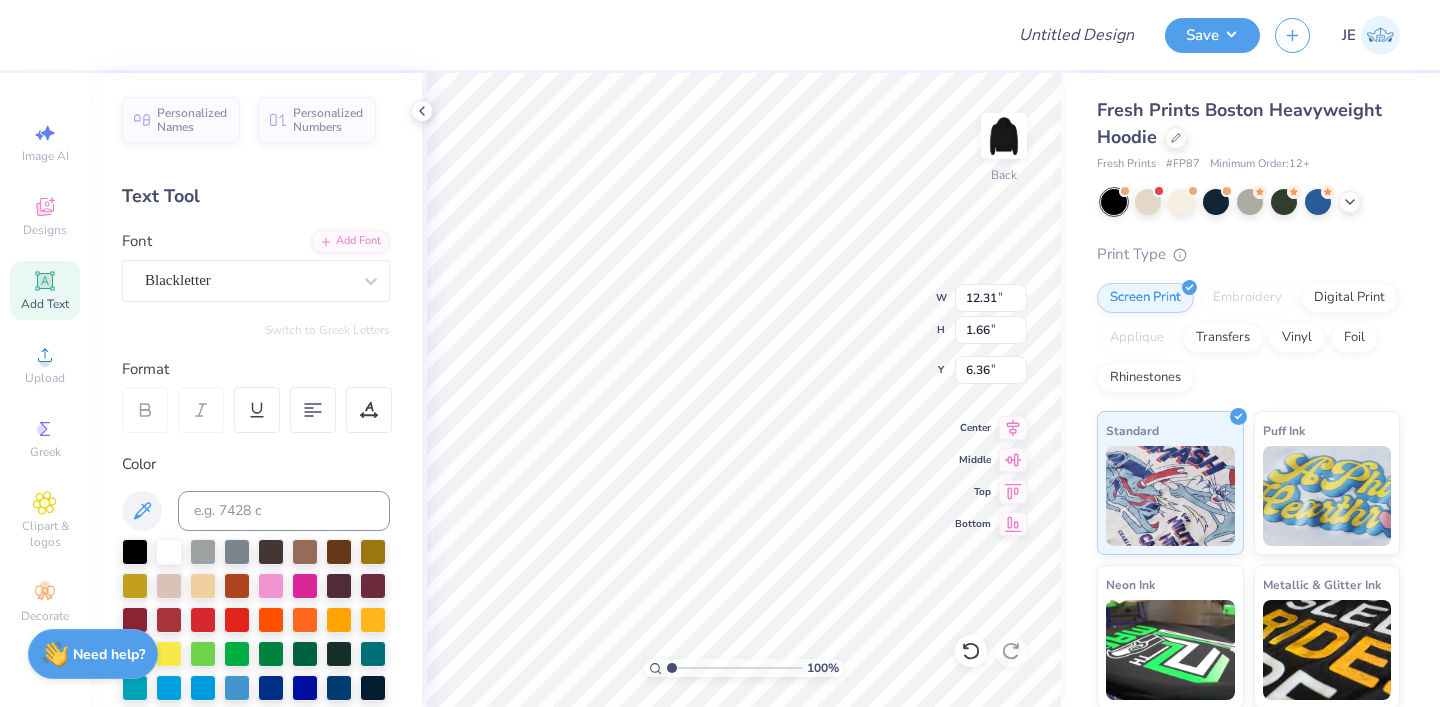 type on "12.31" 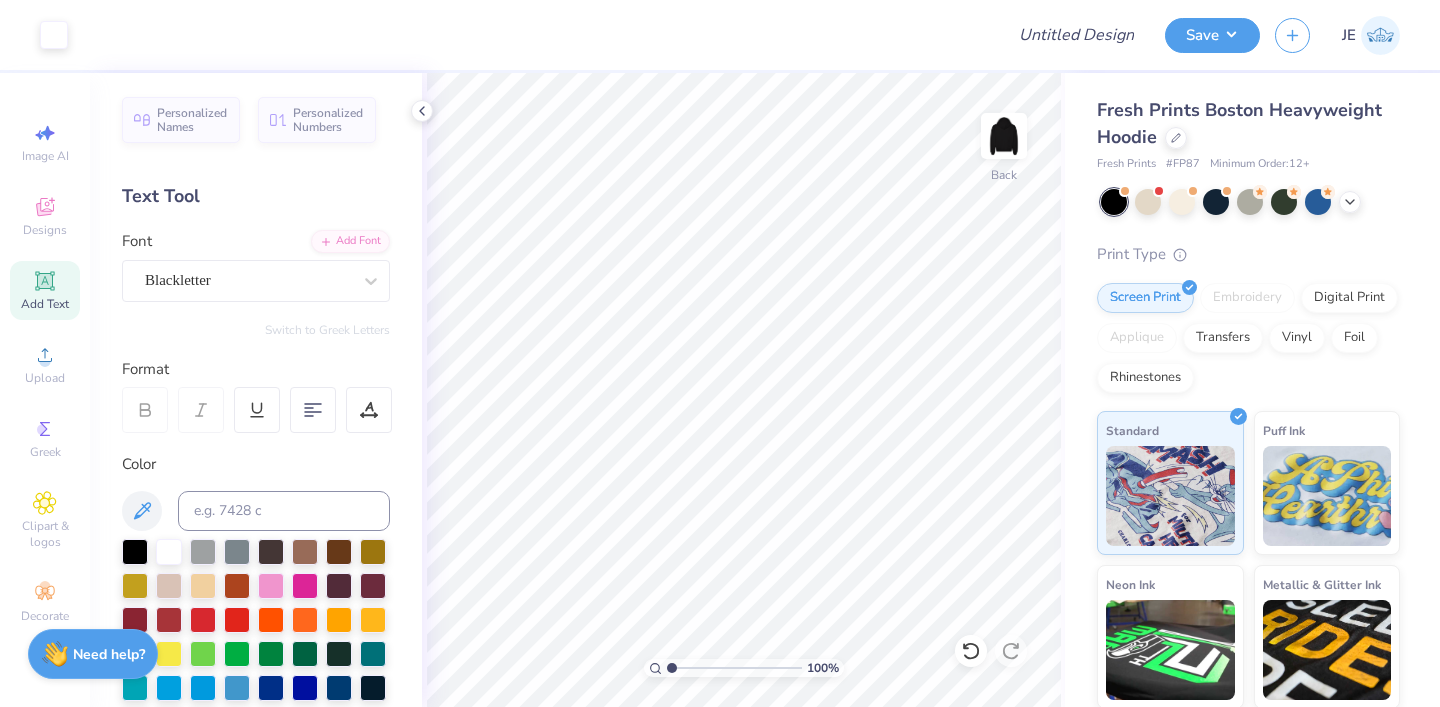 click 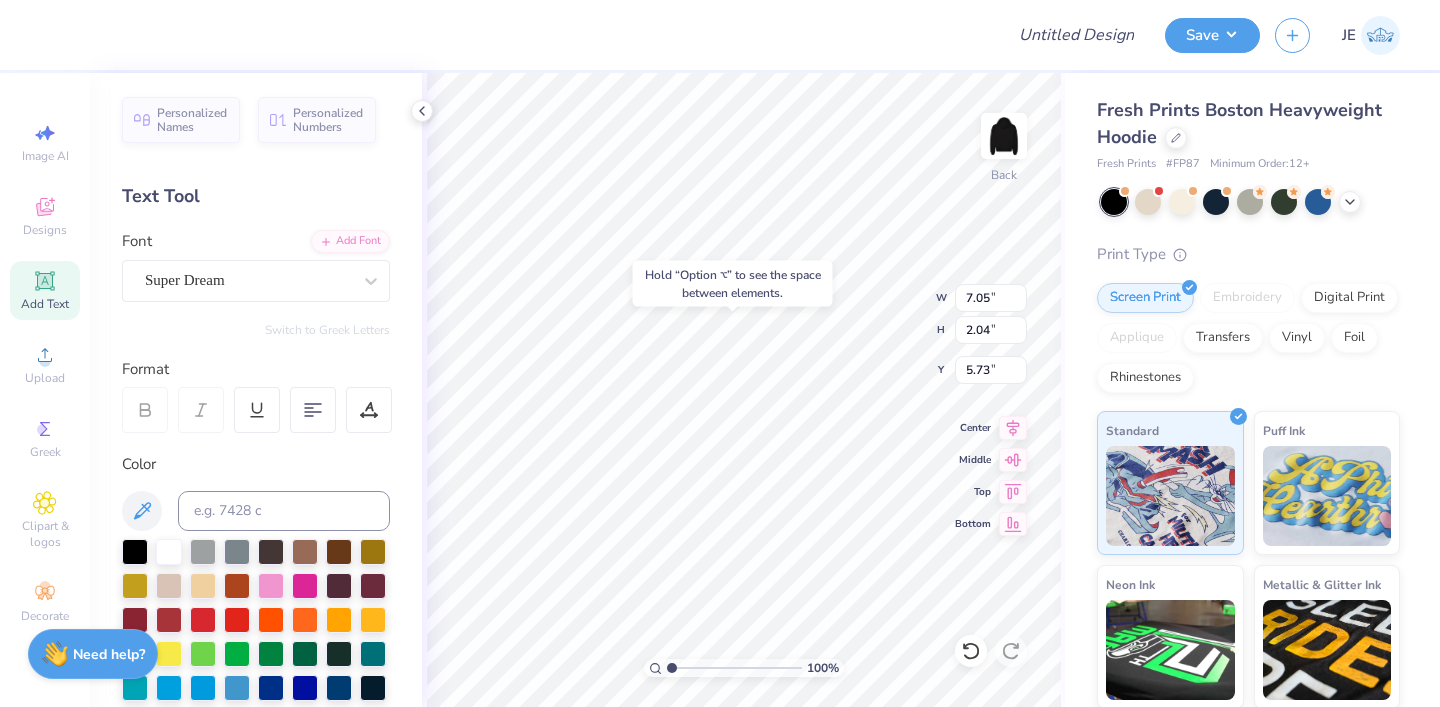 type on "7.58" 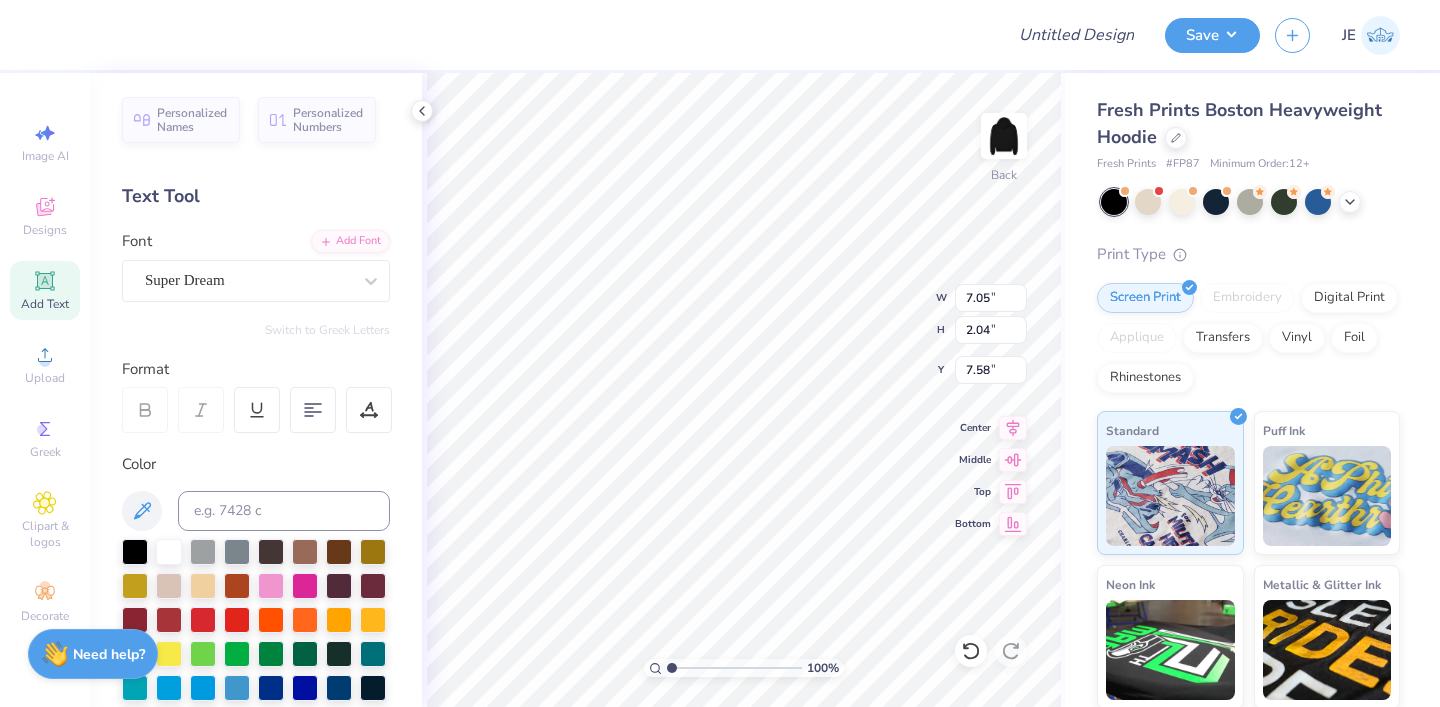type on "UMASS AMHERST" 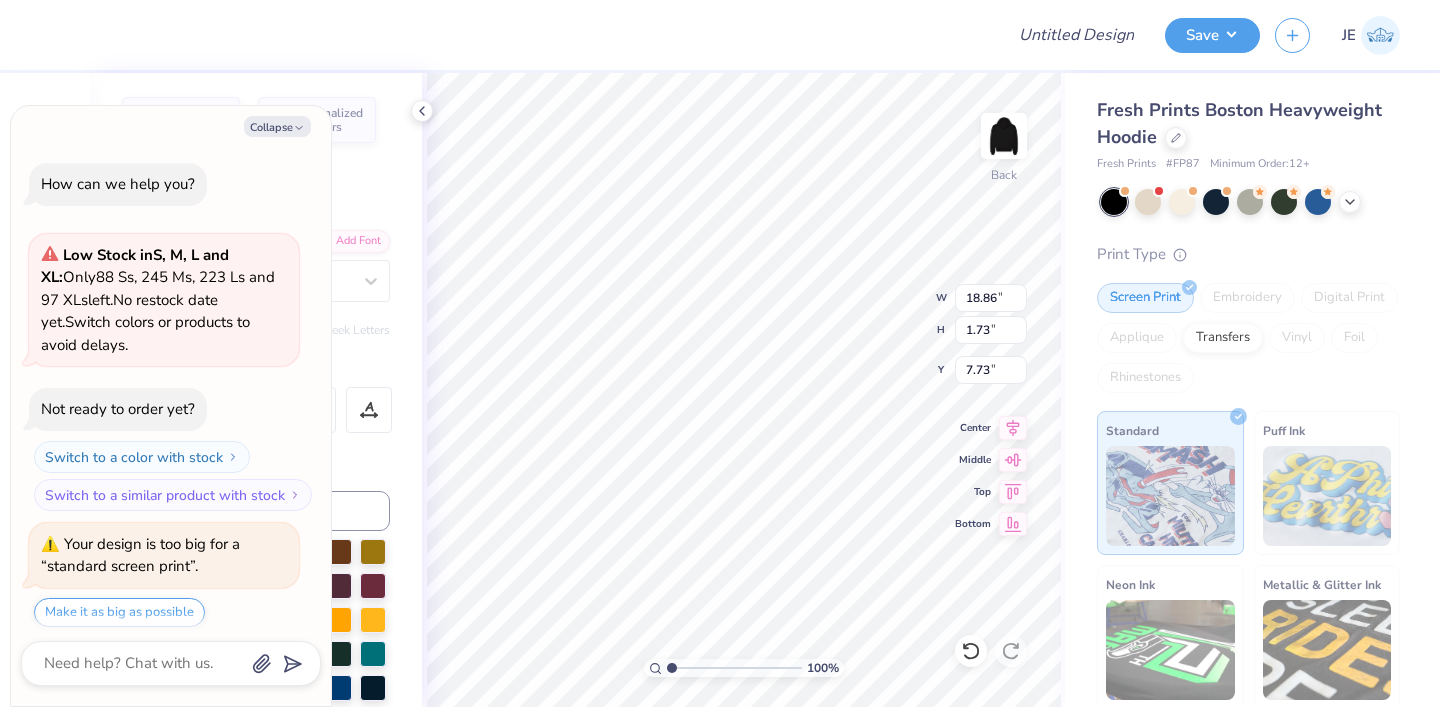 scroll, scrollTop: 61, scrollLeft: 0, axis: vertical 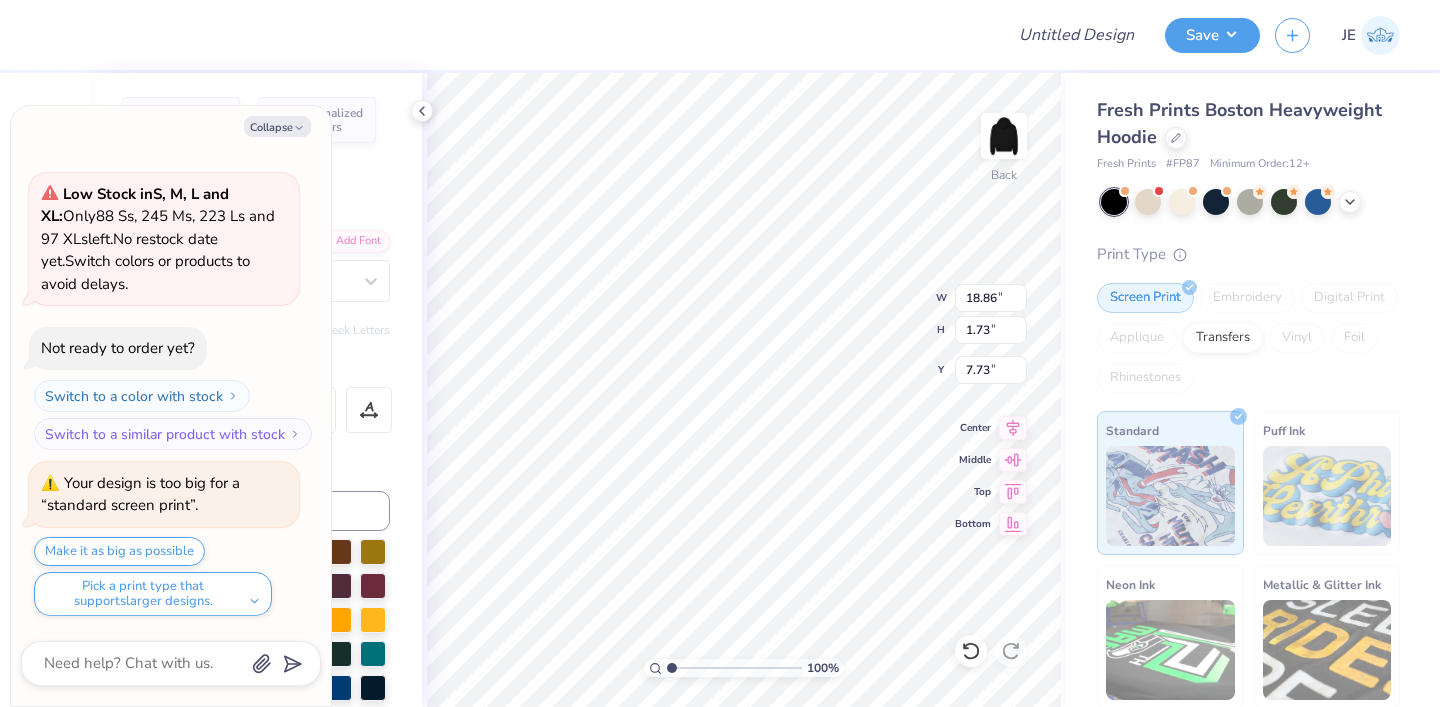 type on "x" 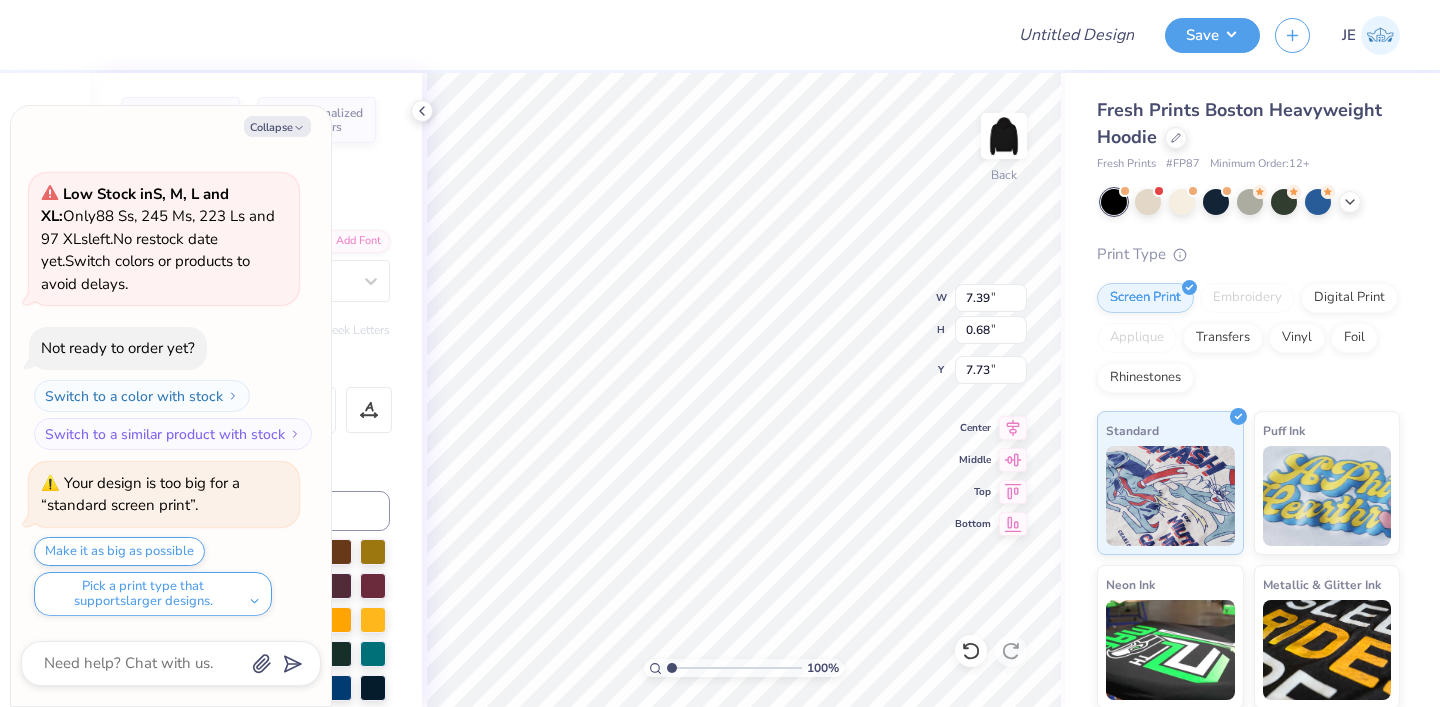 type on "x" 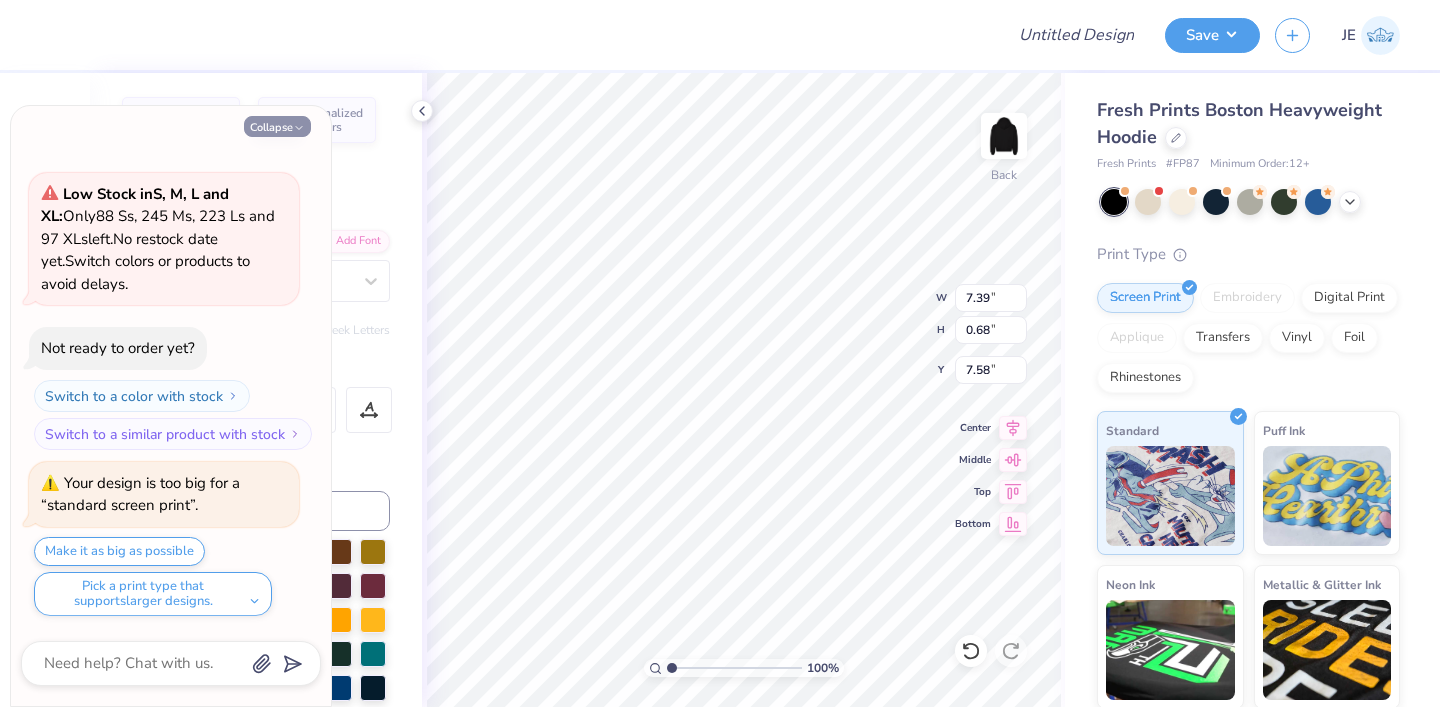 click on "Collapse" at bounding box center (277, 126) 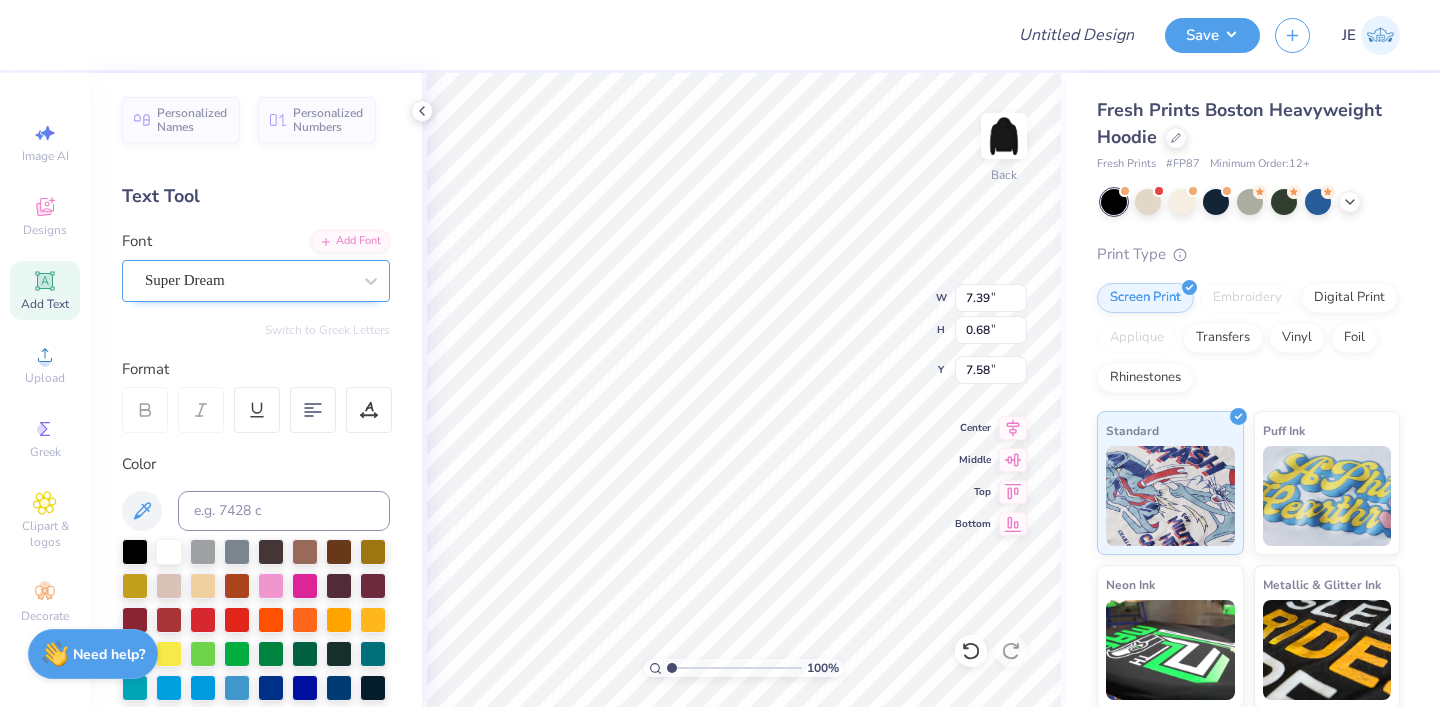 click on "Super Dream" at bounding box center [248, 280] 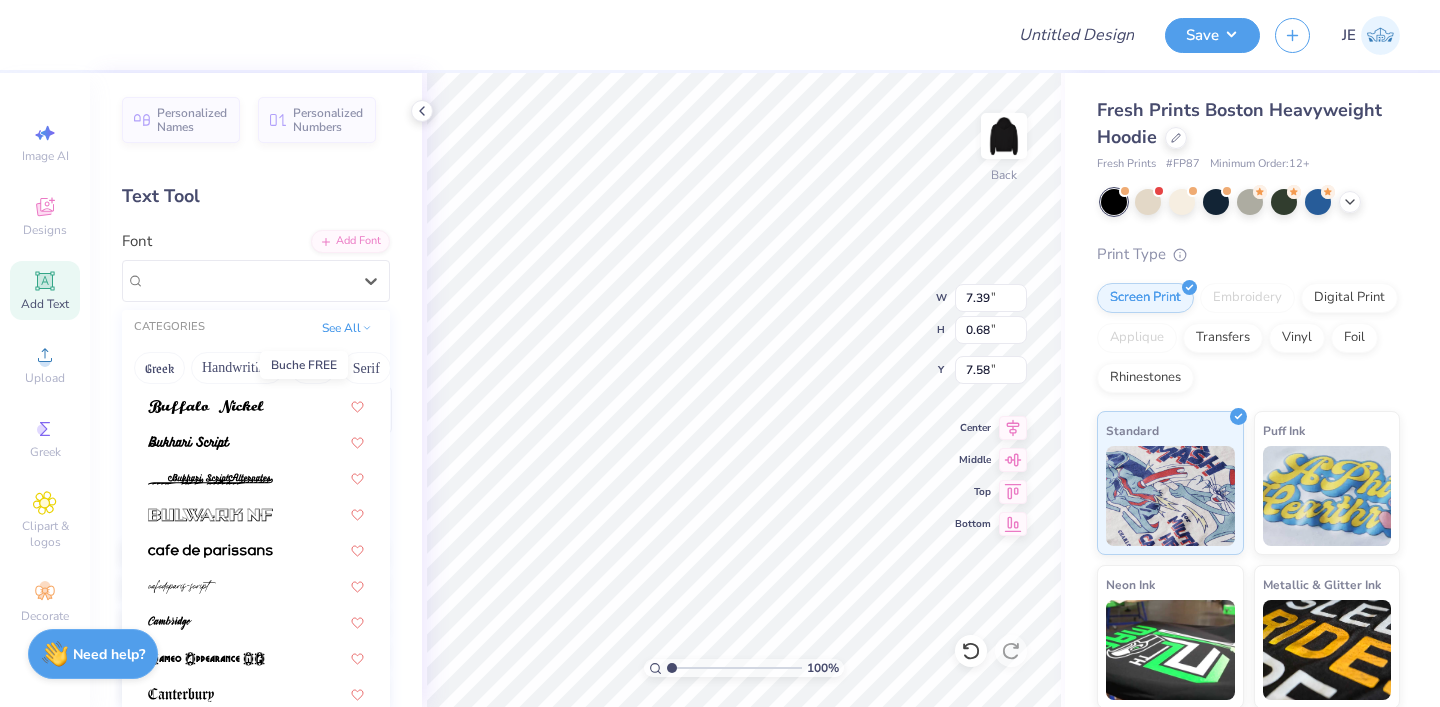 scroll, scrollTop: 1874, scrollLeft: 0, axis: vertical 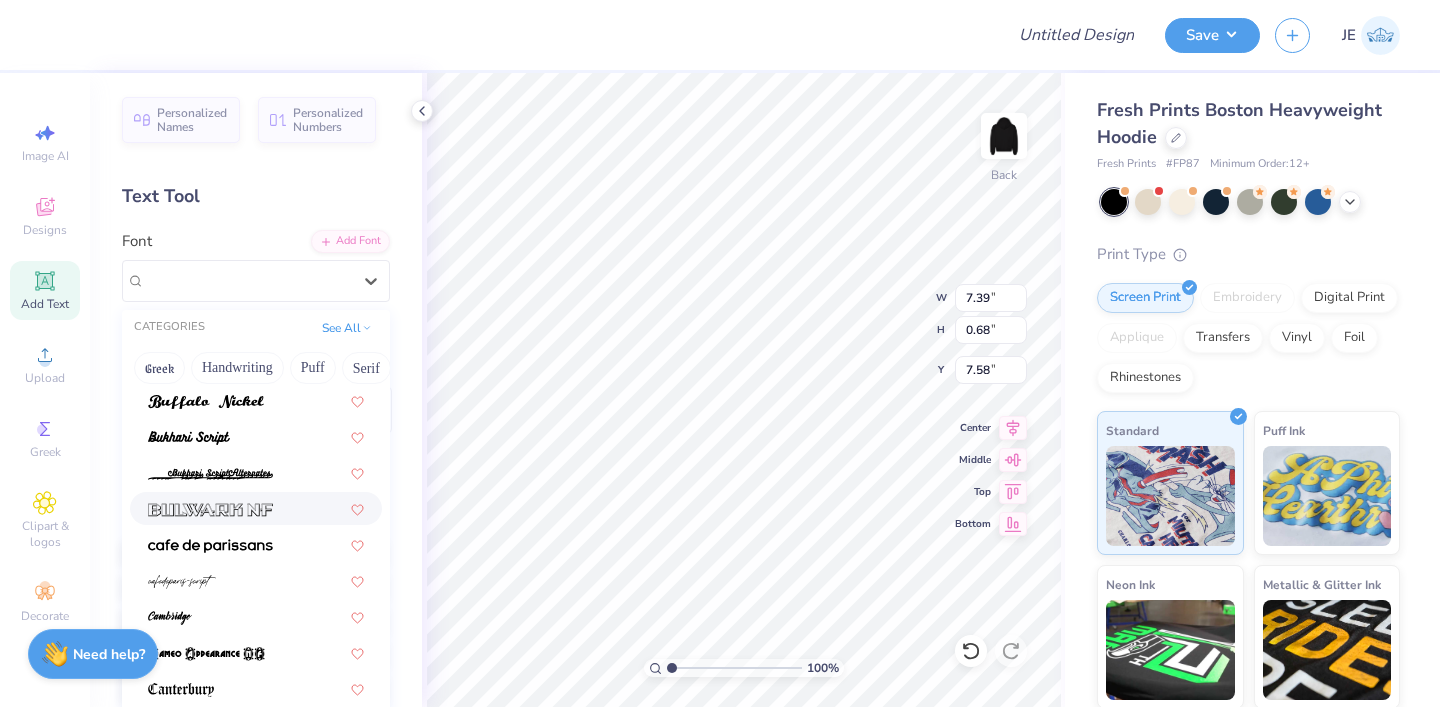 click at bounding box center [256, 508] 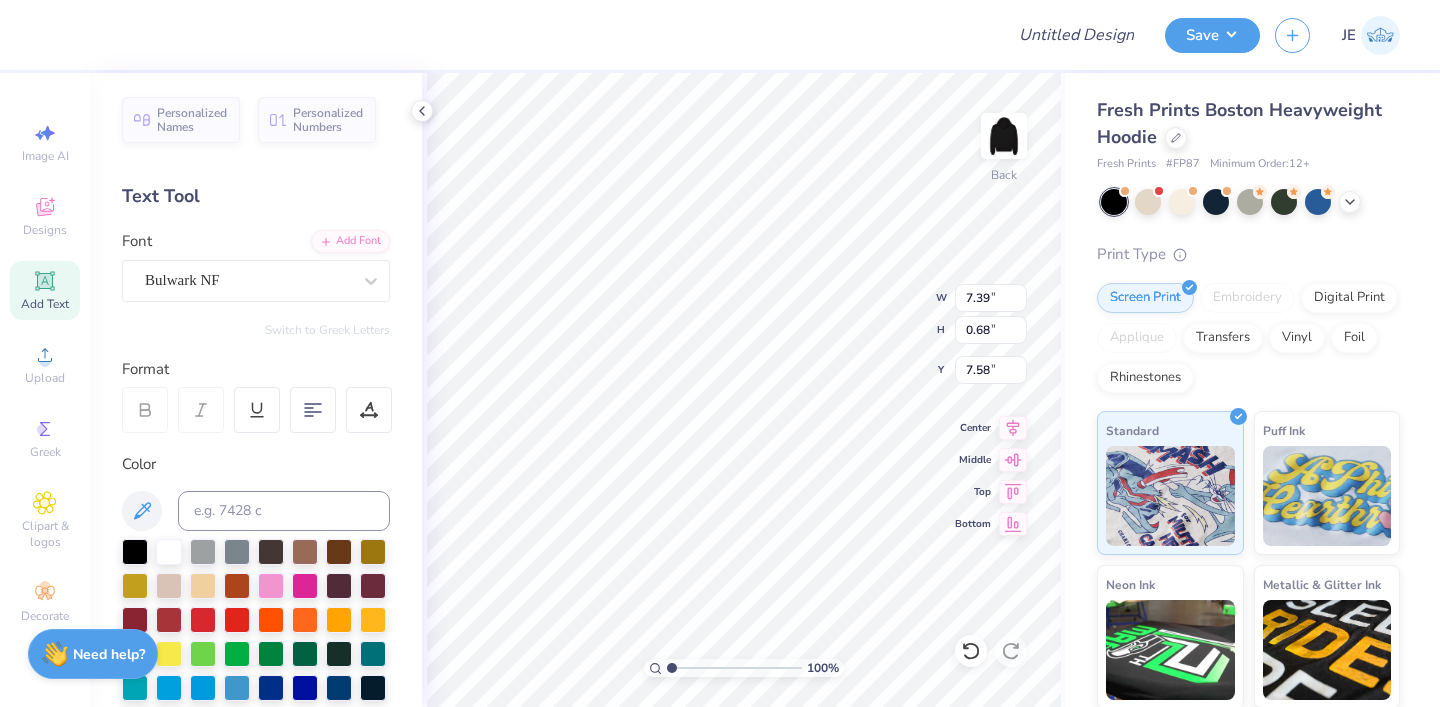 type on "10.87" 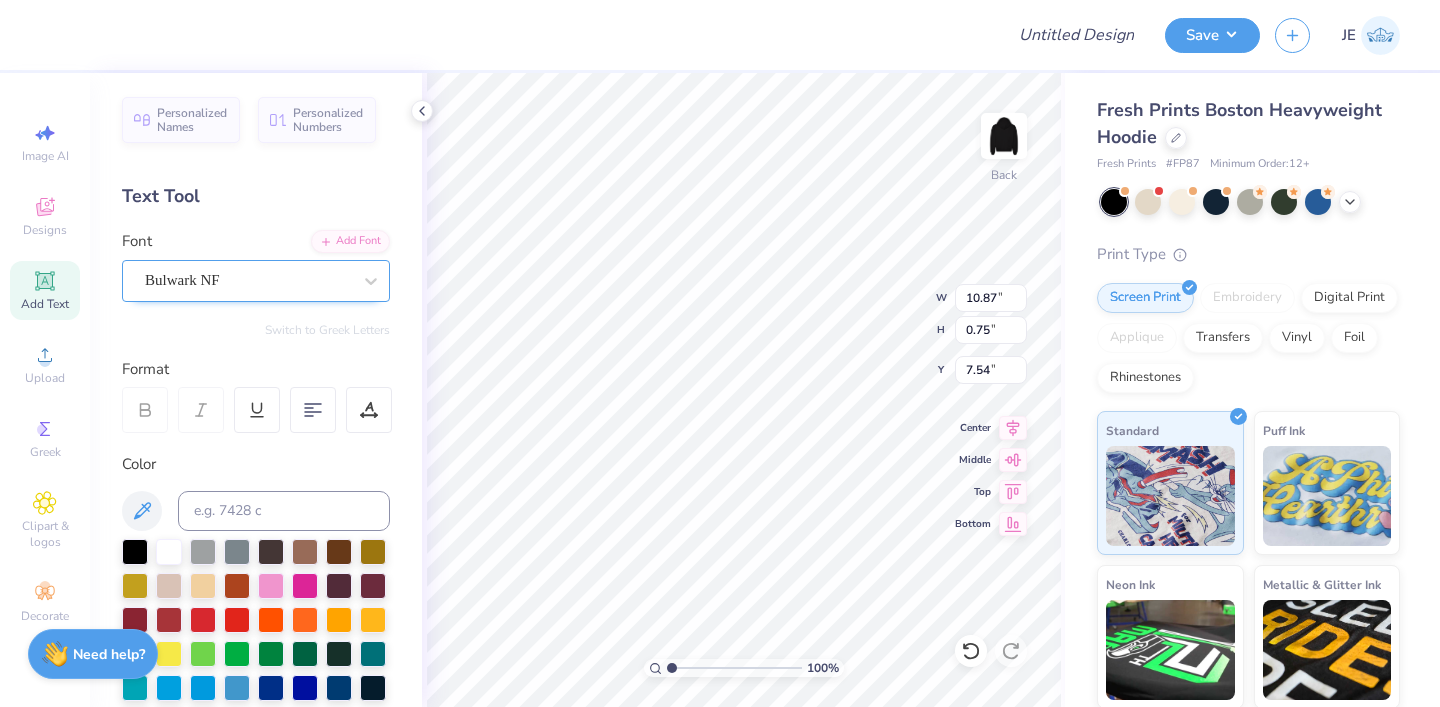 click on "Bulwark NF" at bounding box center (248, 280) 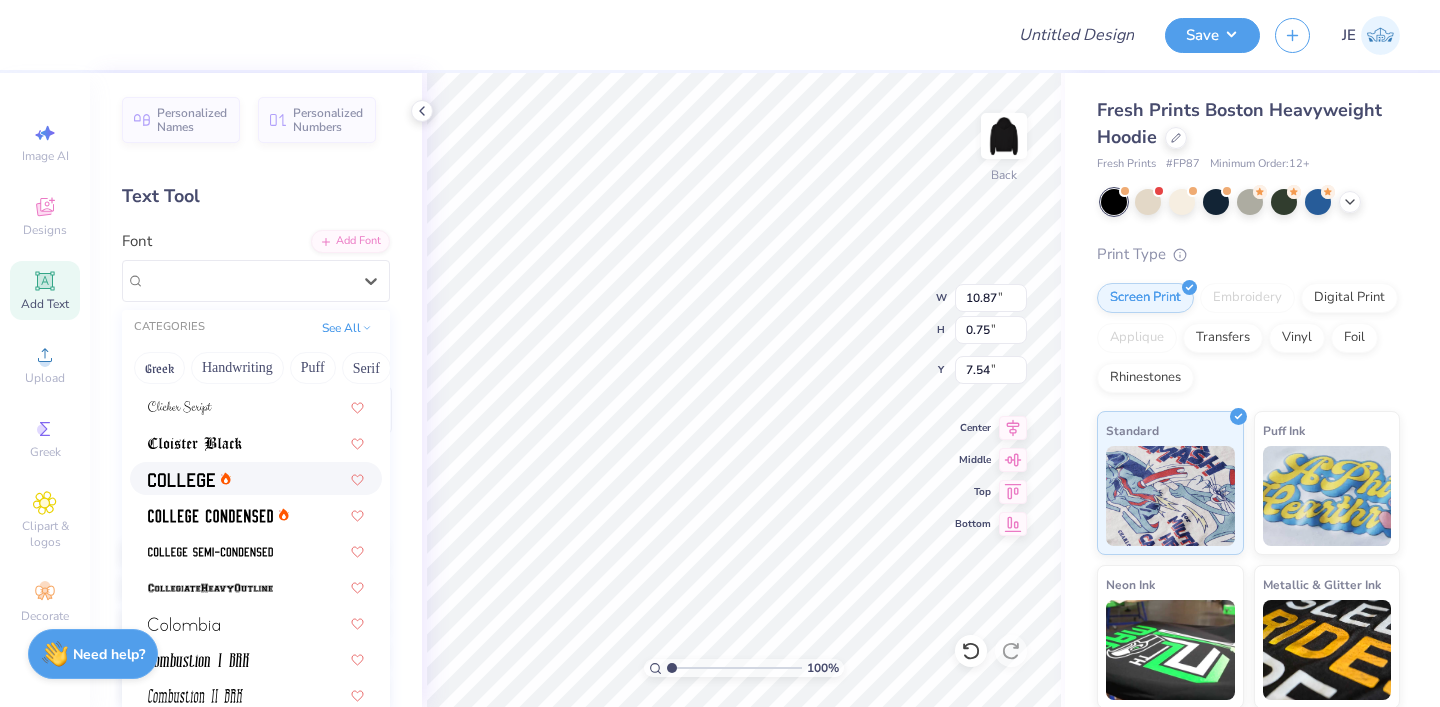 scroll, scrollTop: 2517, scrollLeft: 0, axis: vertical 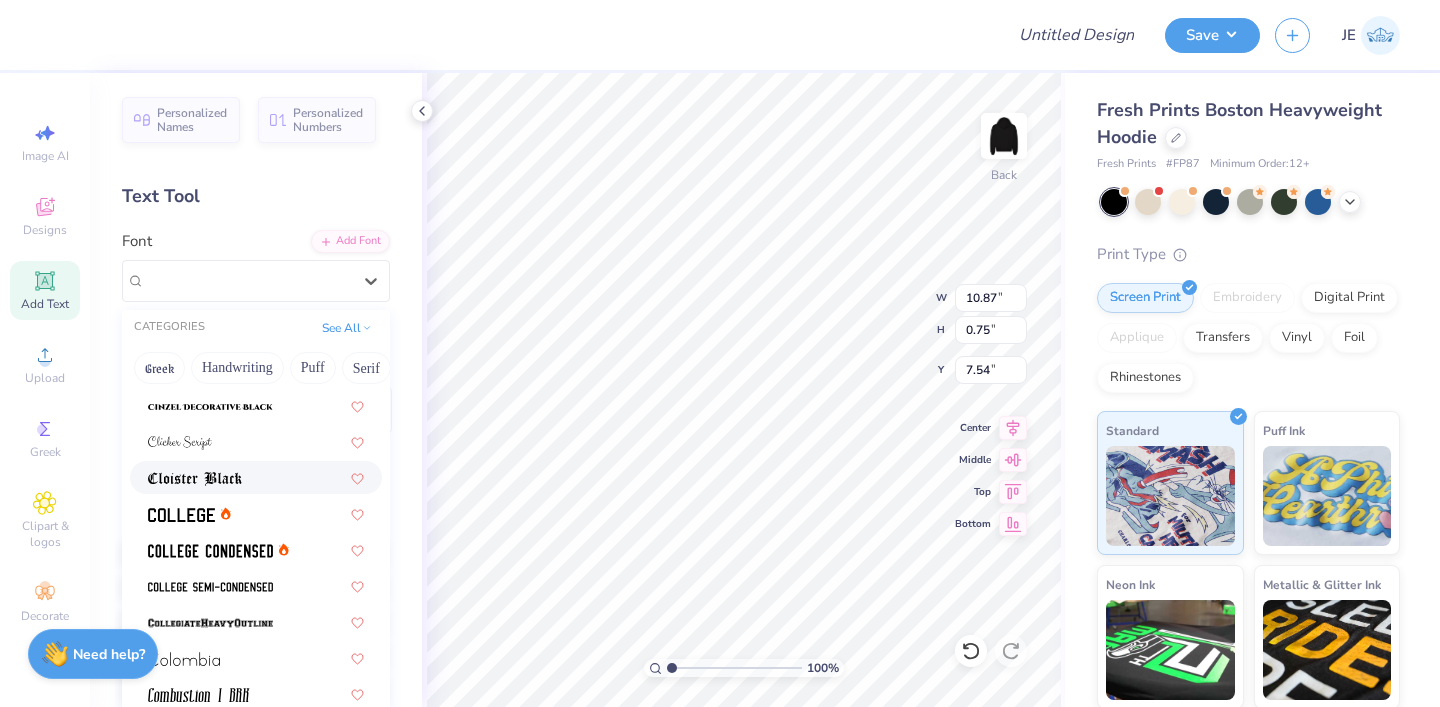 click at bounding box center (195, 479) 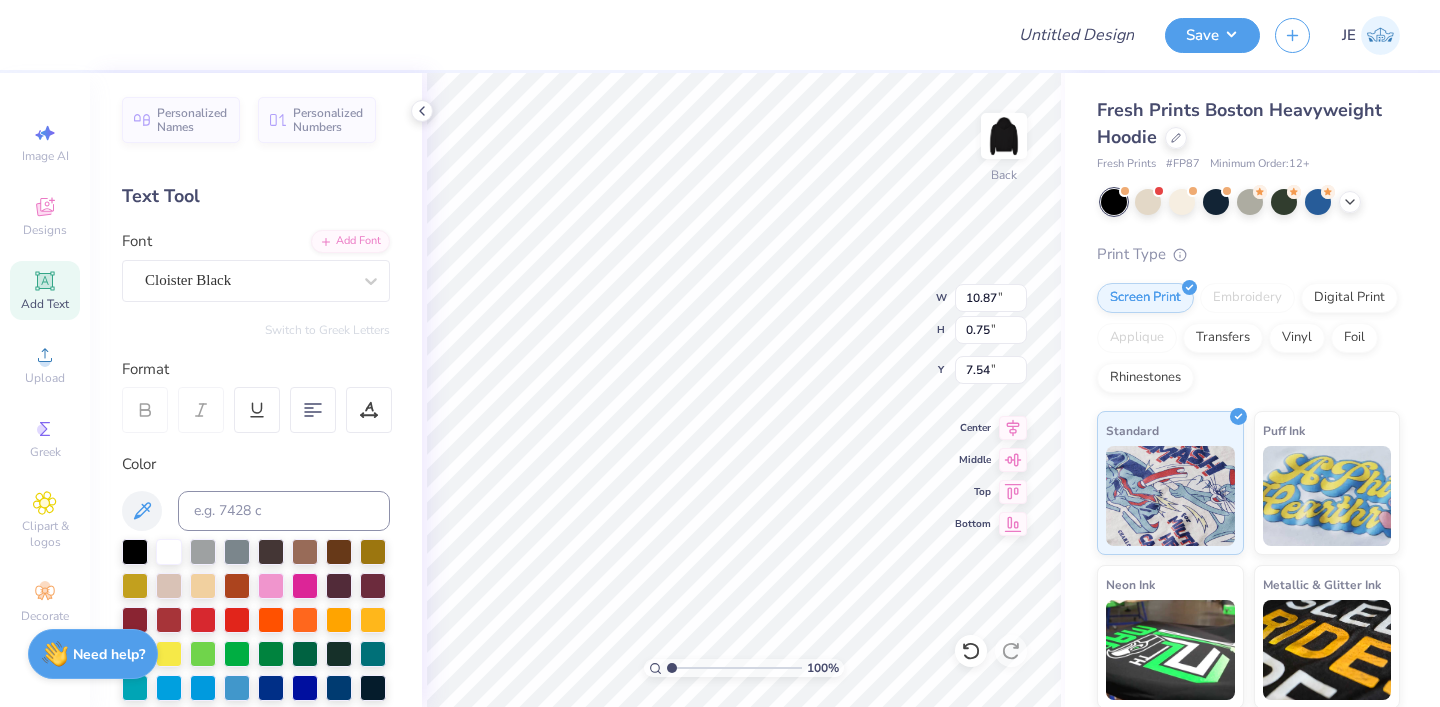 type on "9.04" 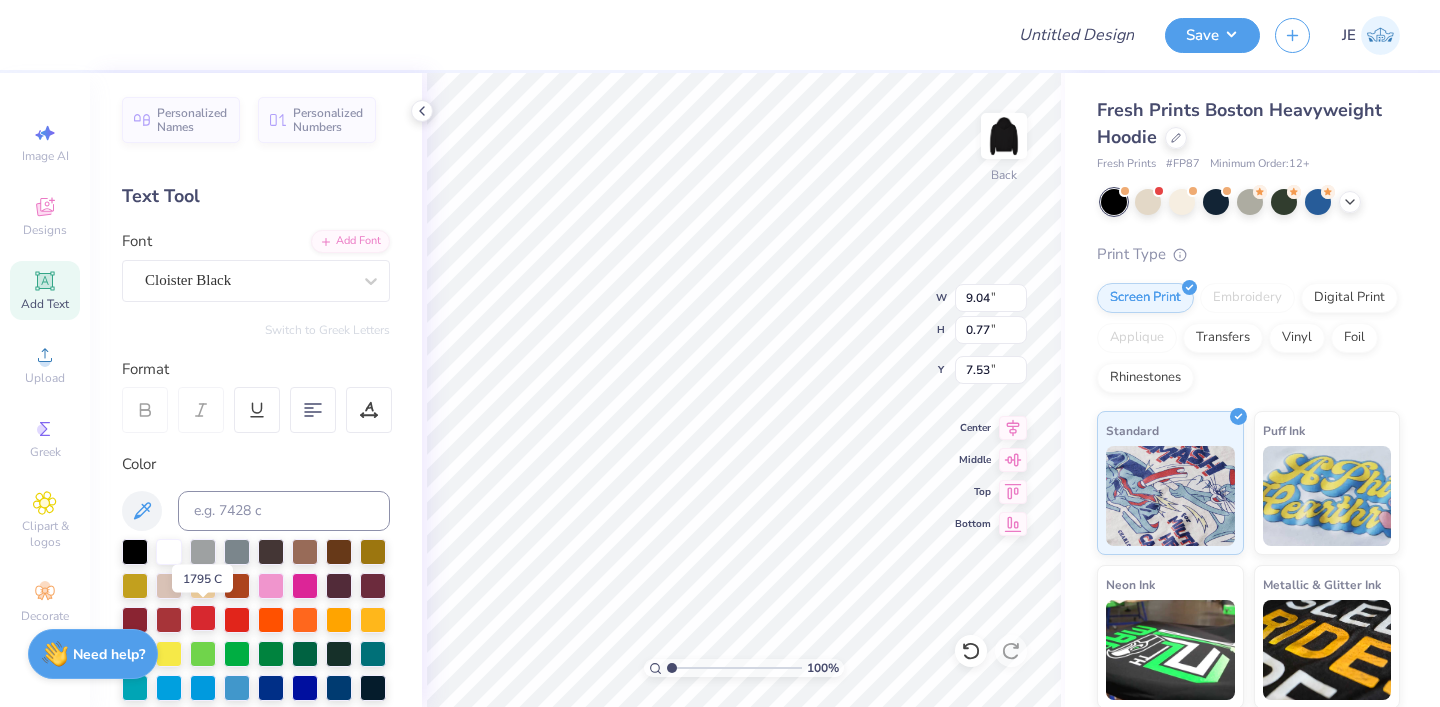 click at bounding box center [203, 618] 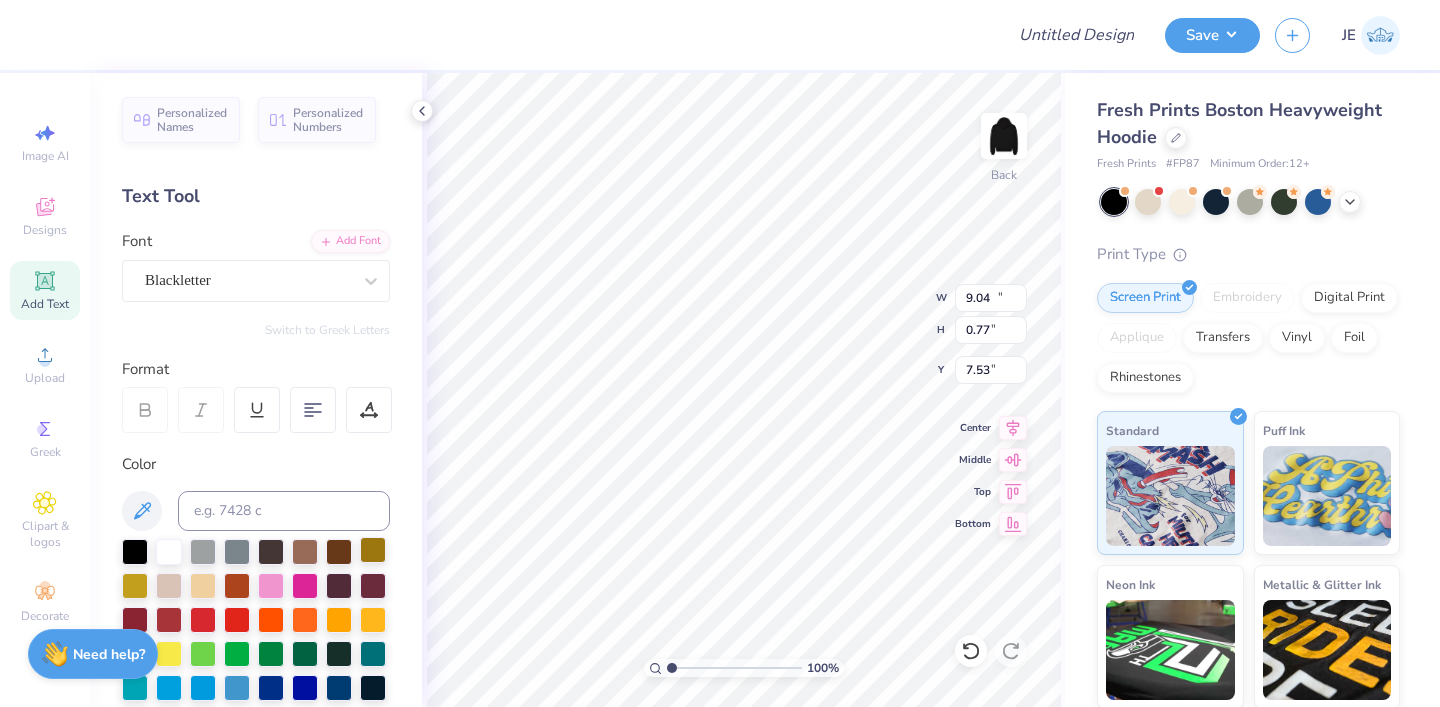 type on "12.31" 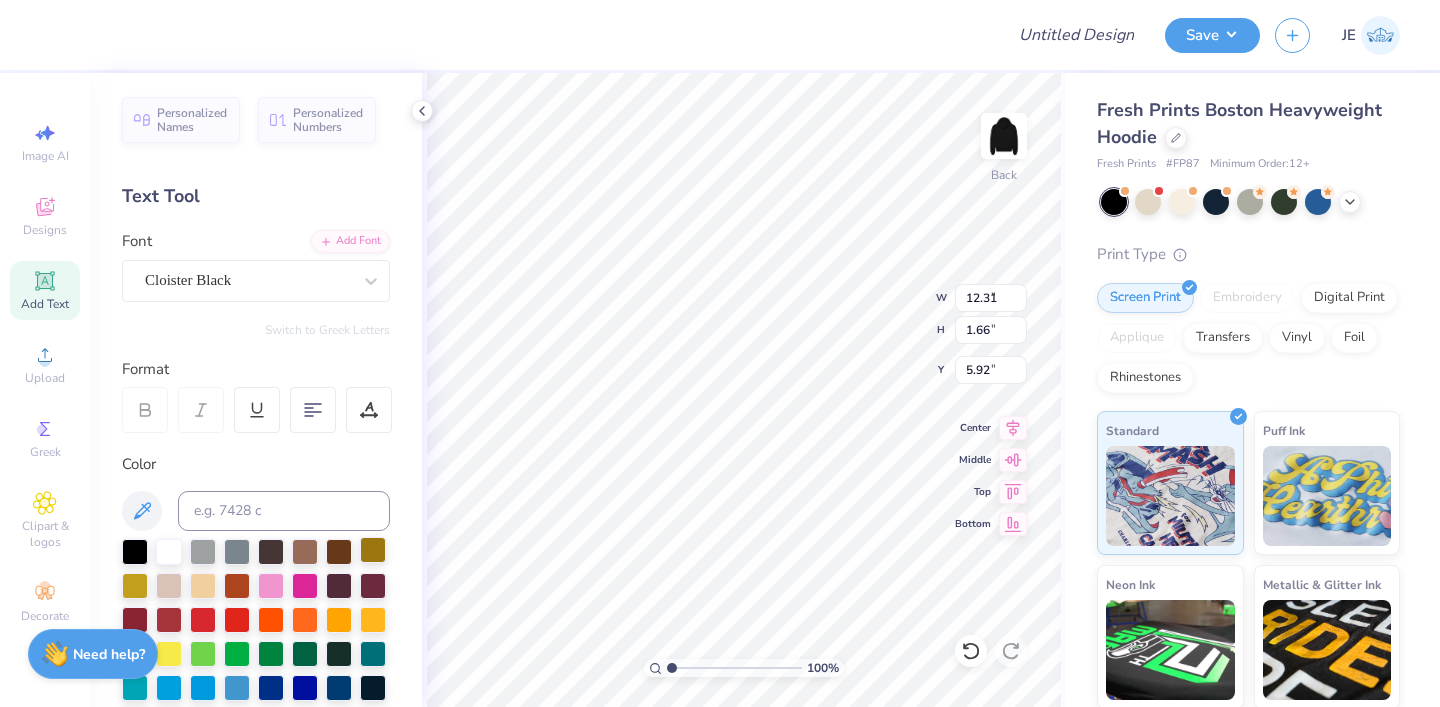 type on "9.04" 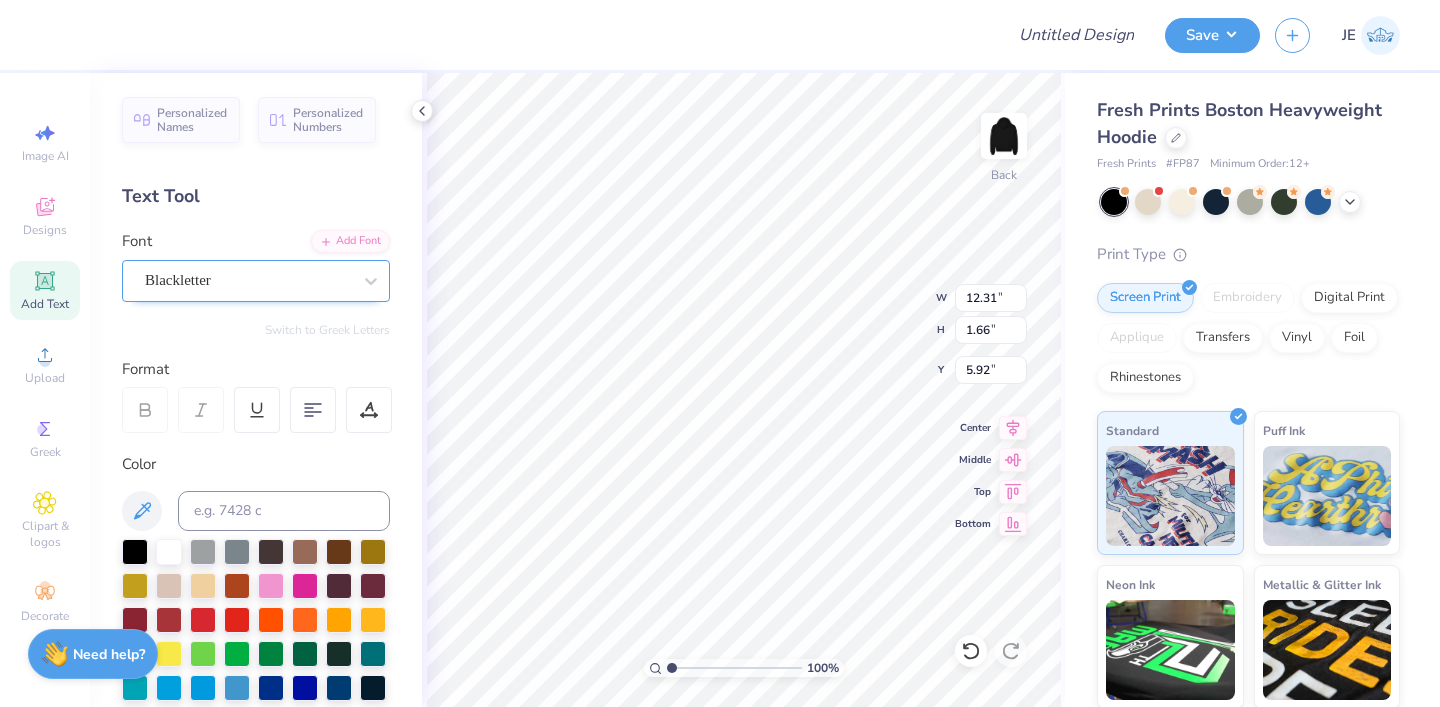 click on "Blackletter" at bounding box center [248, 280] 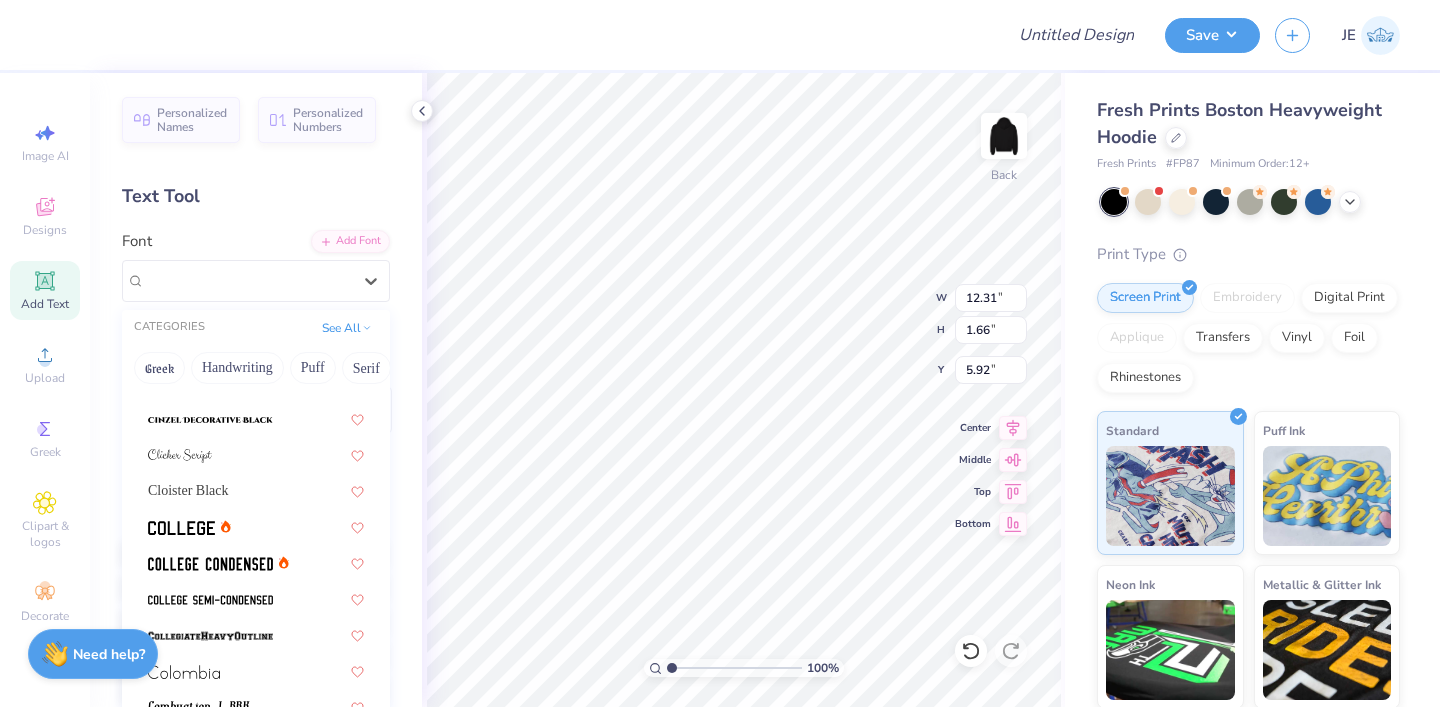 scroll, scrollTop: 2478, scrollLeft: 0, axis: vertical 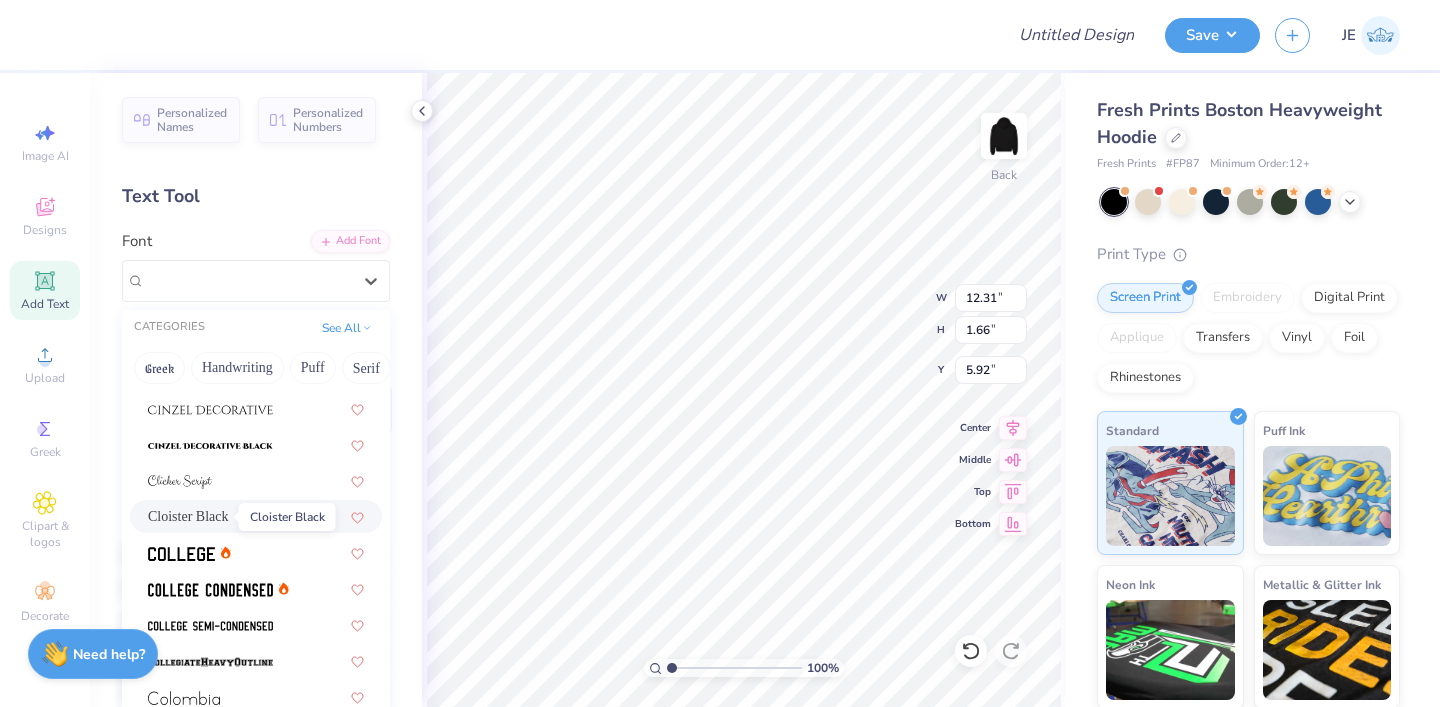 click on "Cloister Black" at bounding box center [188, 516] 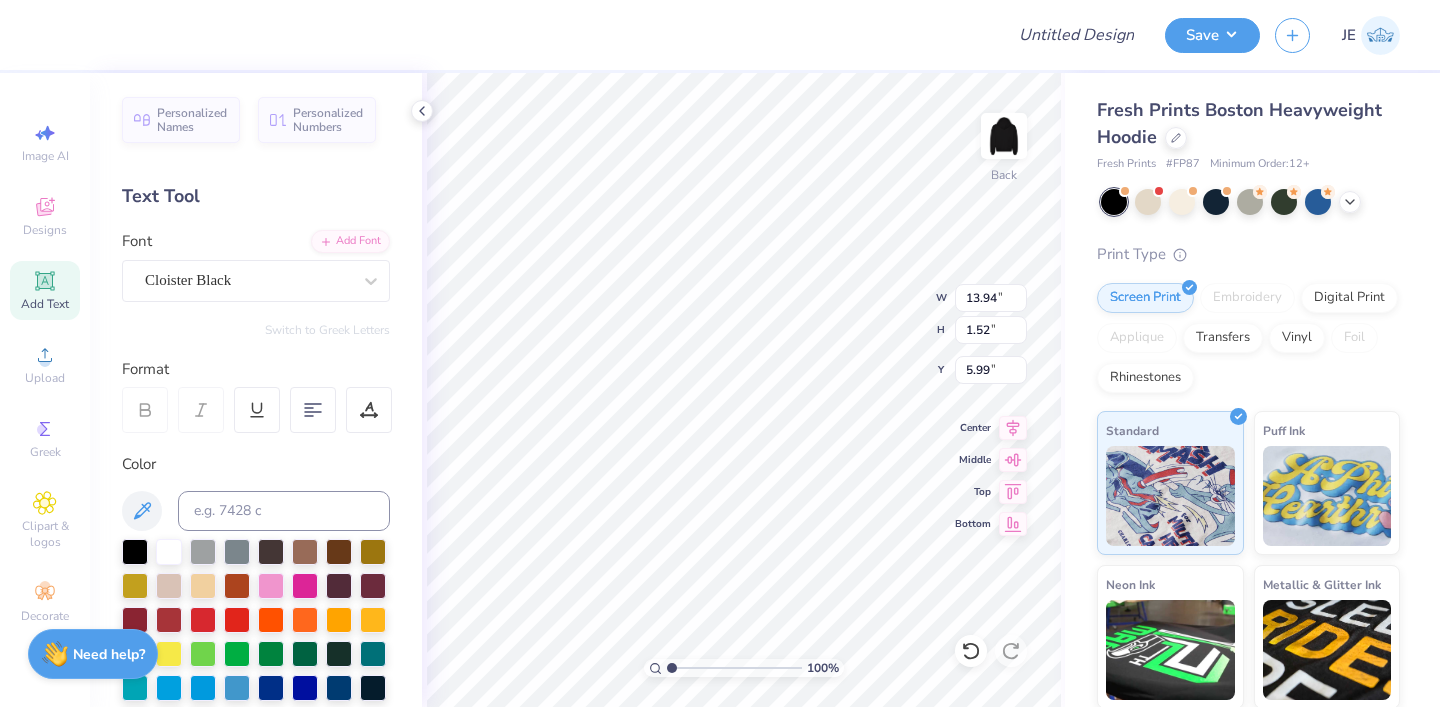 type on "13.94" 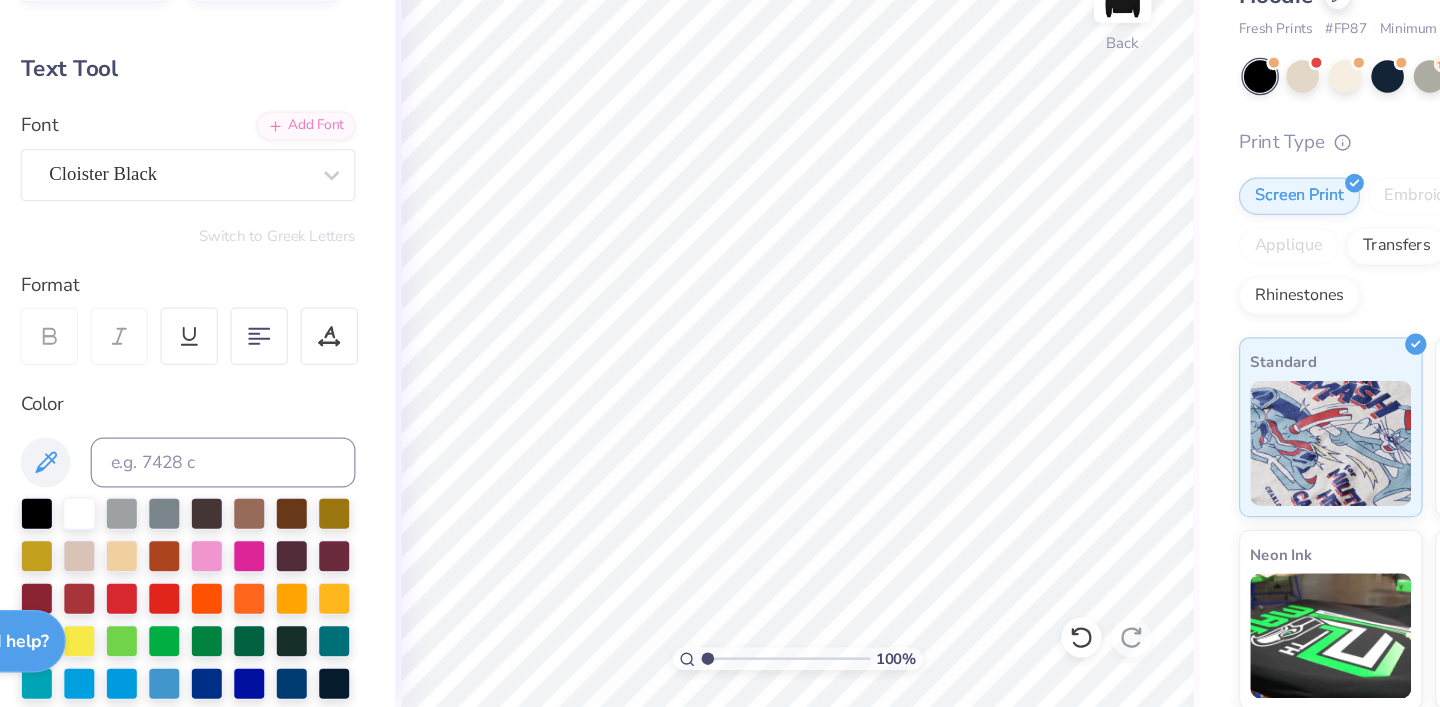 scroll, scrollTop: 0, scrollLeft: 0, axis: both 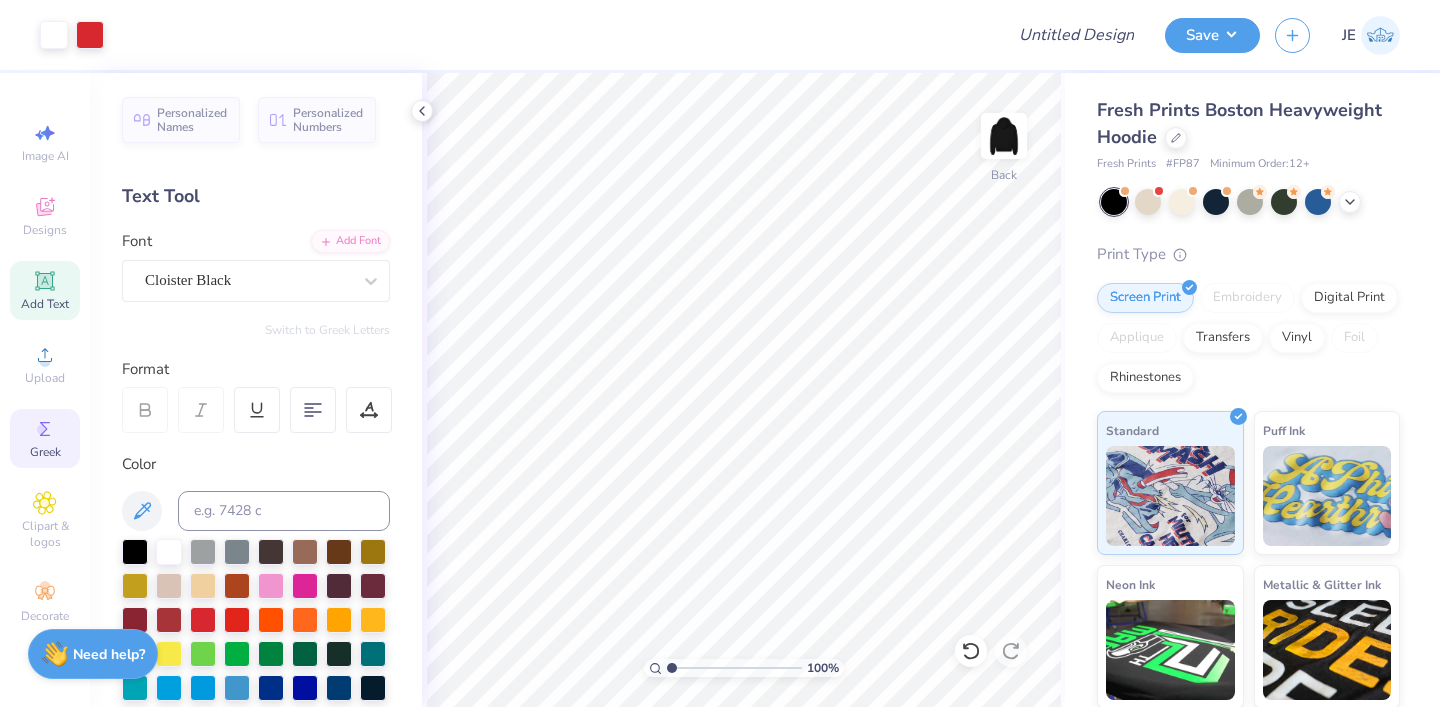 click on "Greek" at bounding box center [45, 452] 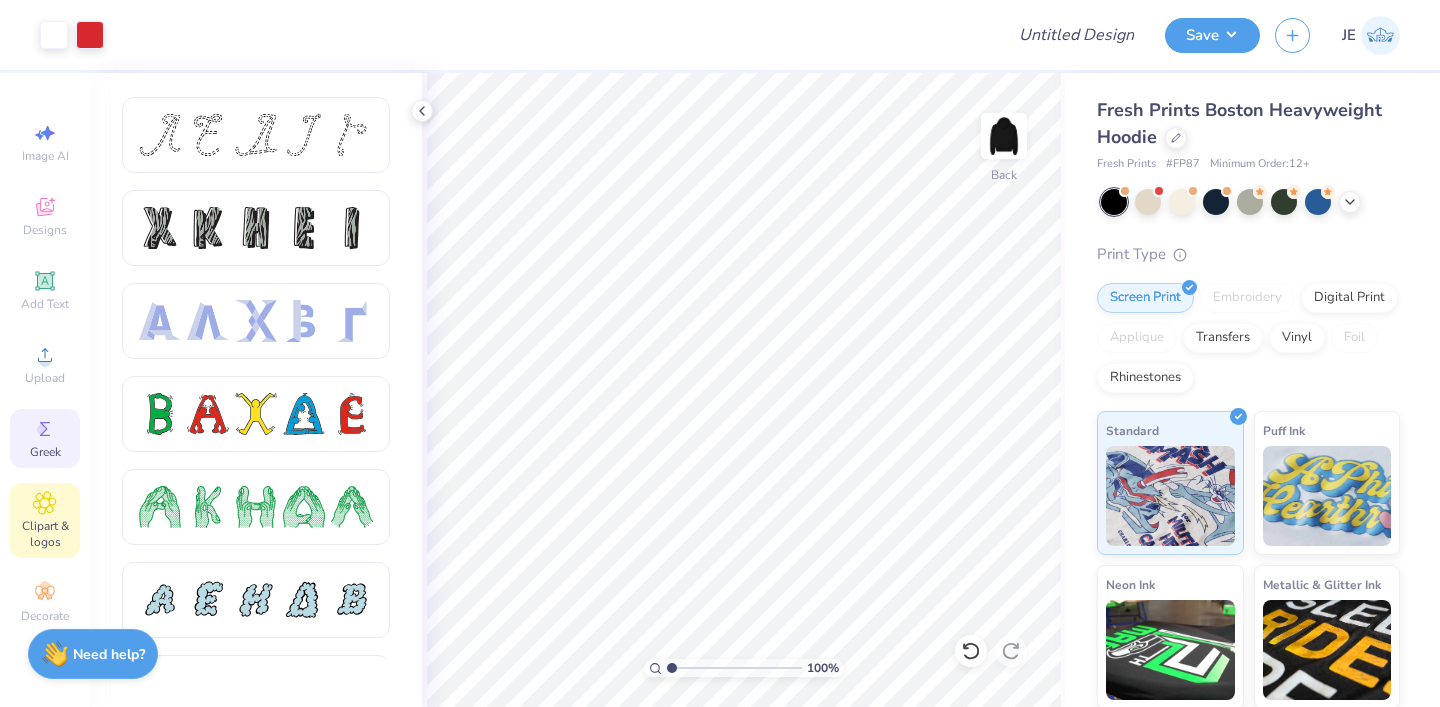 click 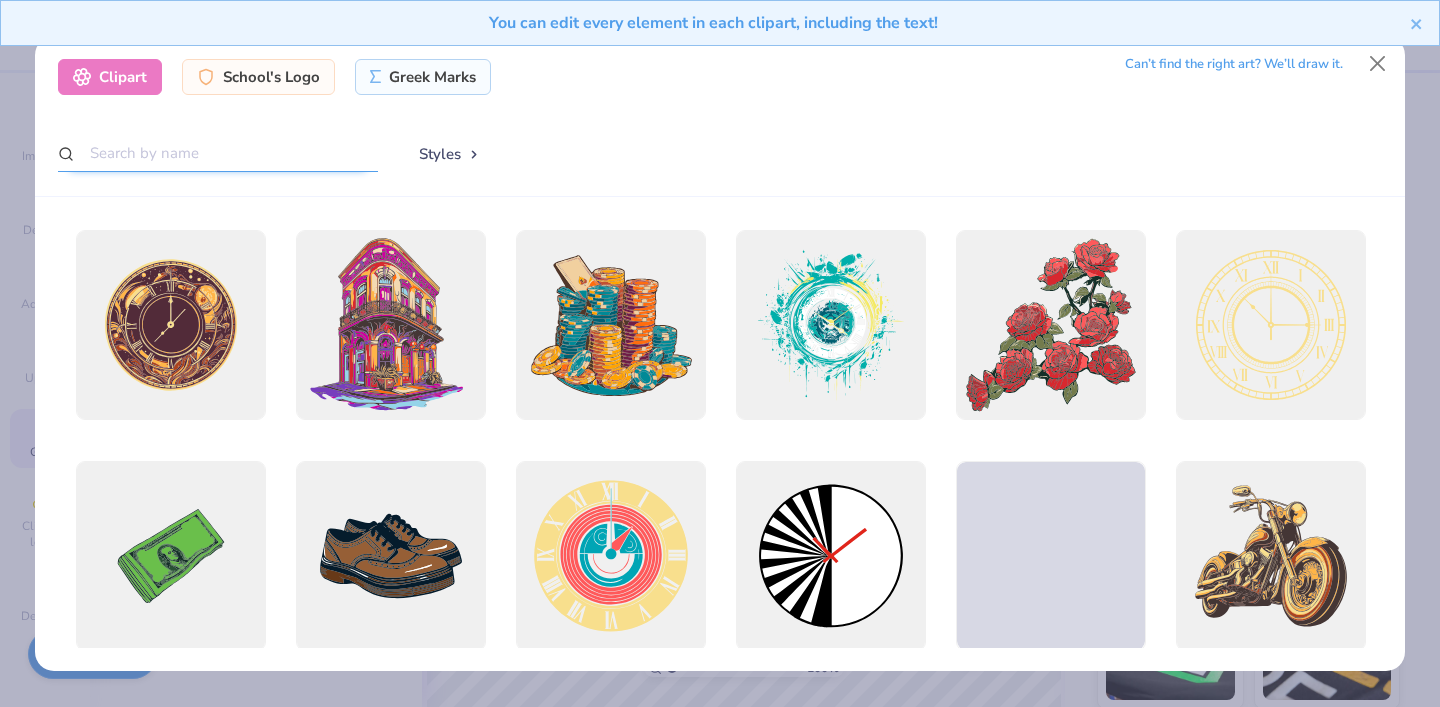 click at bounding box center (218, 153) 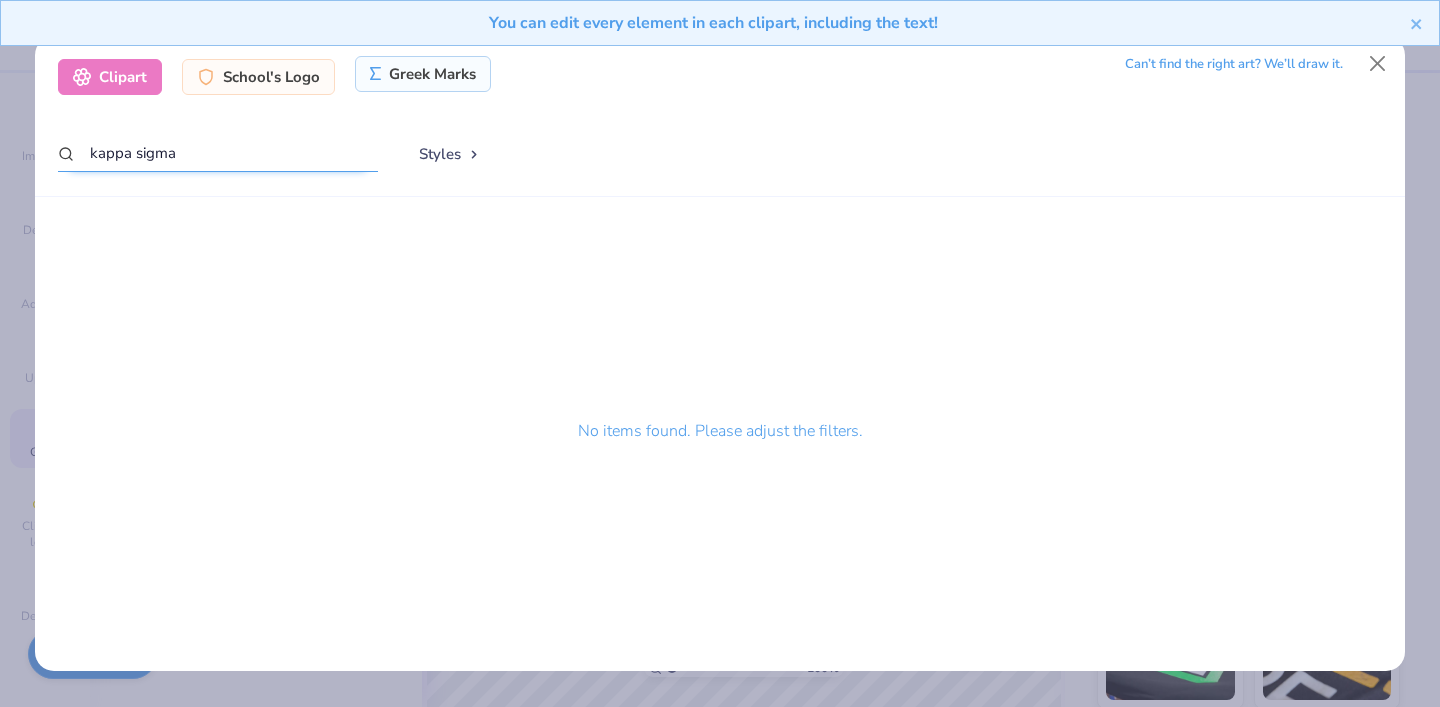 type on "kappa sigma" 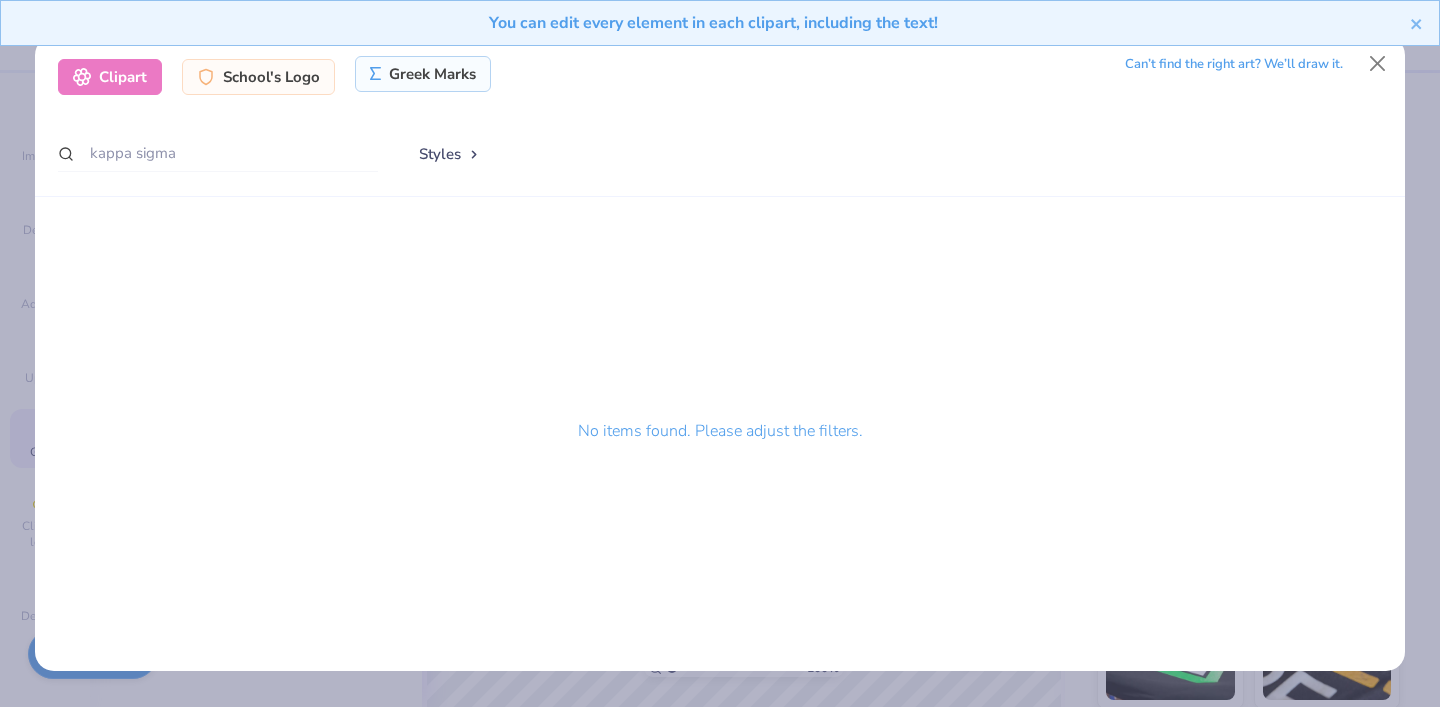 click on "Greek Marks" at bounding box center [423, 74] 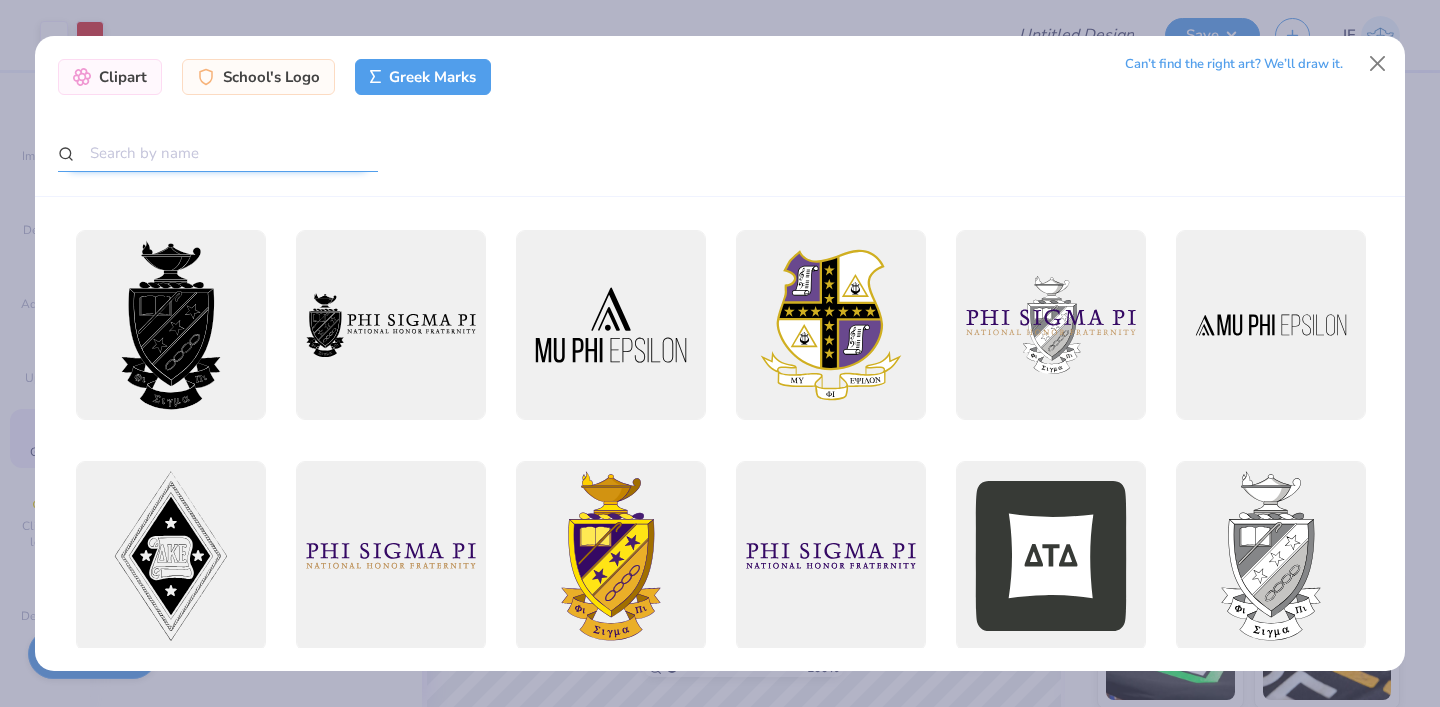 click at bounding box center [218, 153] 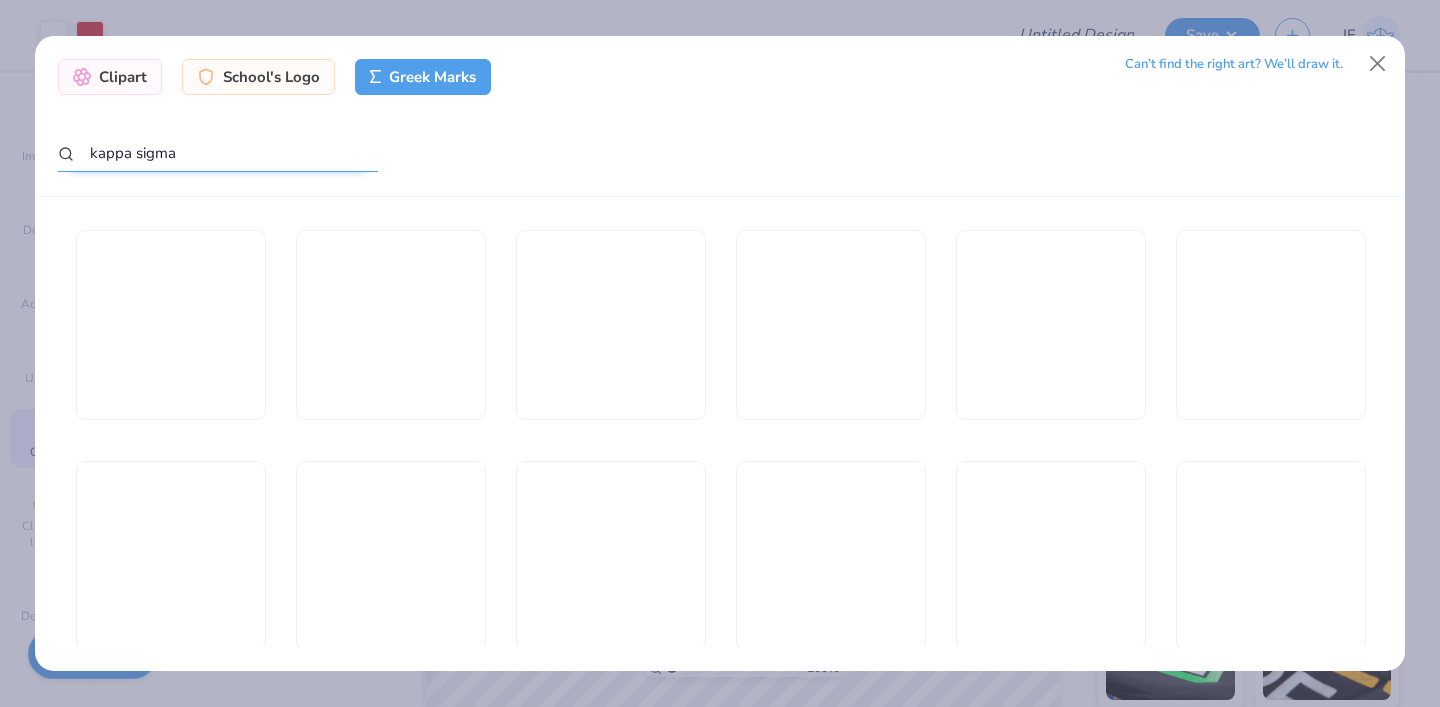 type on "kappa sigma" 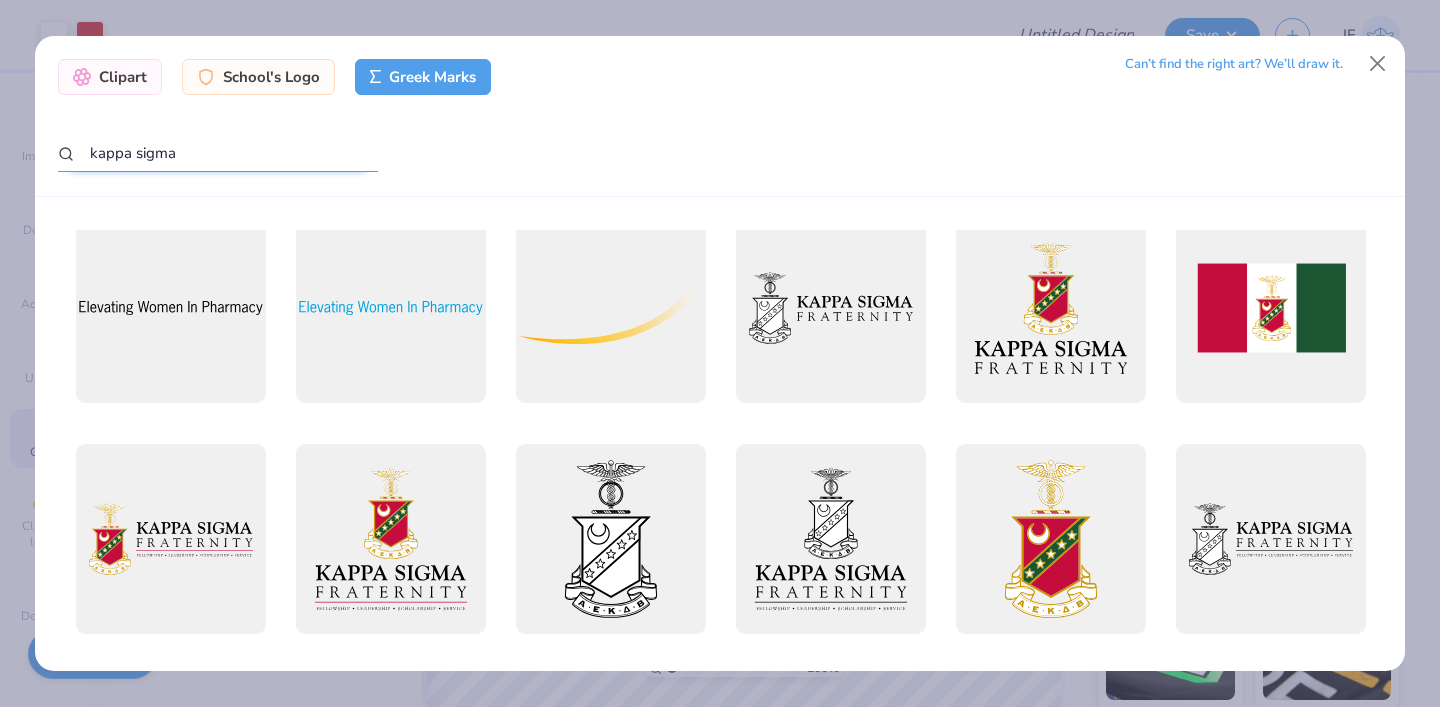 scroll, scrollTop: 1633, scrollLeft: 0, axis: vertical 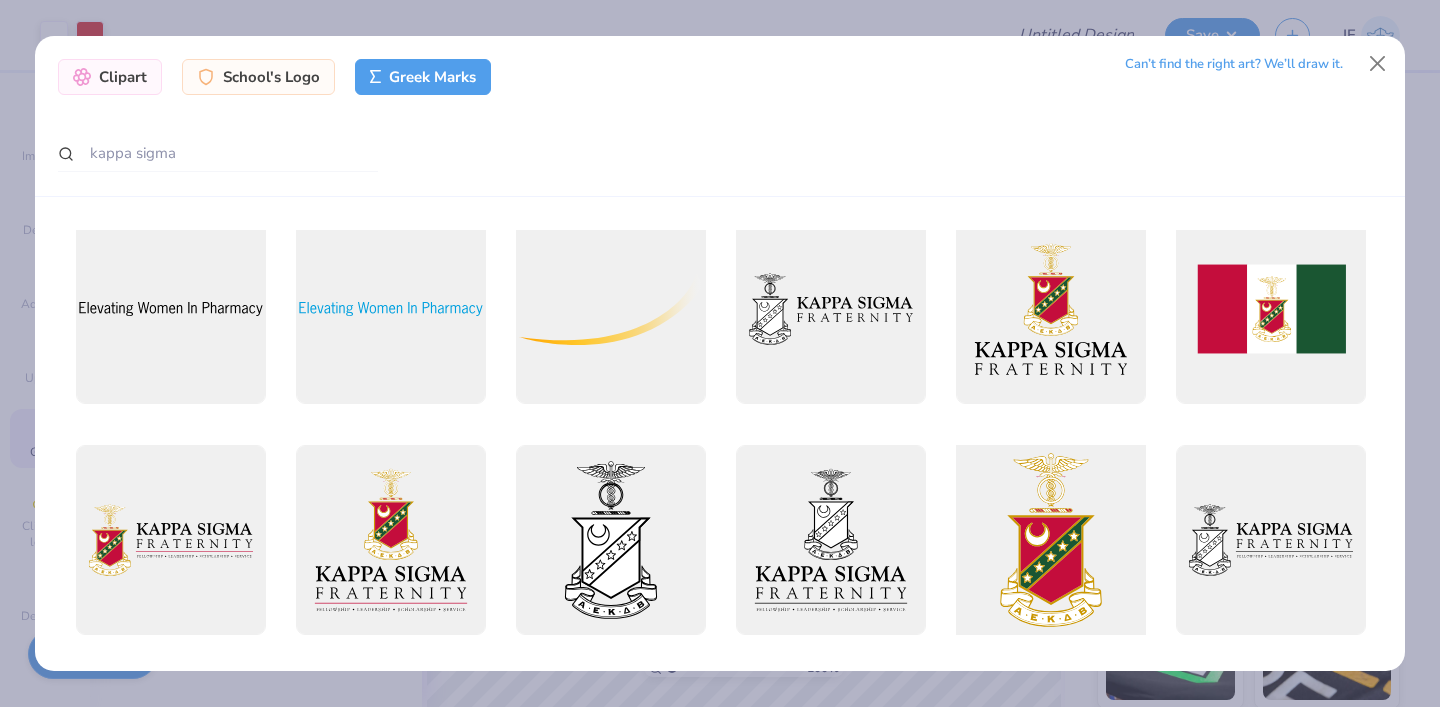 click at bounding box center (1050, 539) 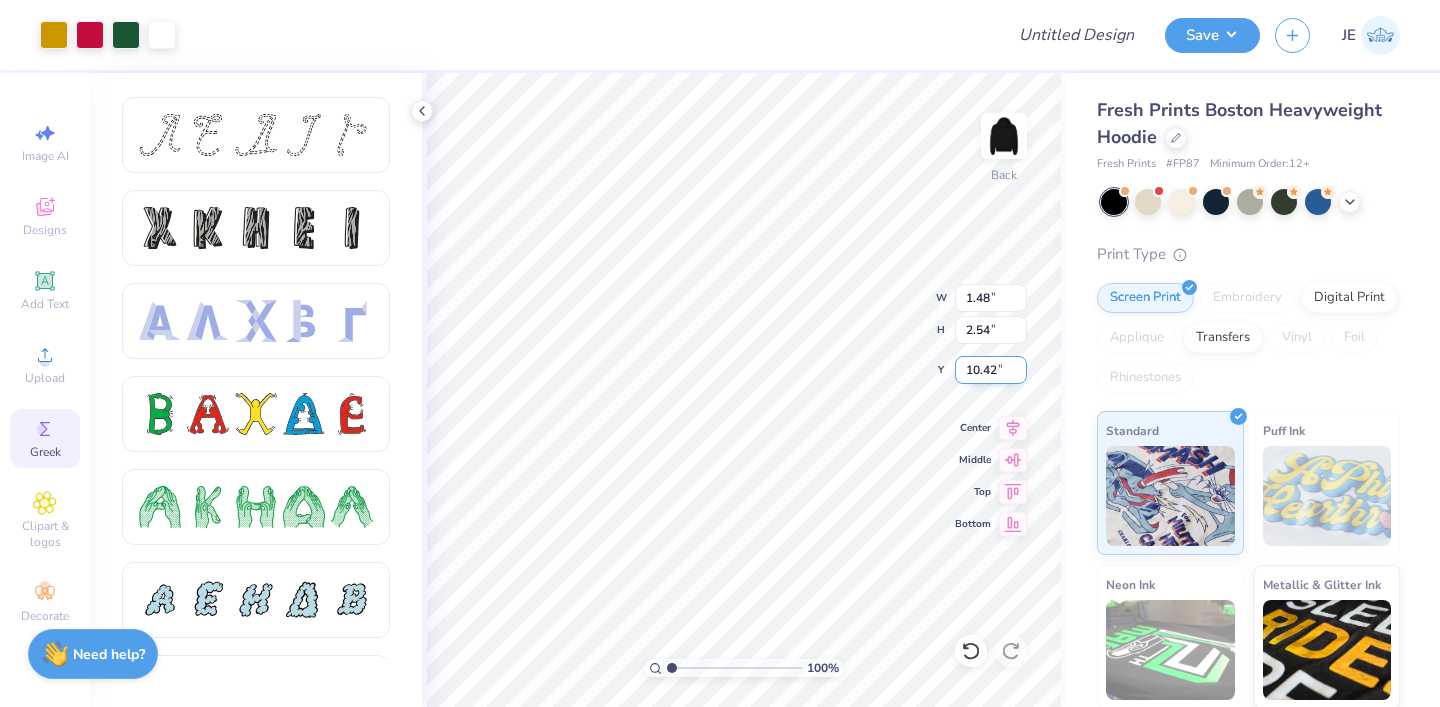 type on "1.48" 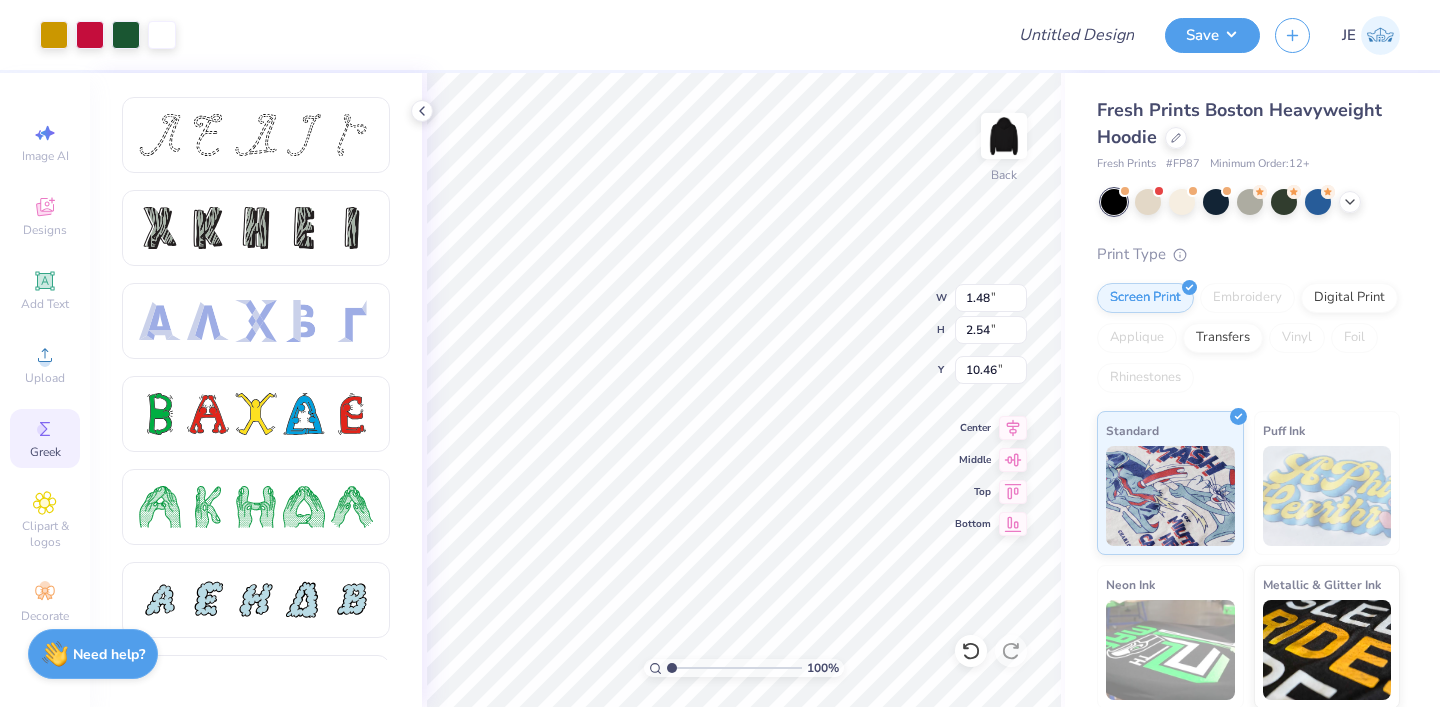 type on "10.46" 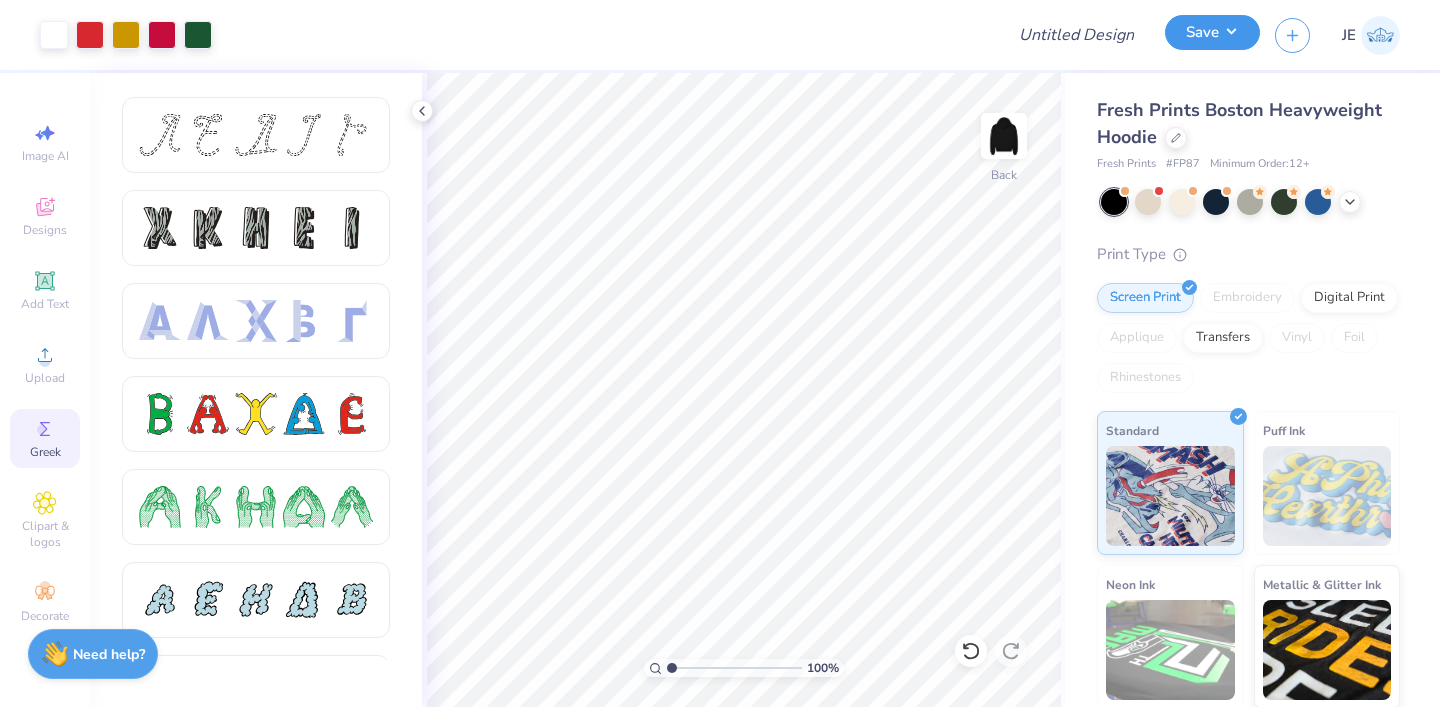 click on "Save" at bounding box center [1212, 32] 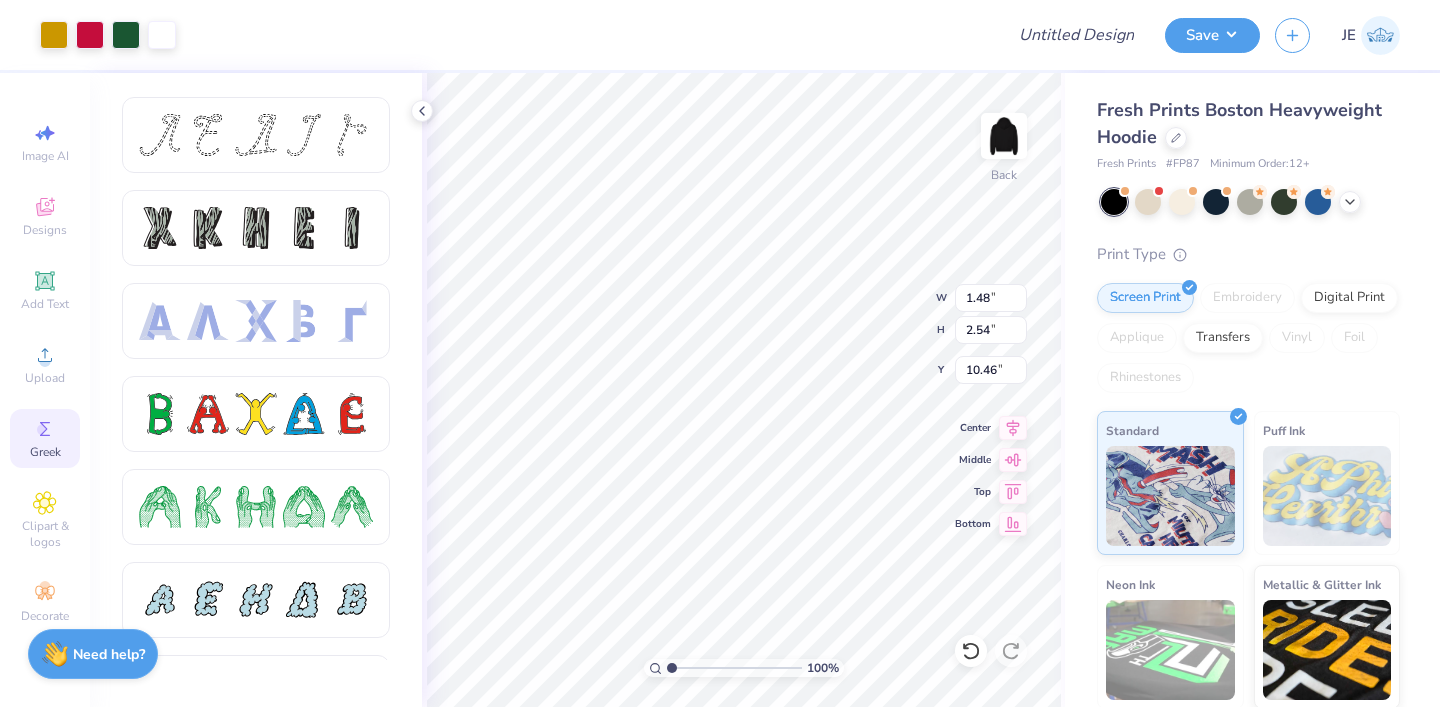type on "0.93" 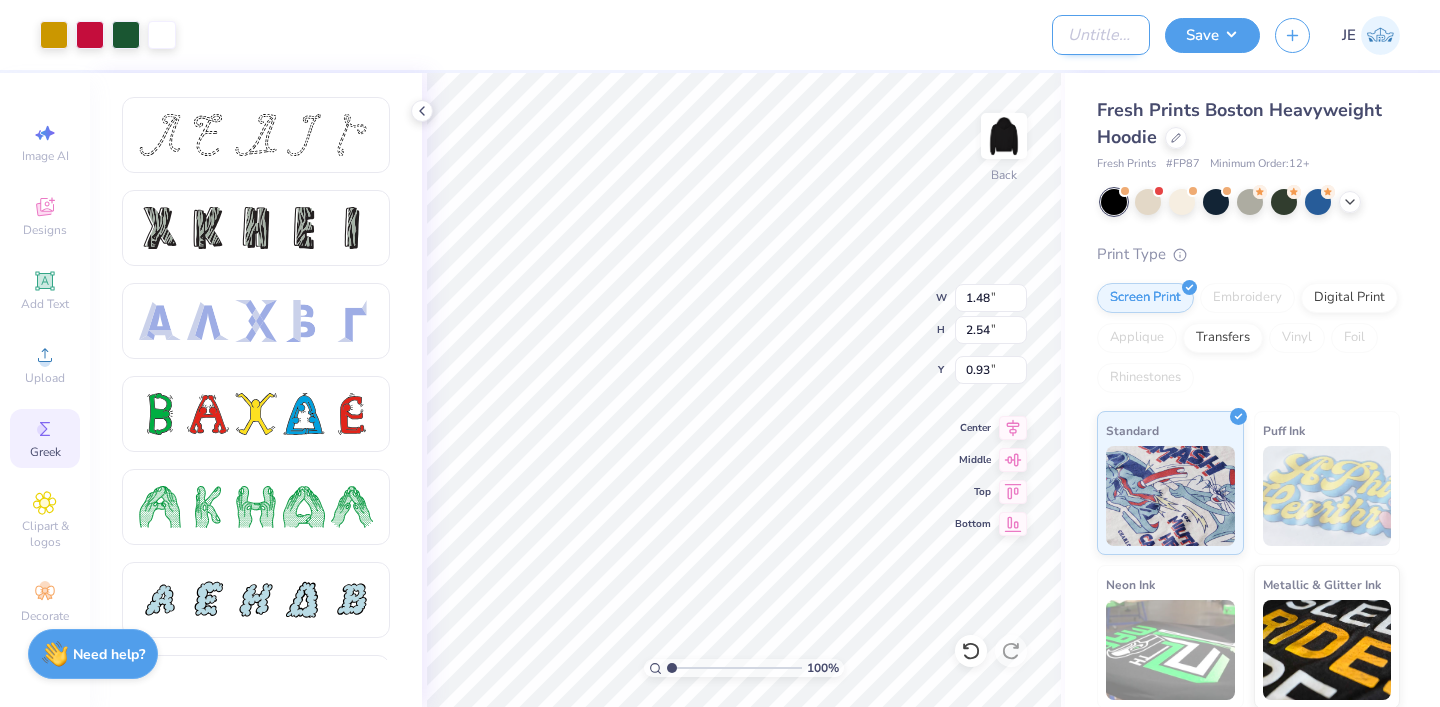 click on "Design Title" at bounding box center [1101, 35] 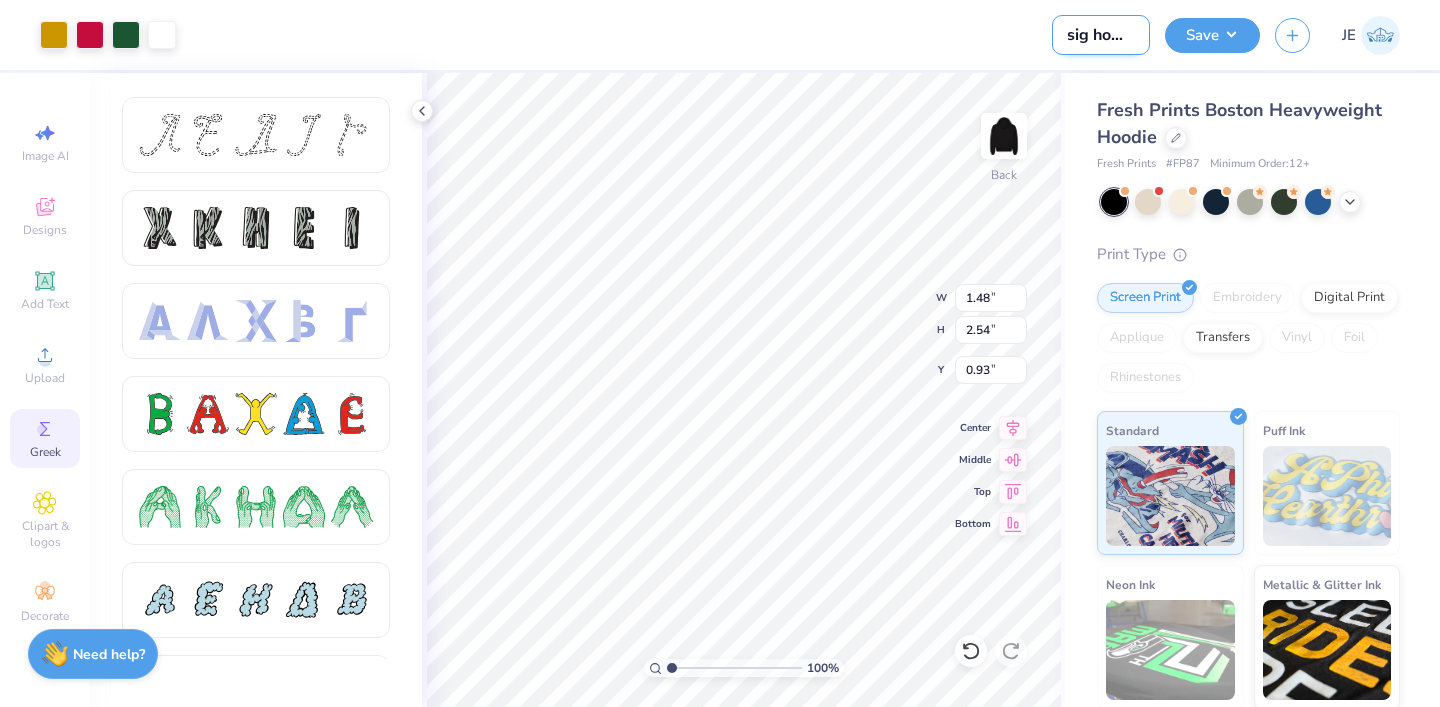 scroll, scrollTop: 0, scrollLeft: 18, axis: horizontal 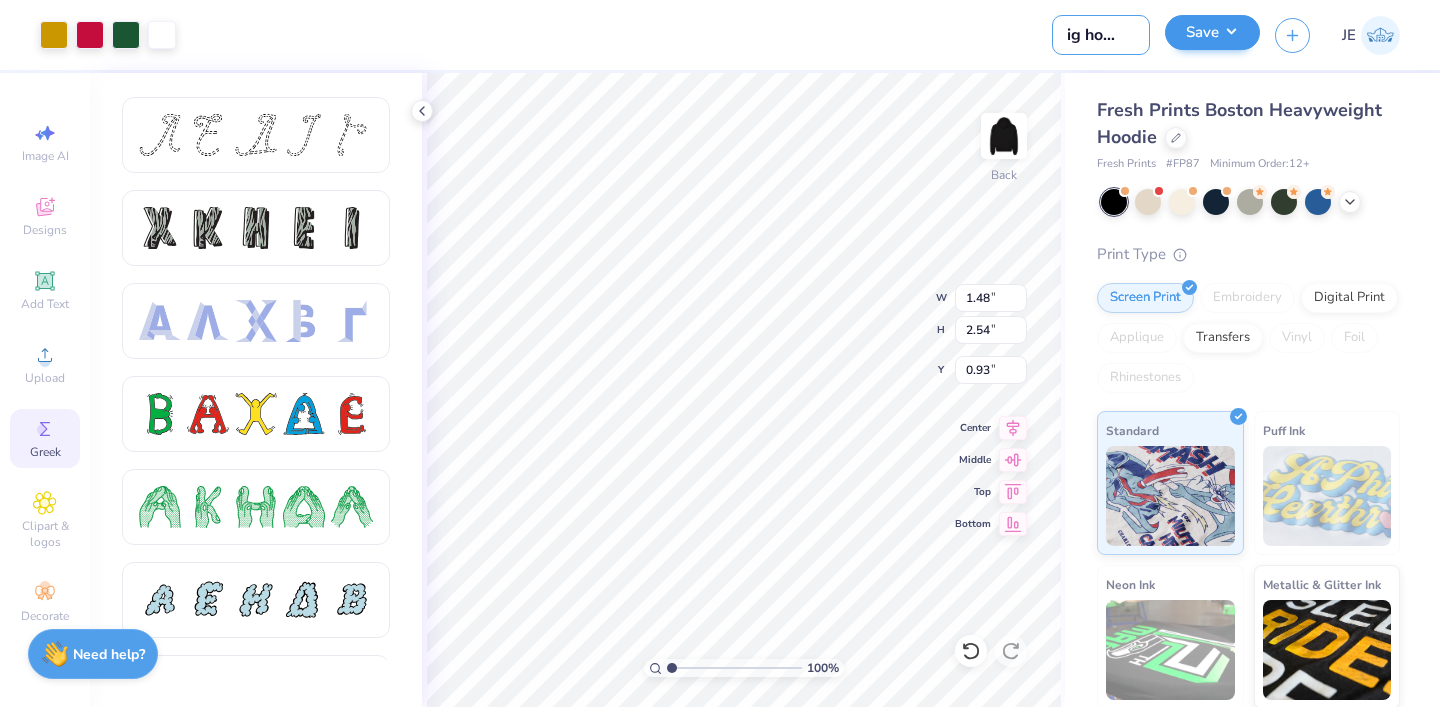type on "ksig hoodie" 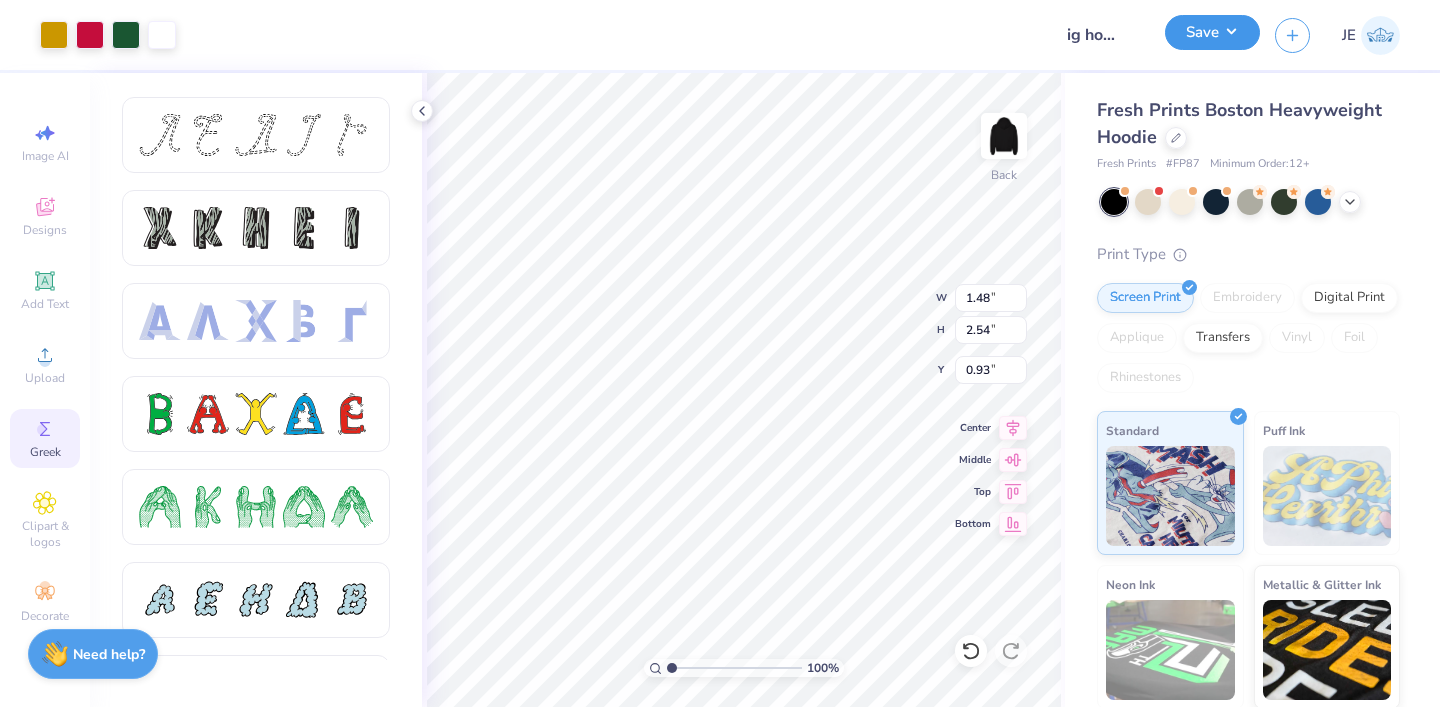 scroll, scrollTop: 0, scrollLeft: 0, axis: both 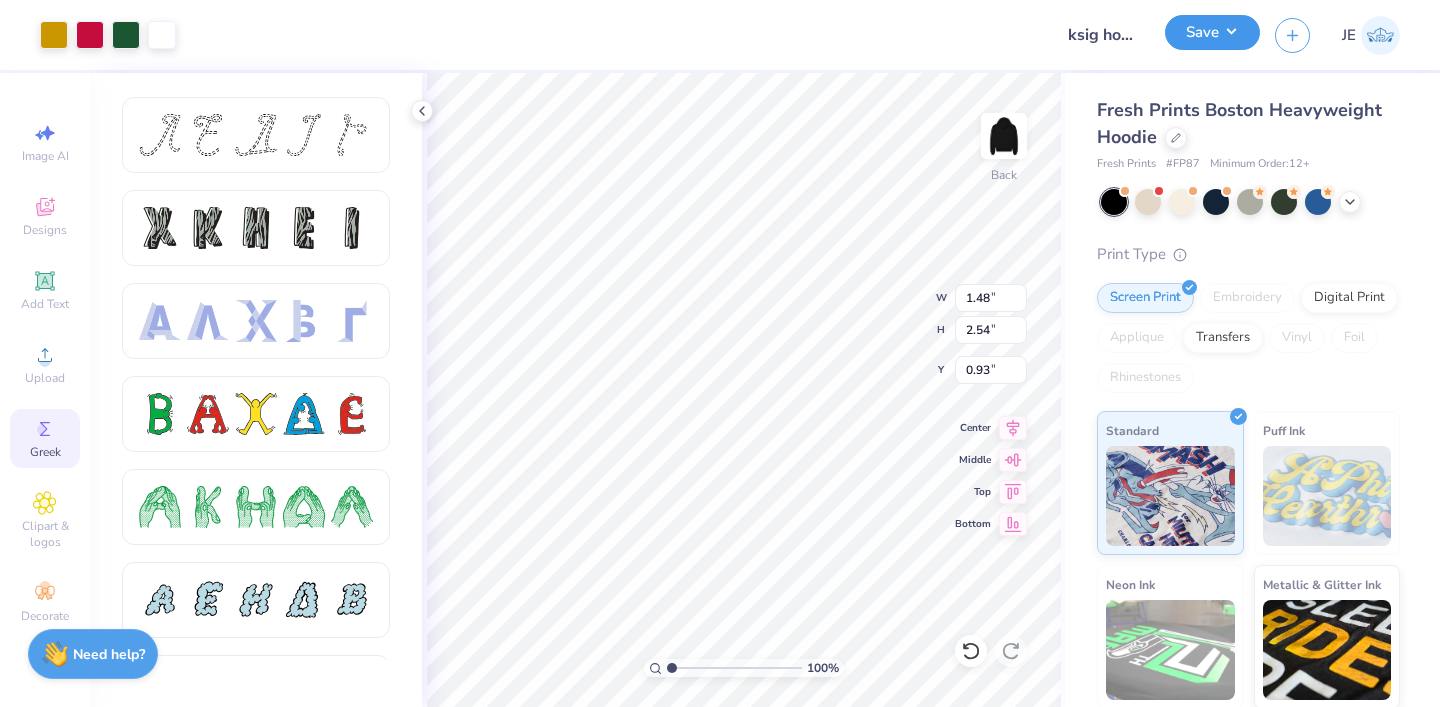 click on "Save" at bounding box center [1212, 32] 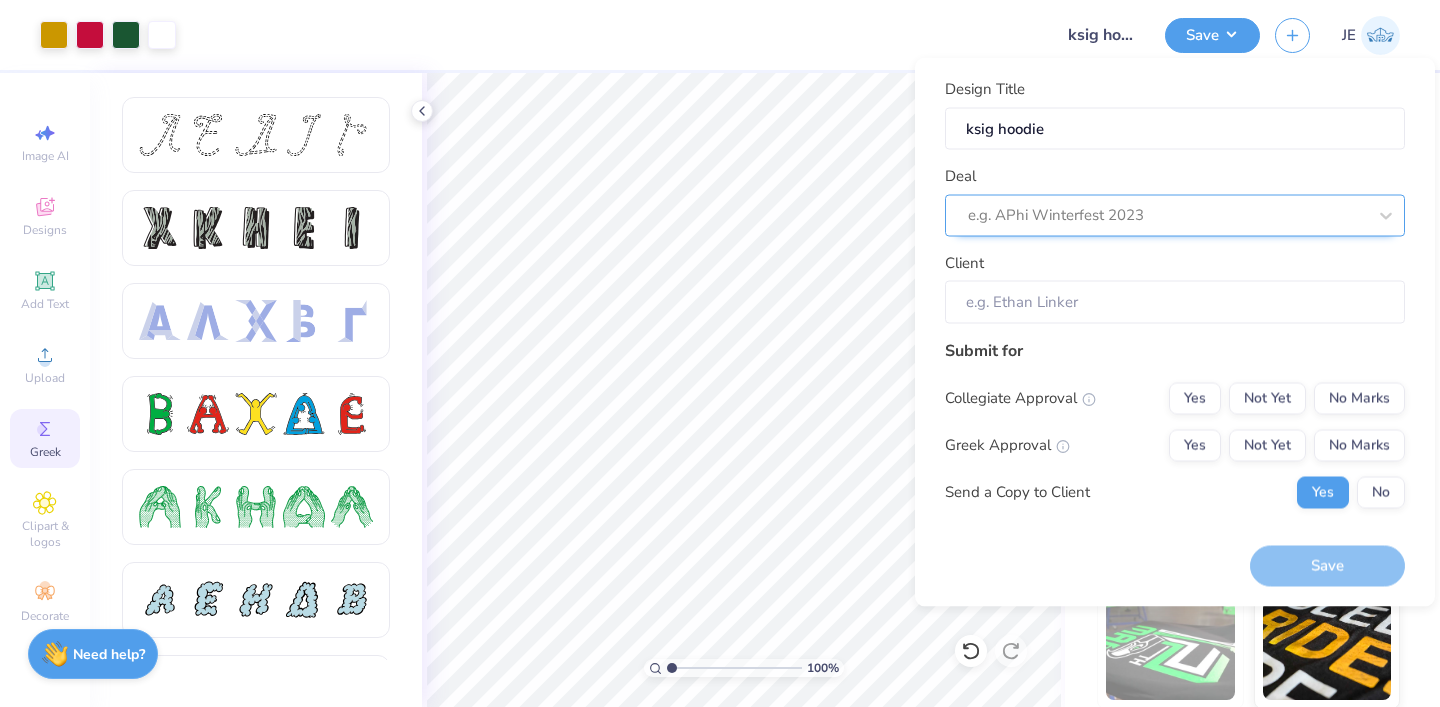 click at bounding box center [1167, 215] 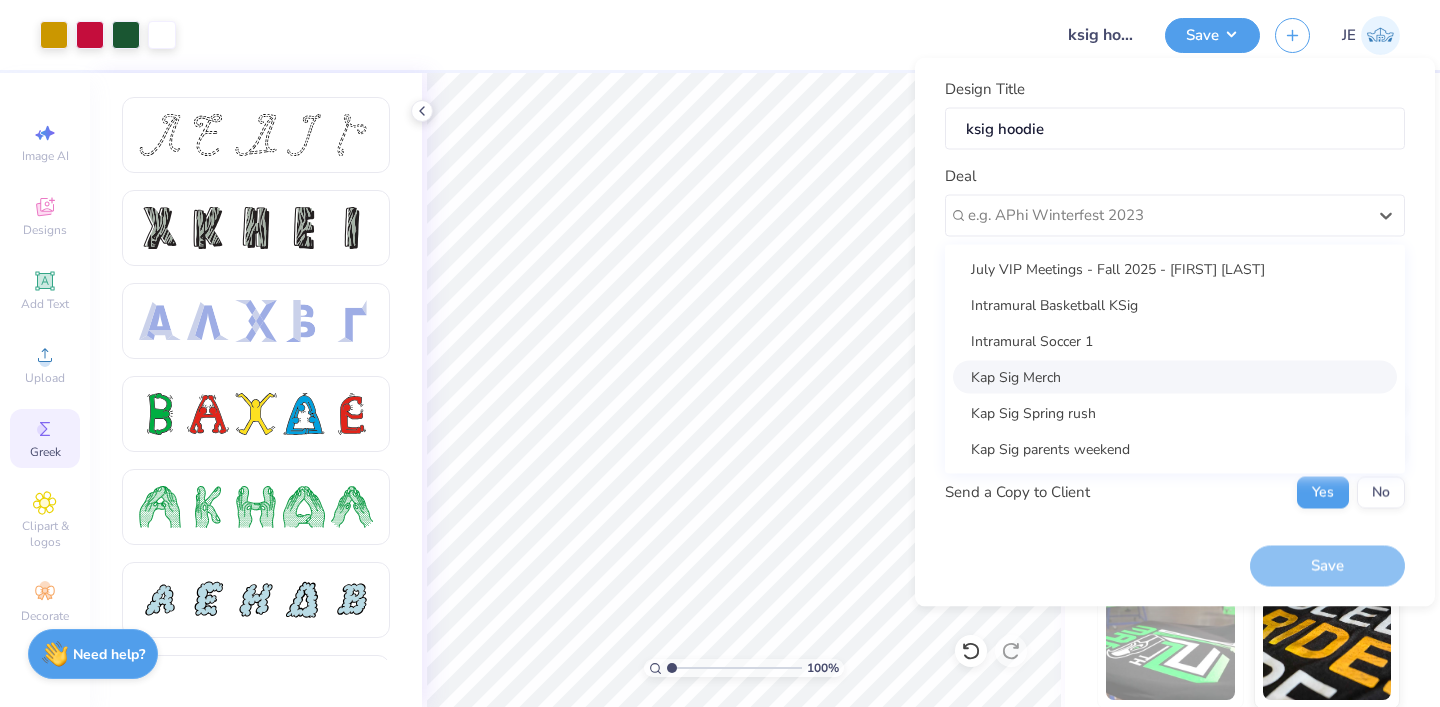 click on "Kap Sig Merch" at bounding box center [1175, 376] 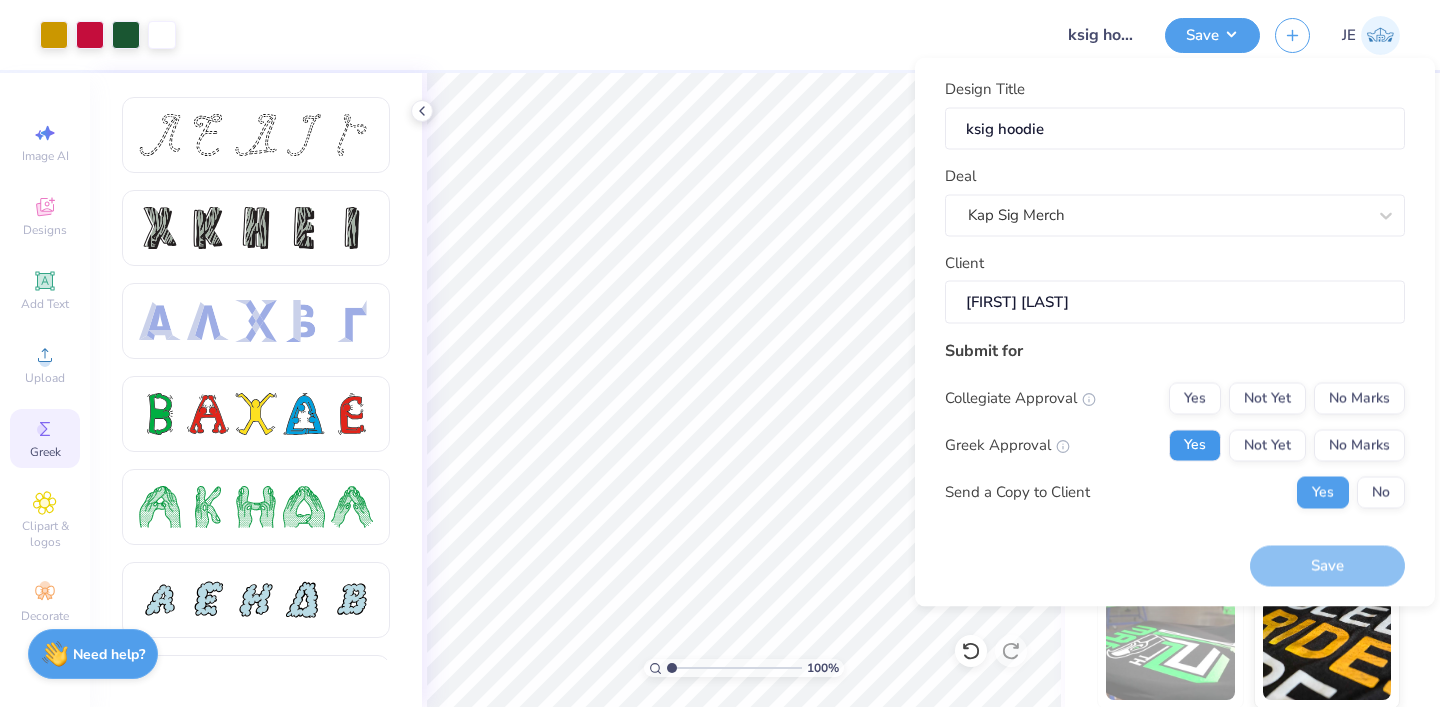click on "Yes" at bounding box center (1195, 445) 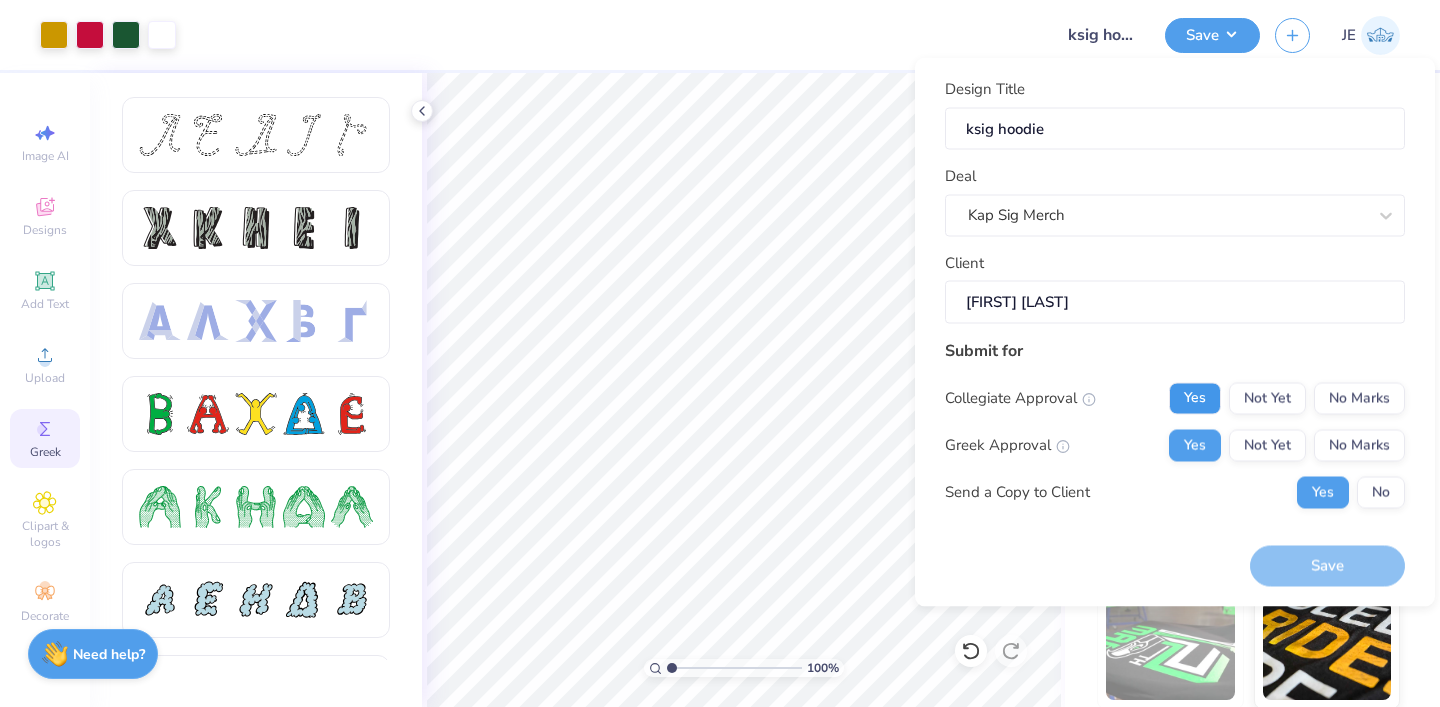 click on "Yes" at bounding box center (1195, 398) 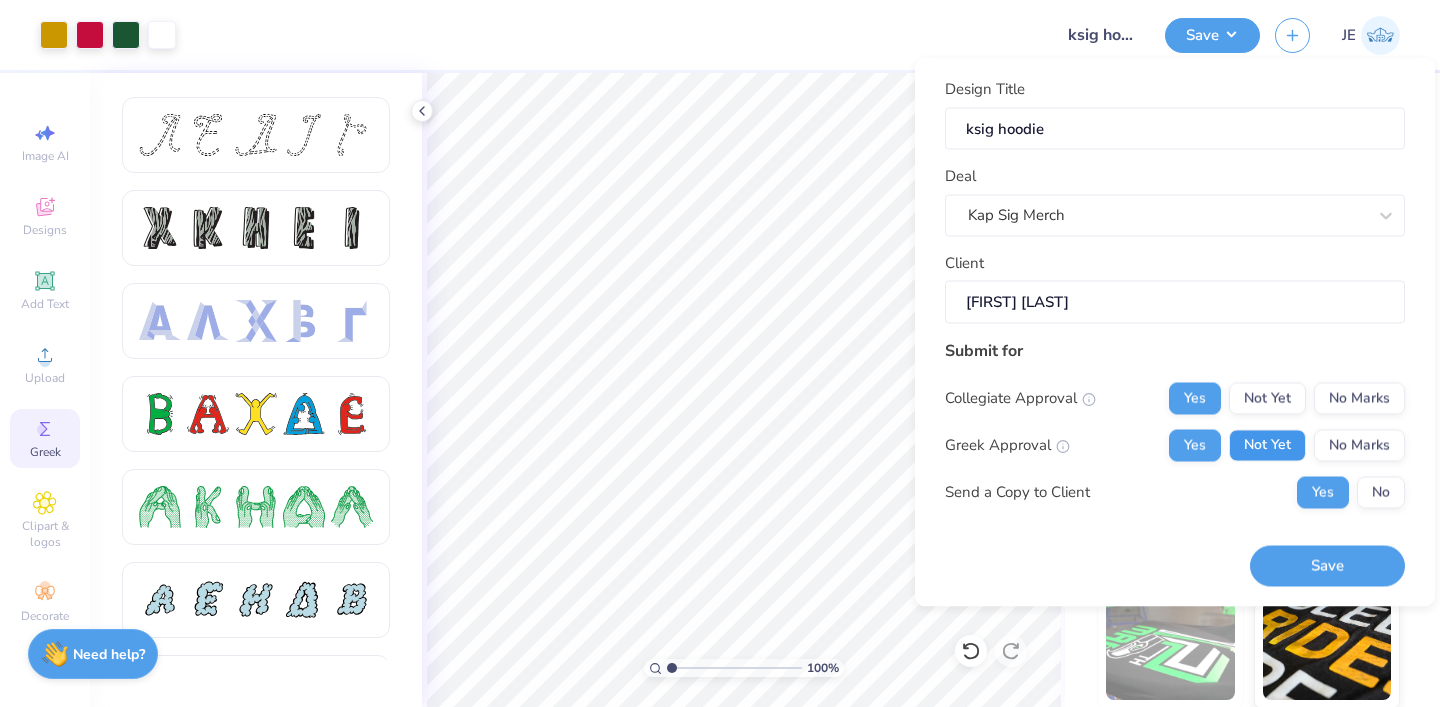 click on "Not Yet" at bounding box center (1267, 445) 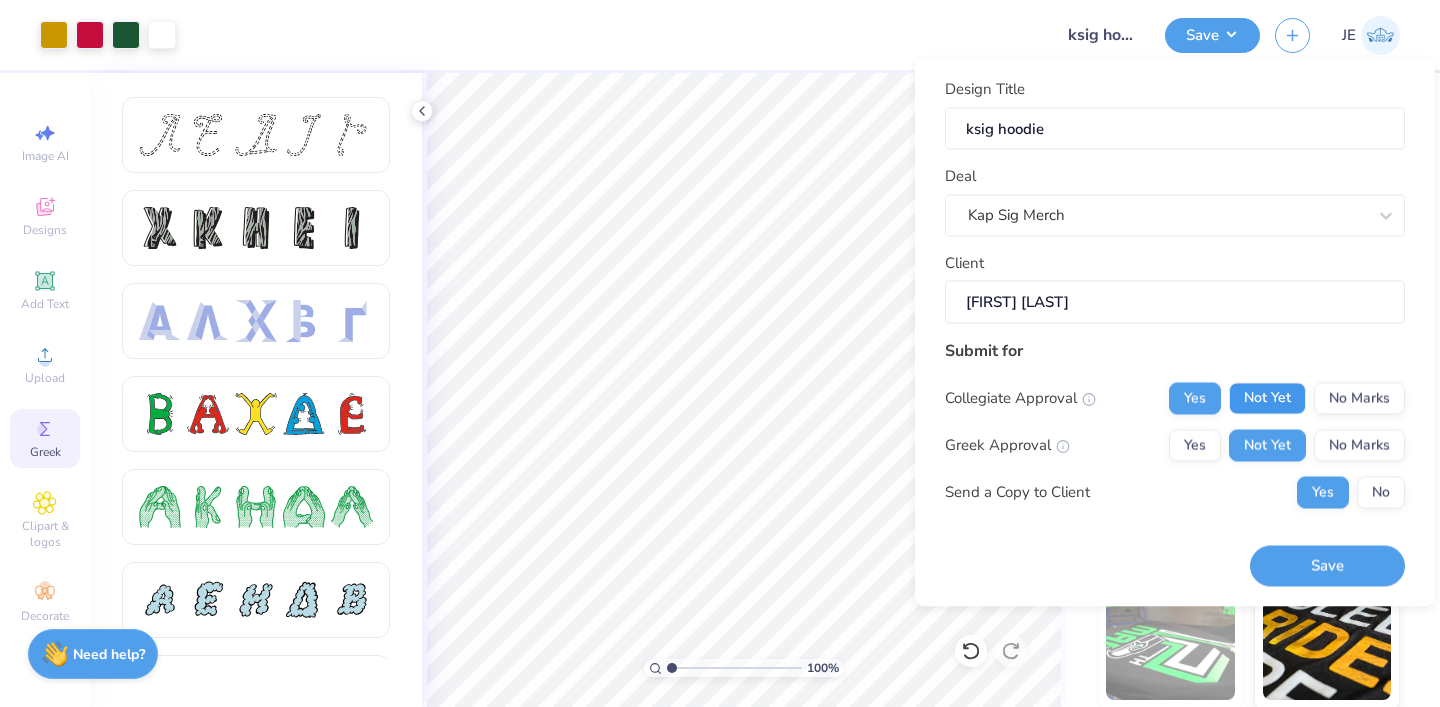 click on "Not Yet" at bounding box center (1267, 398) 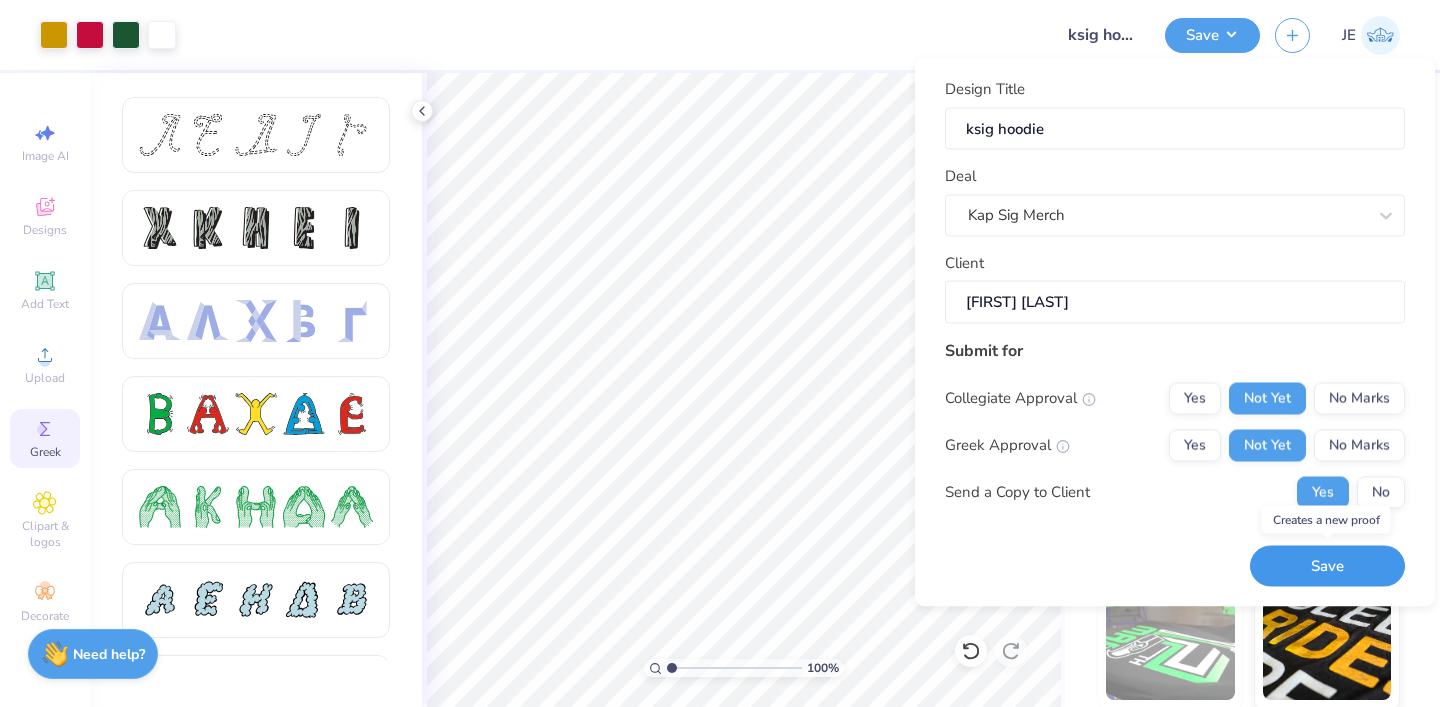 click on "Save" at bounding box center (1327, 566) 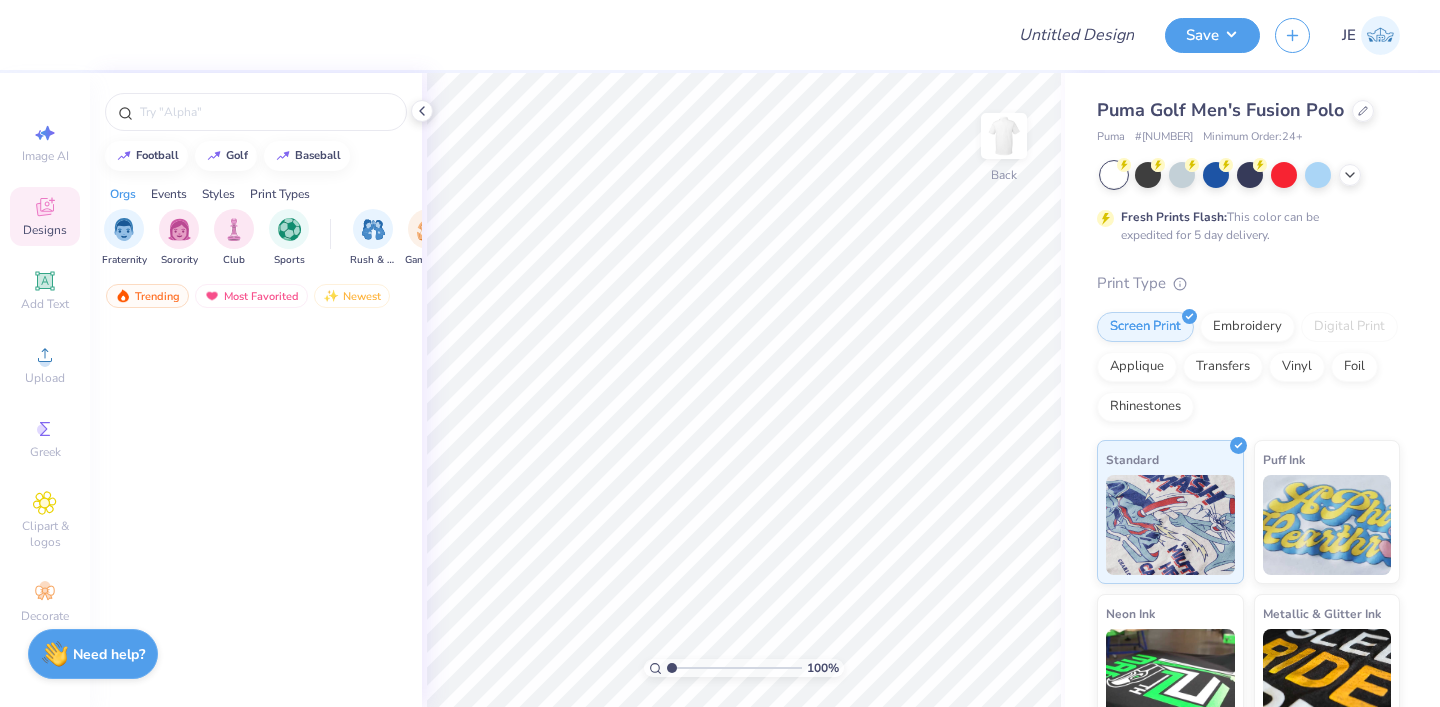scroll, scrollTop: 0, scrollLeft: 0, axis: both 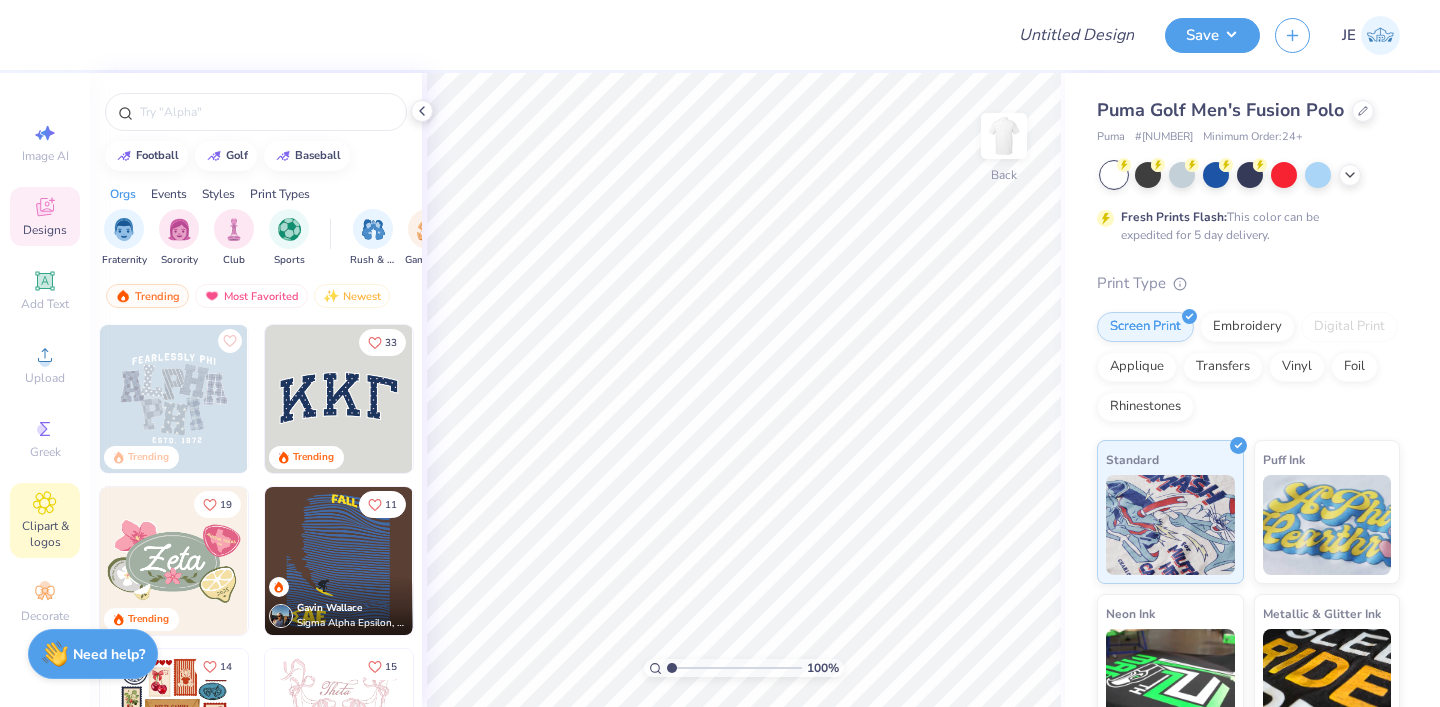 click on "Clipart & logos" at bounding box center [45, 520] 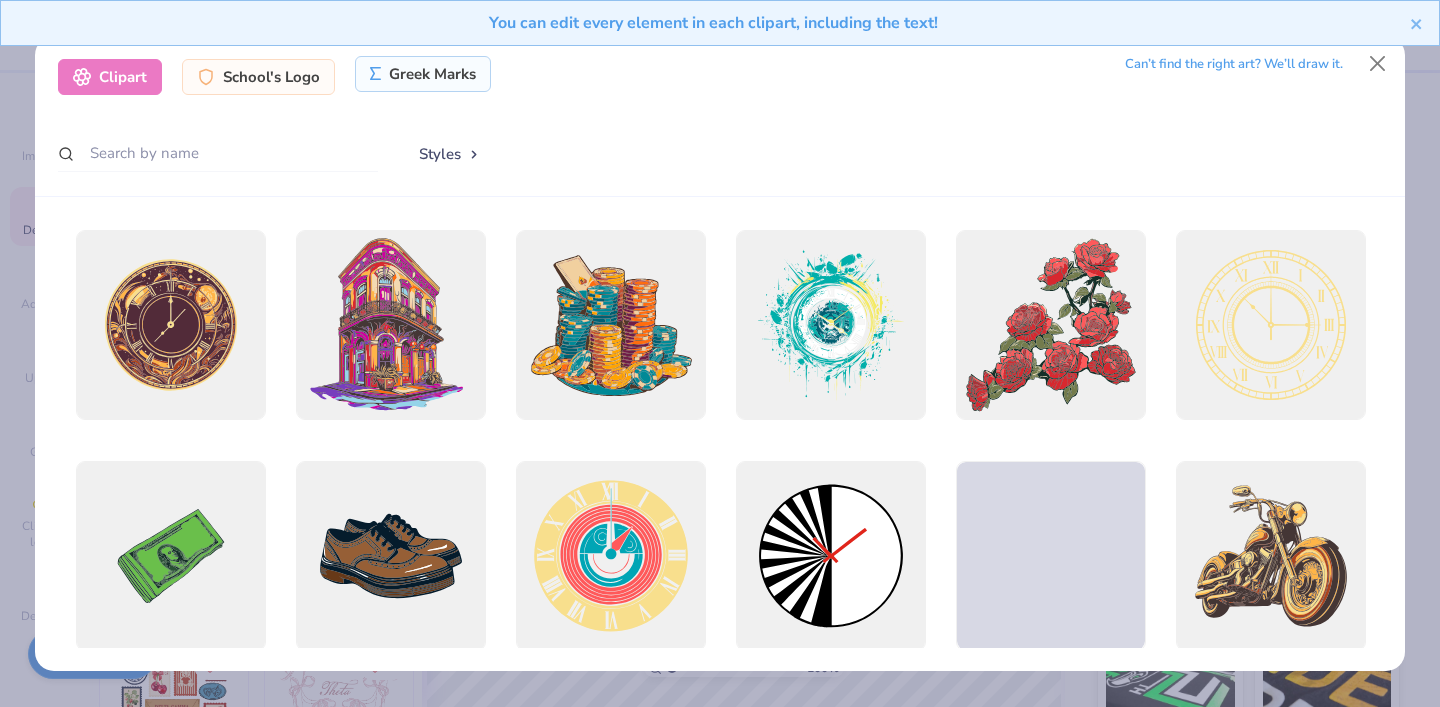 click on "Greek Marks" at bounding box center [423, 74] 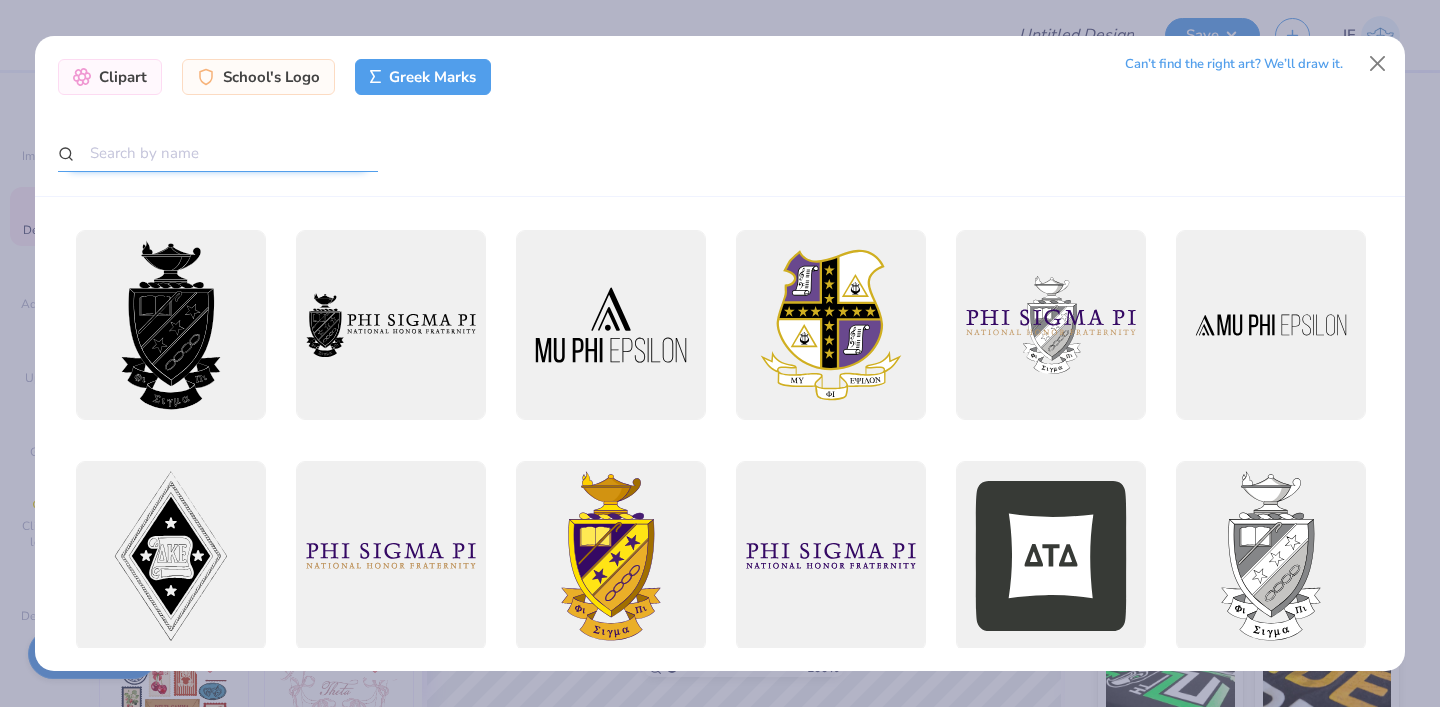 click at bounding box center [218, 153] 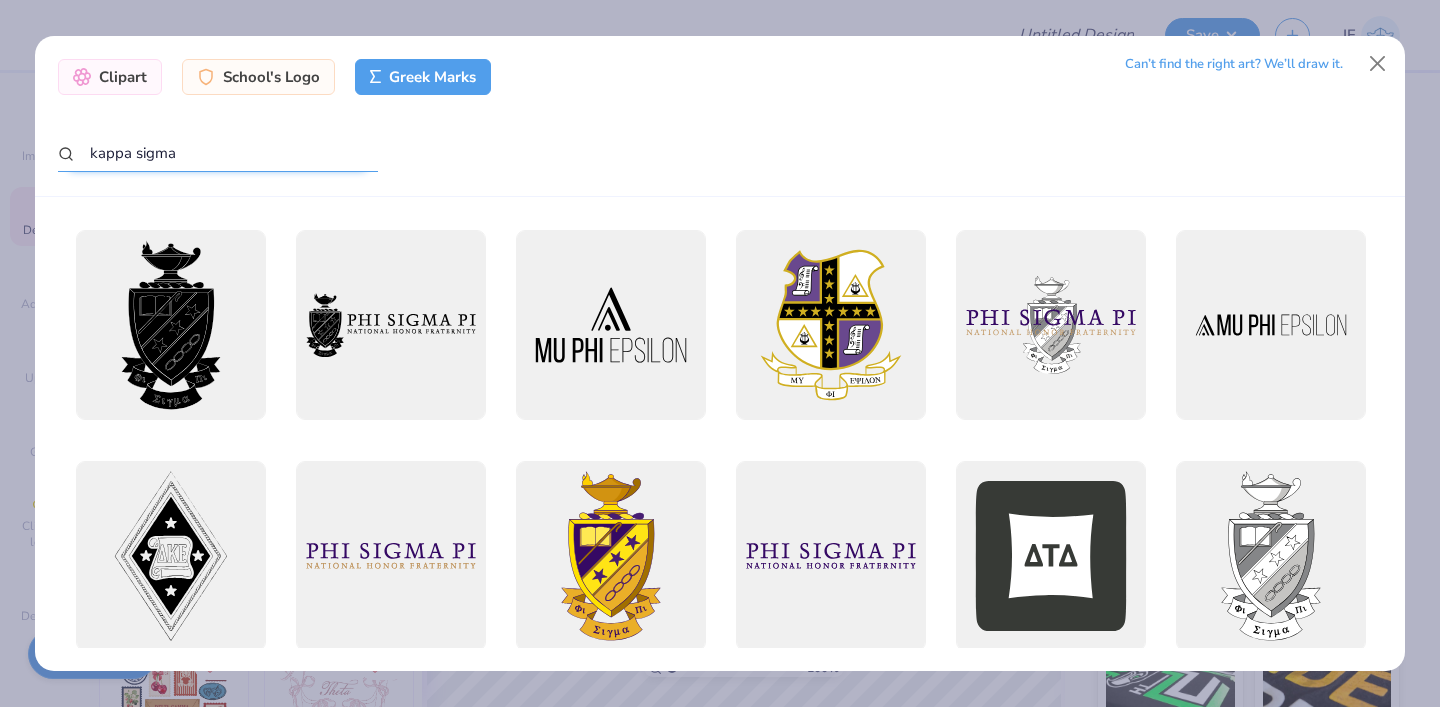 type on "kappa sigma" 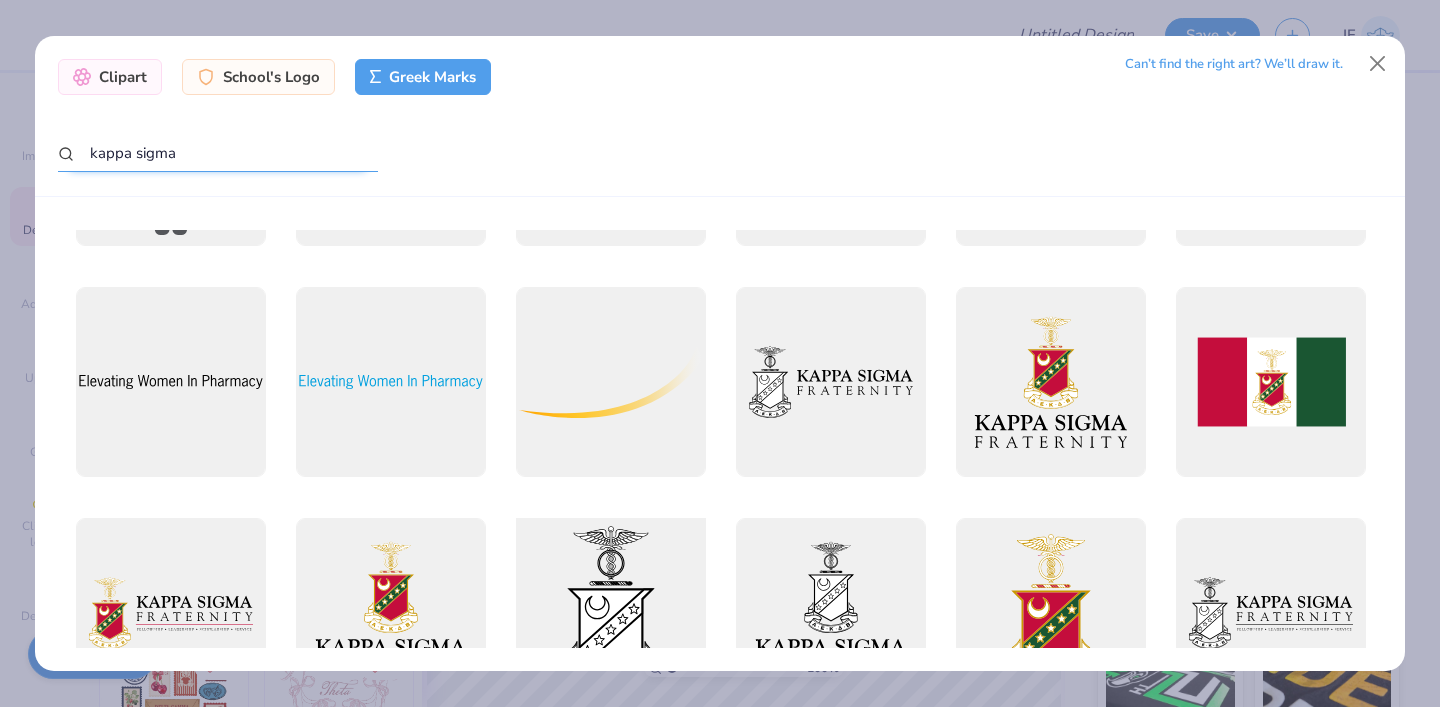 scroll, scrollTop: 1562, scrollLeft: 0, axis: vertical 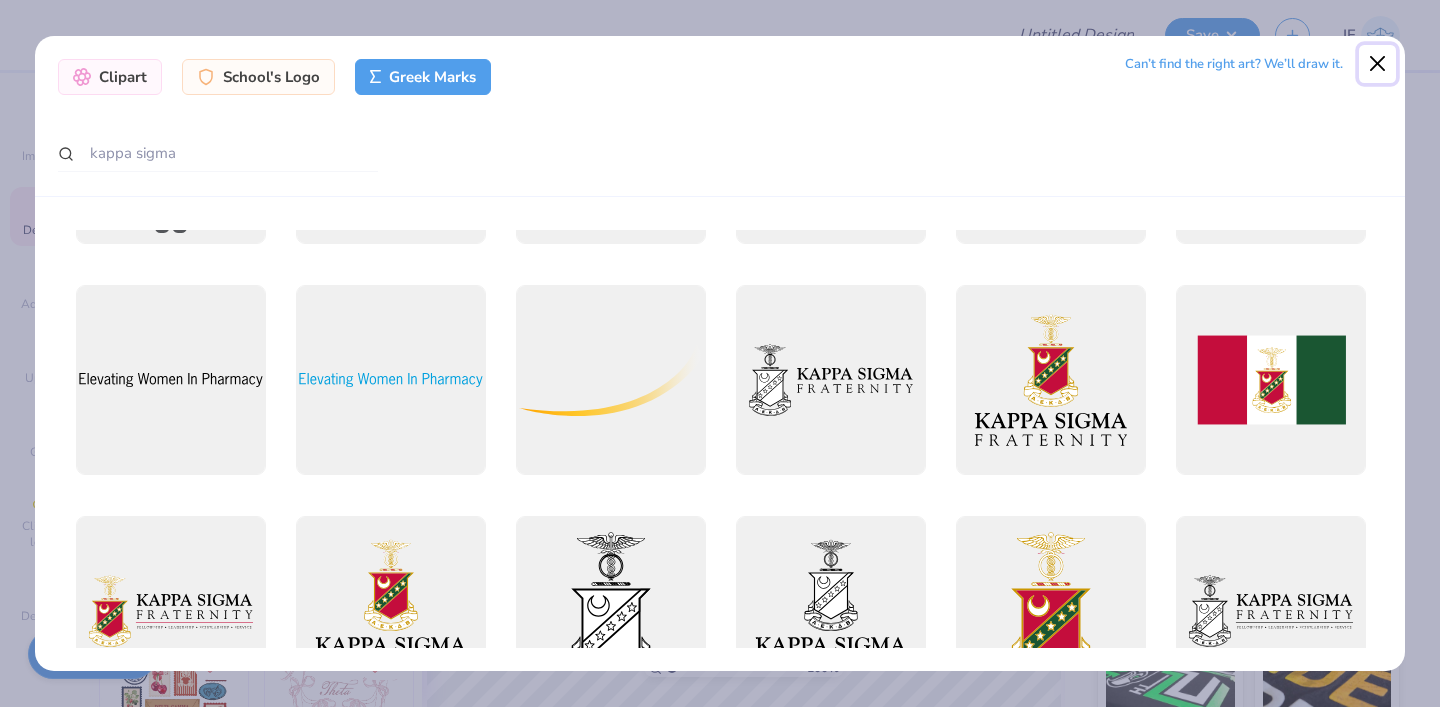 click at bounding box center (1378, 64) 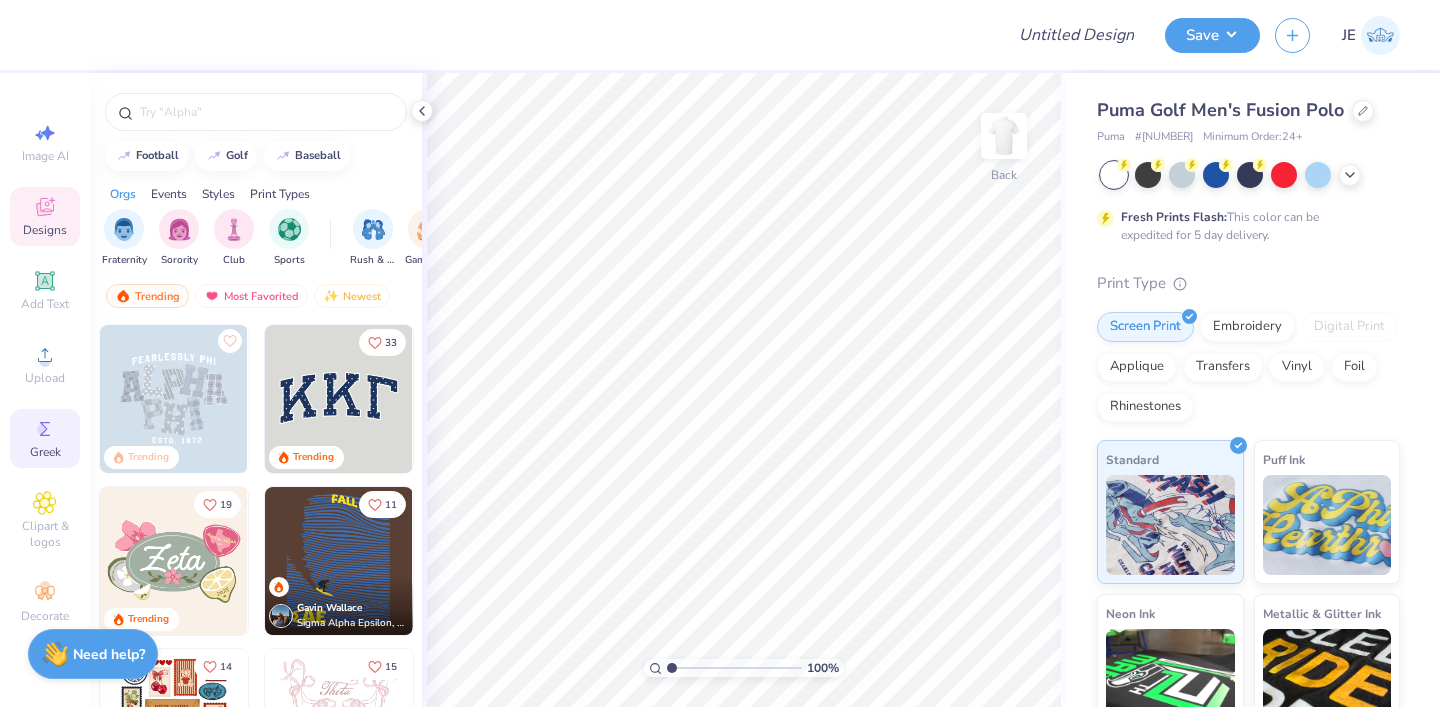 click 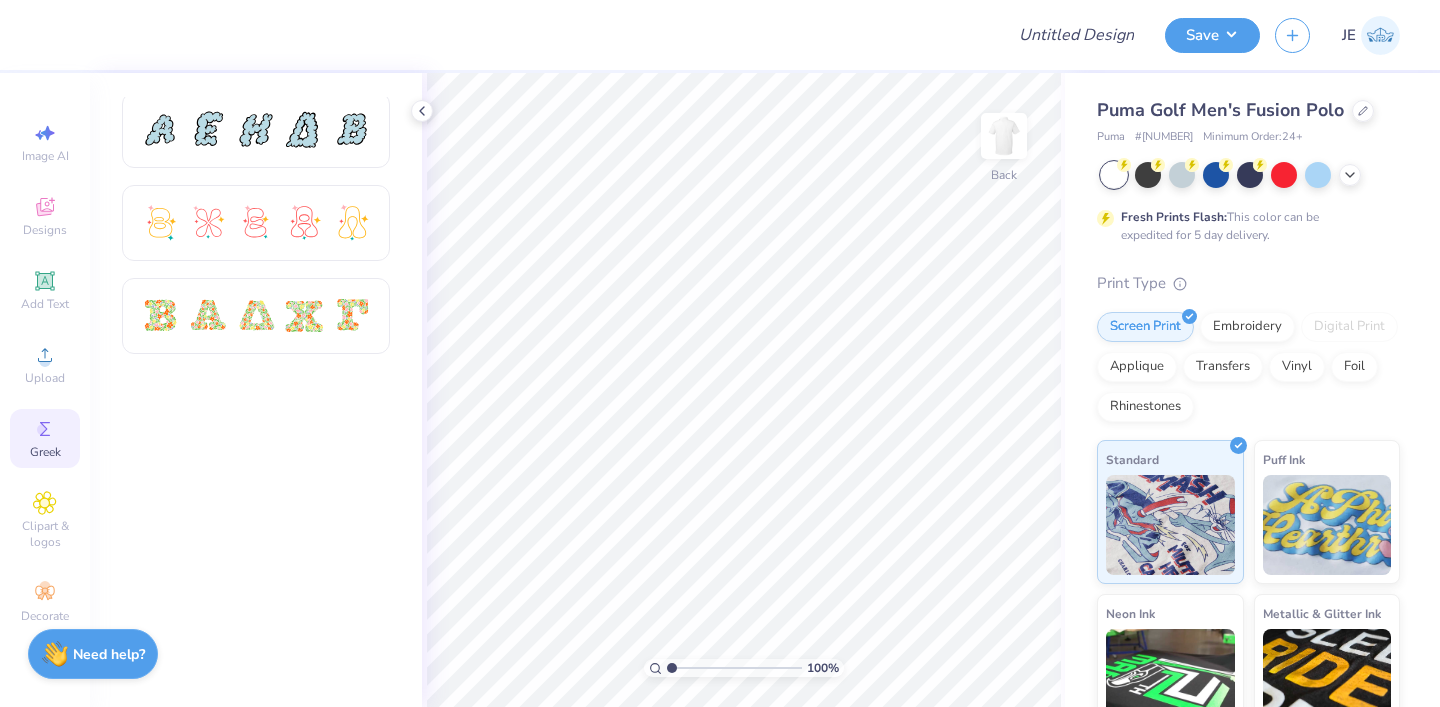 scroll, scrollTop: 0, scrollLeft: 0, axis: both 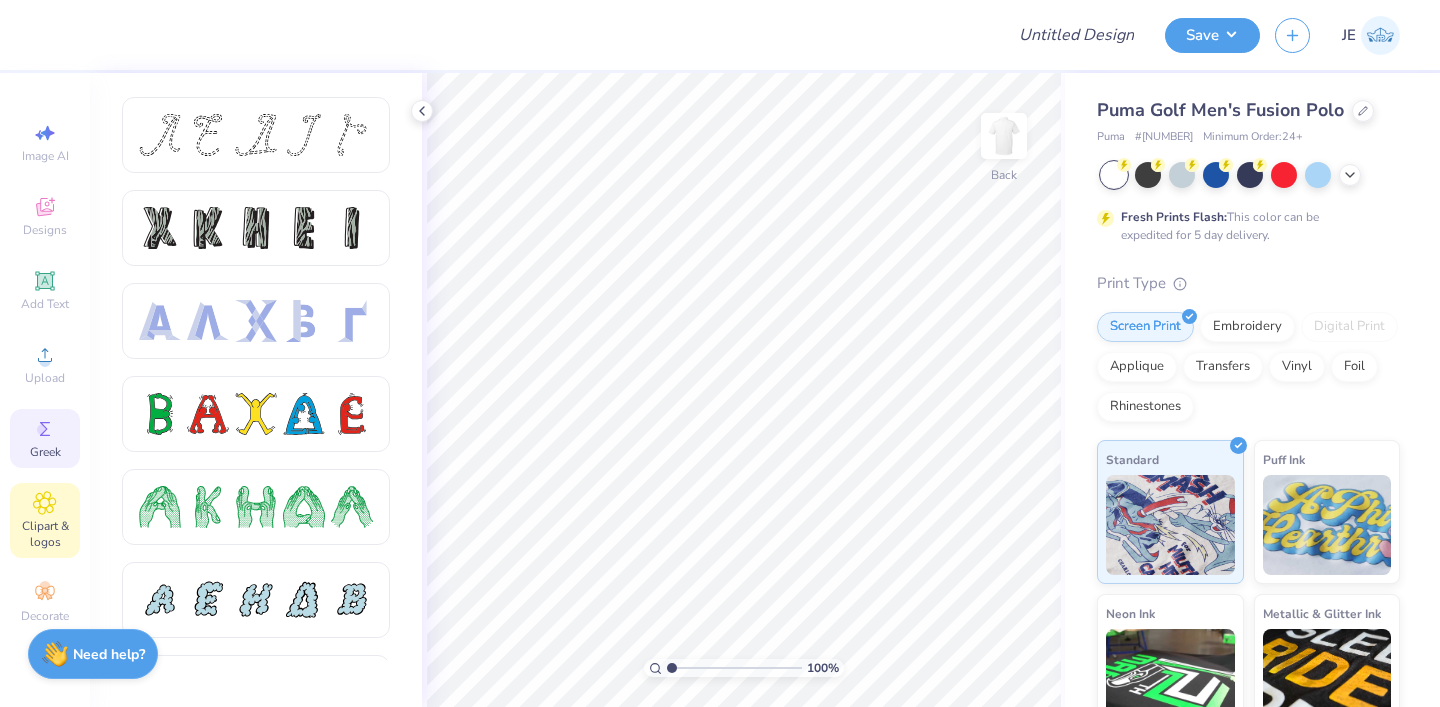 click 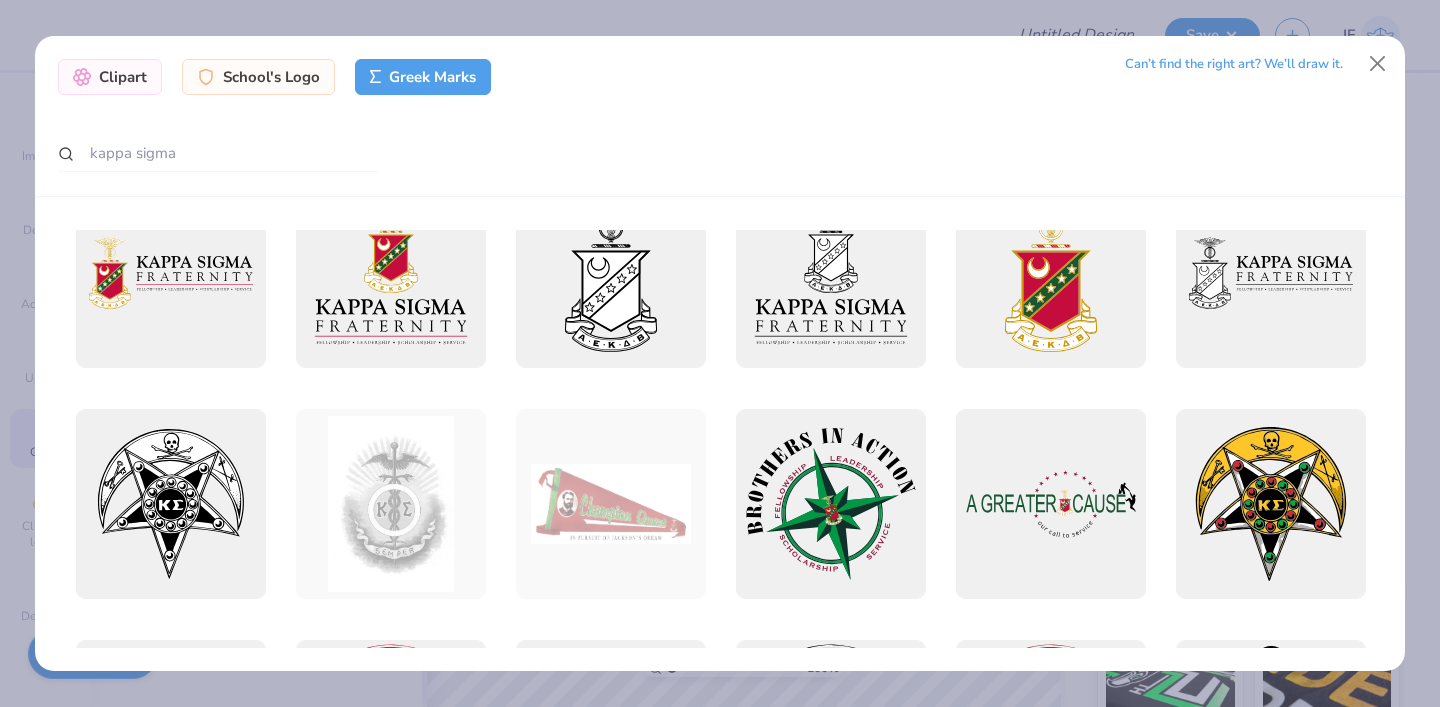 scroll, scrollTop: 1895, scrollLeft: 0, axis: vertical 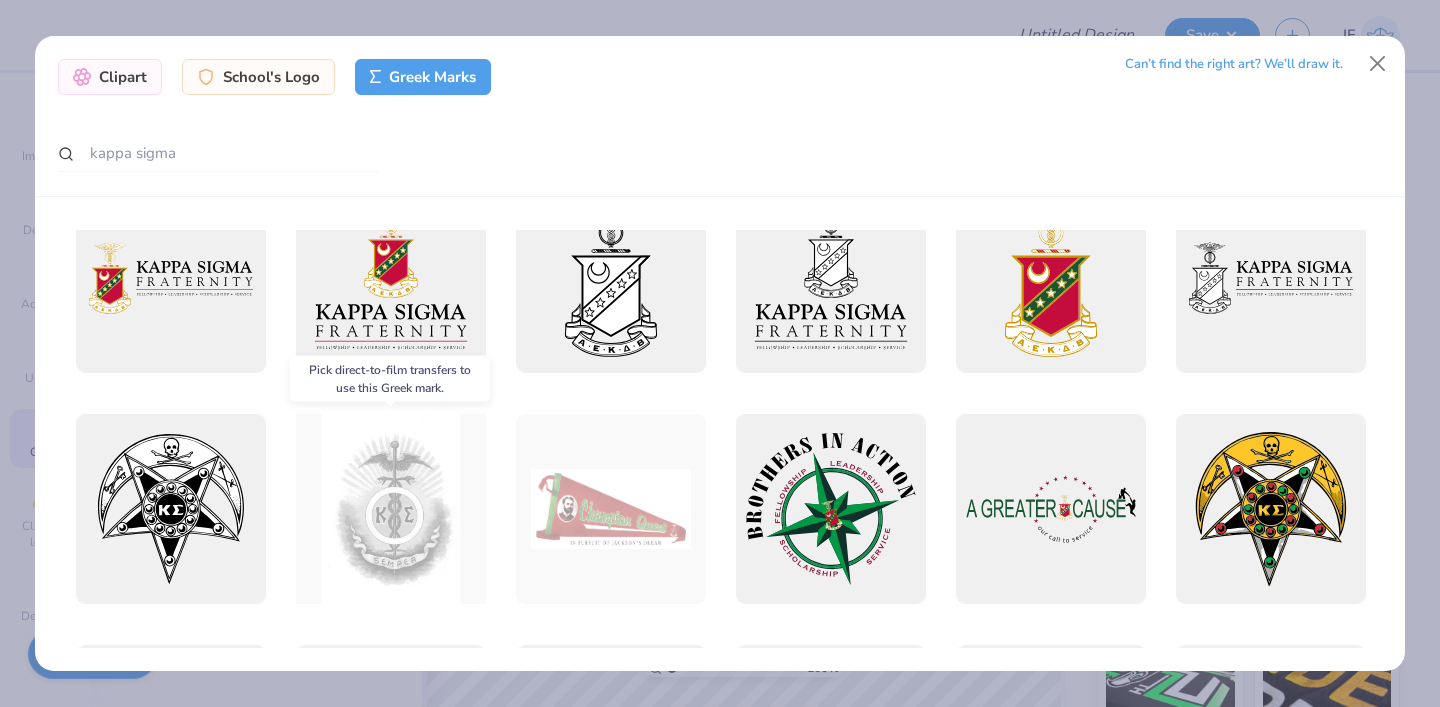 click at bounding box center [390, 508] 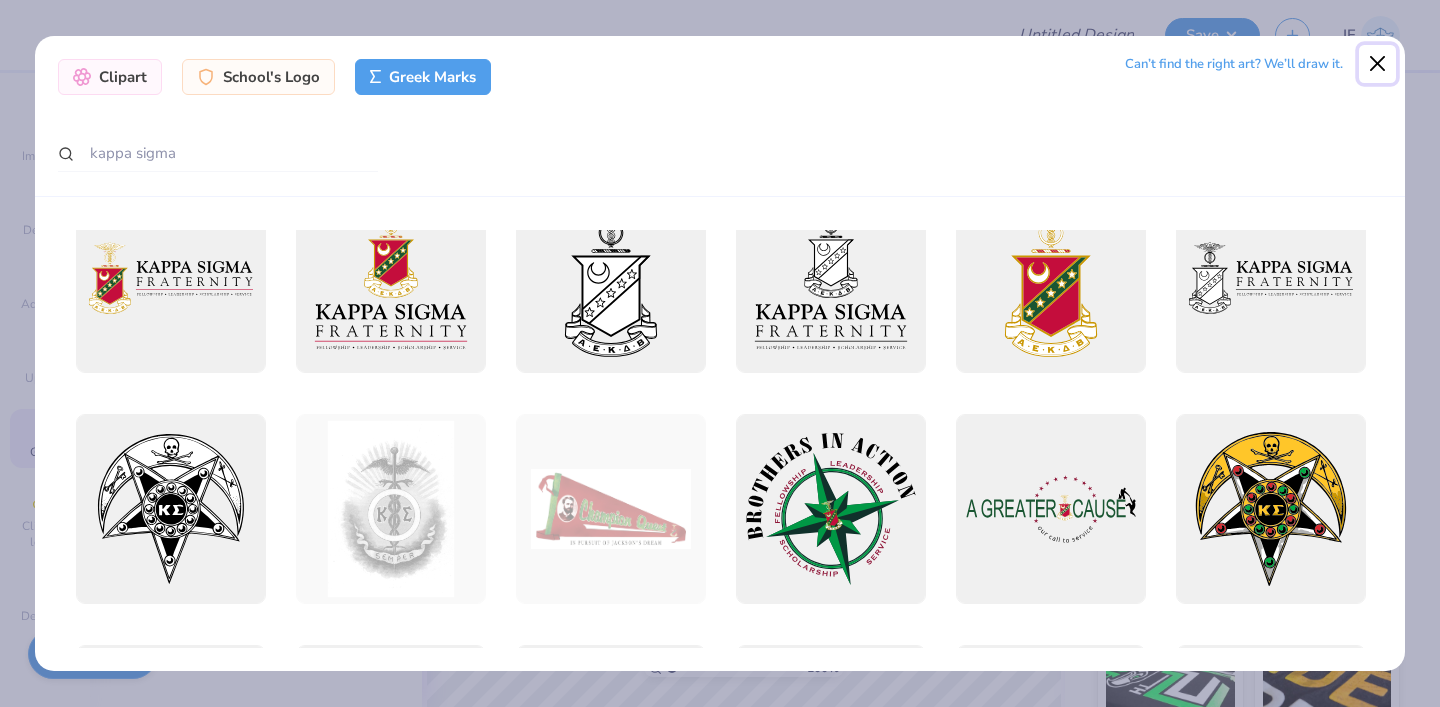 click at bounding box center (1378, 64) 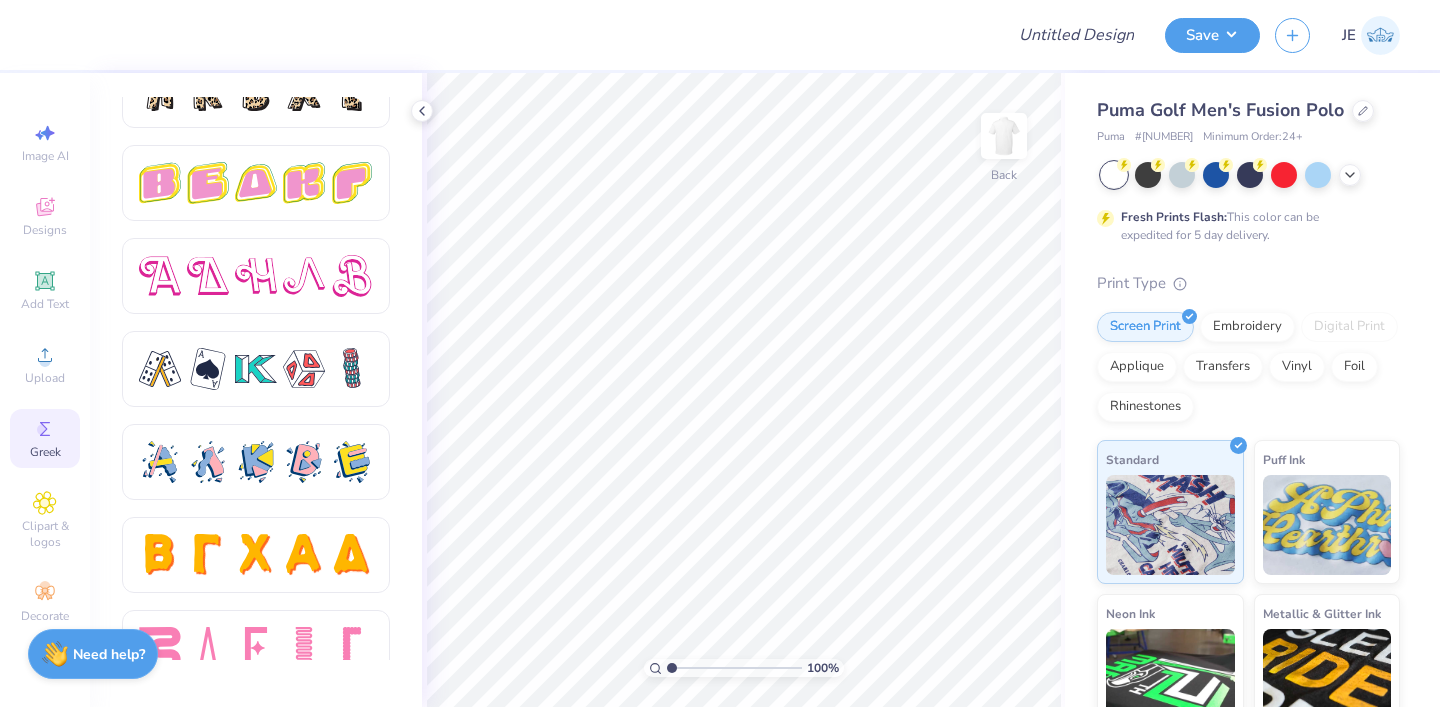 scroll, scrollTop: 3435, scrollLeft: 0, axis: vertical 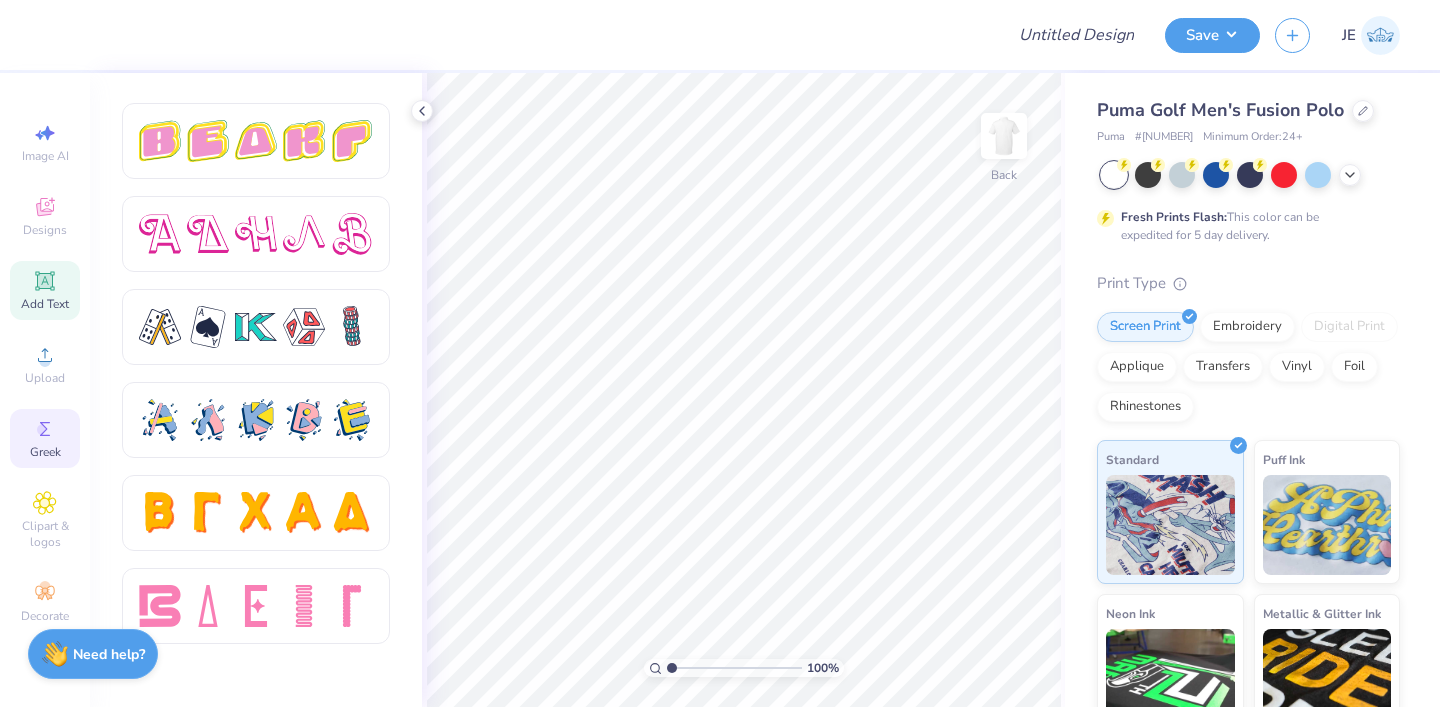 click on "Add Text" at bounding box center (45, 290) 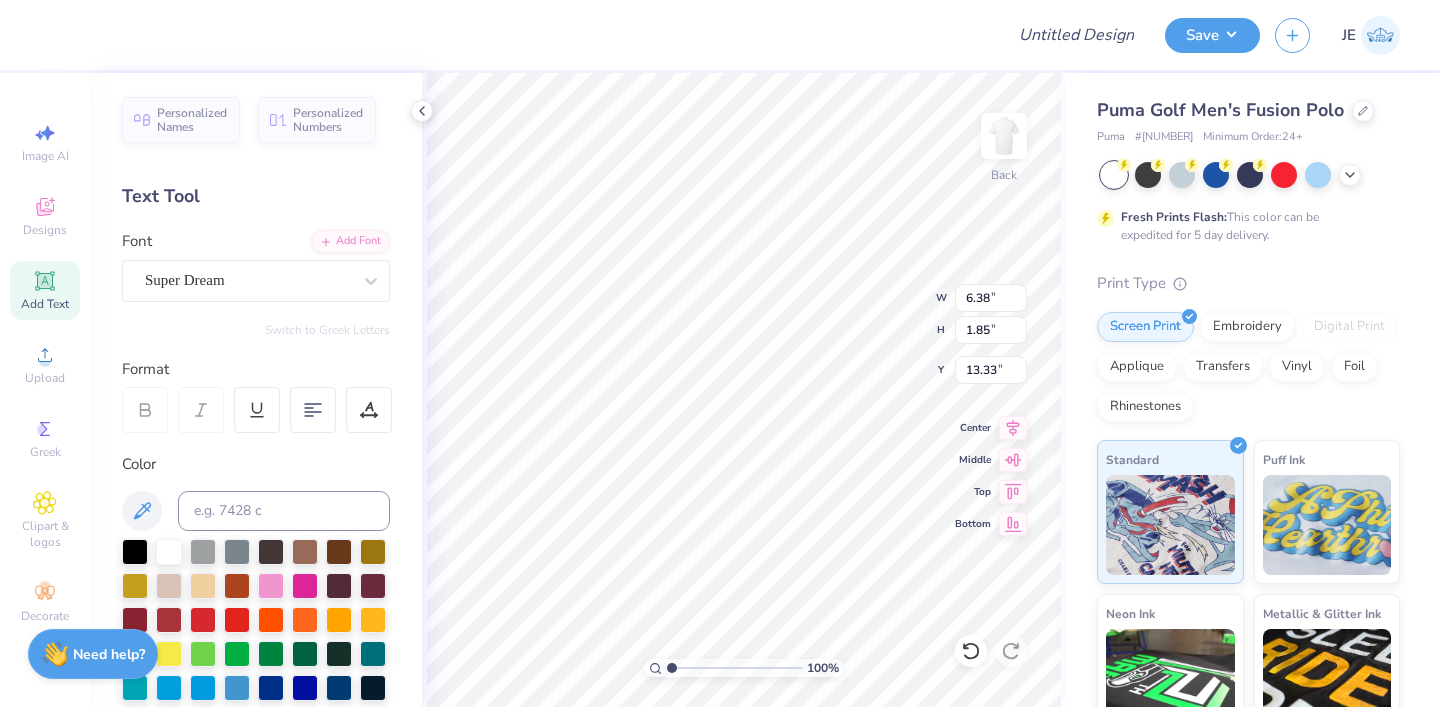 type on "T" 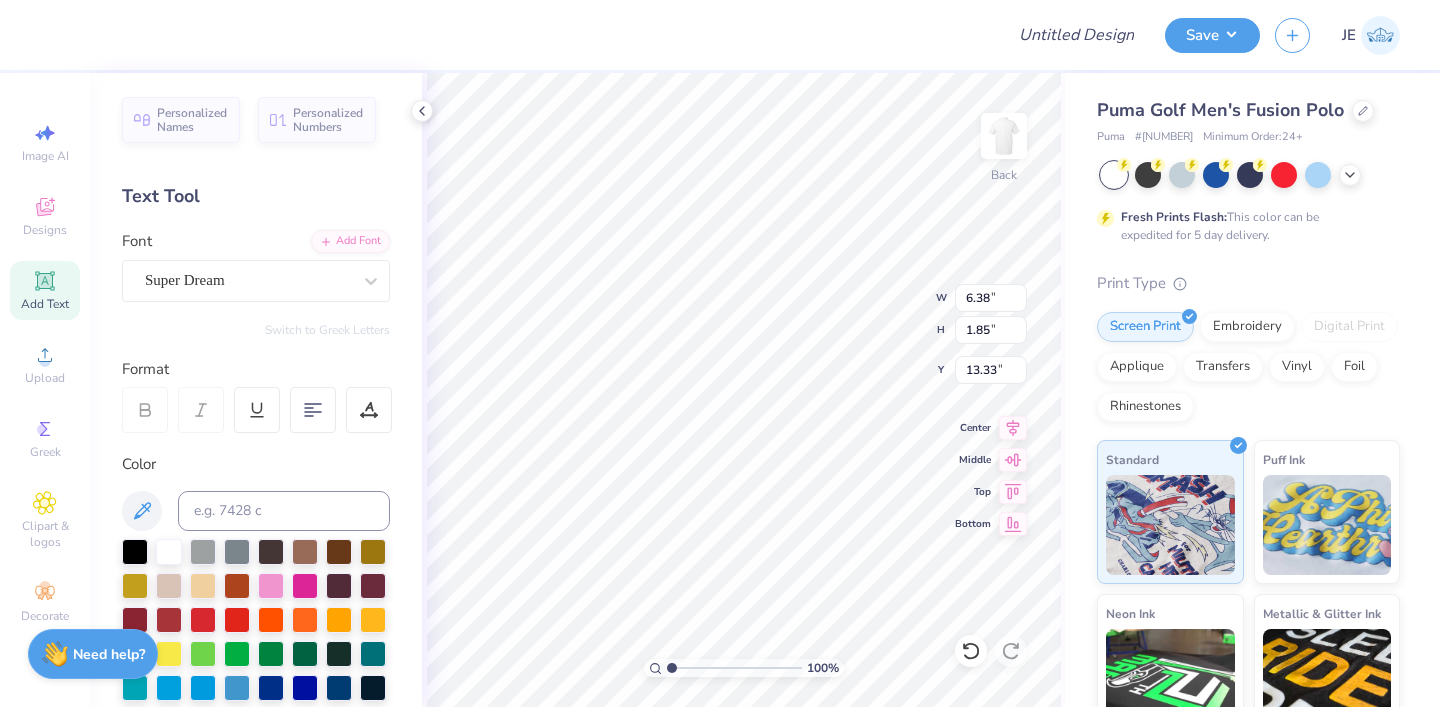 paste 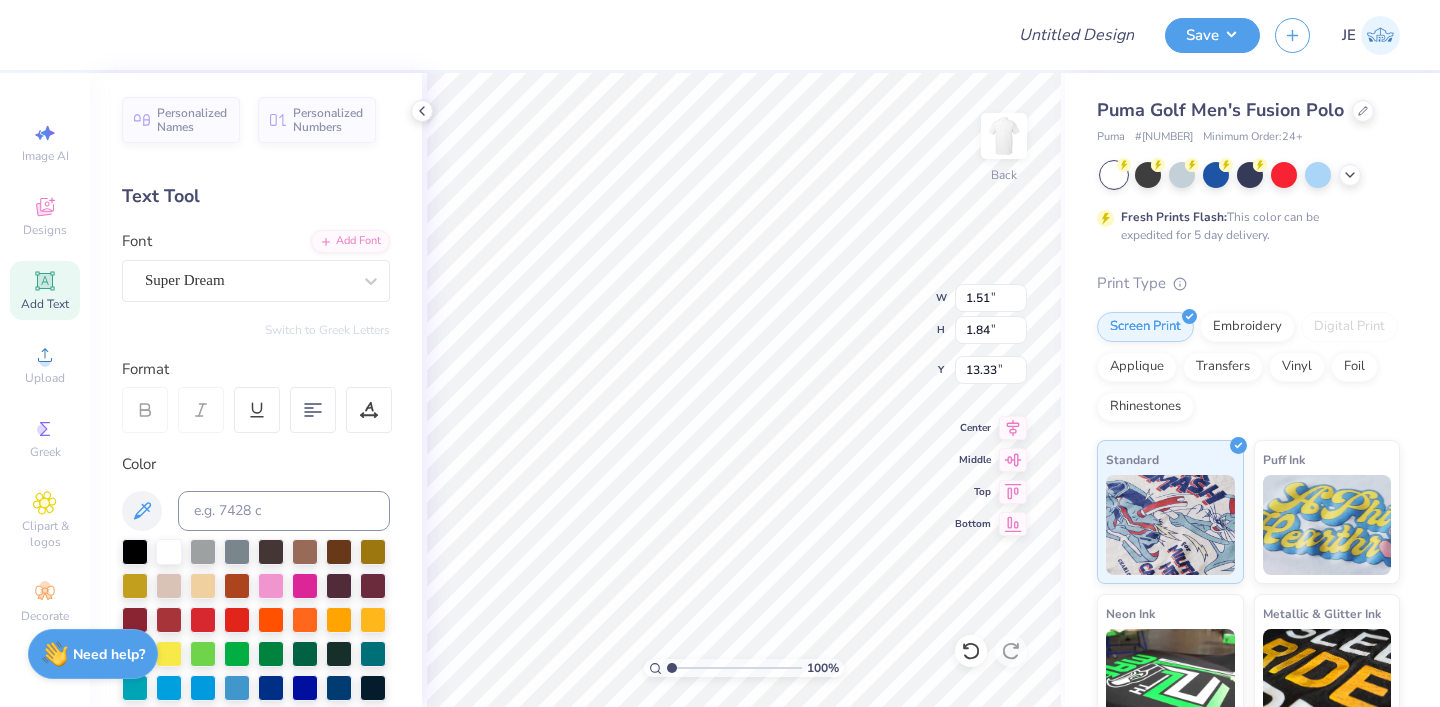 paste 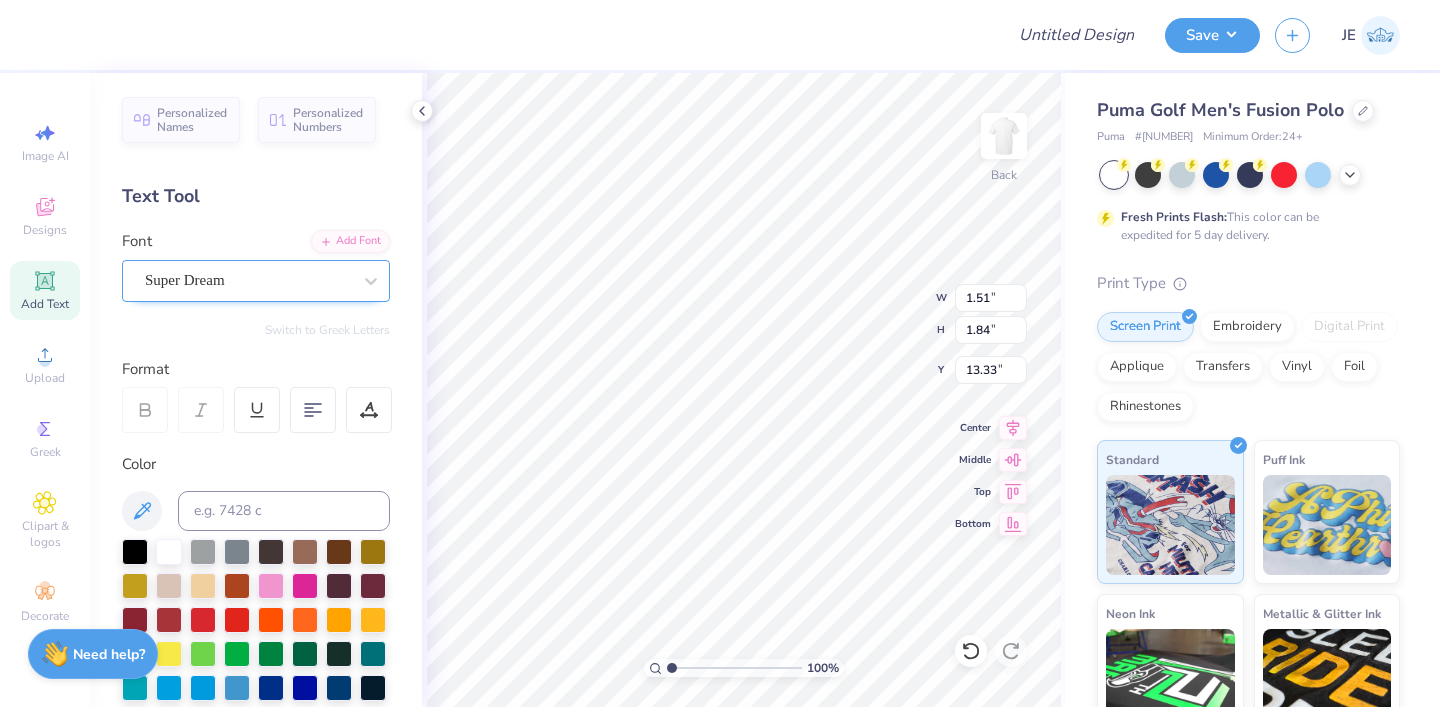 click on "Super Dream" at bounding box center (248, 280) 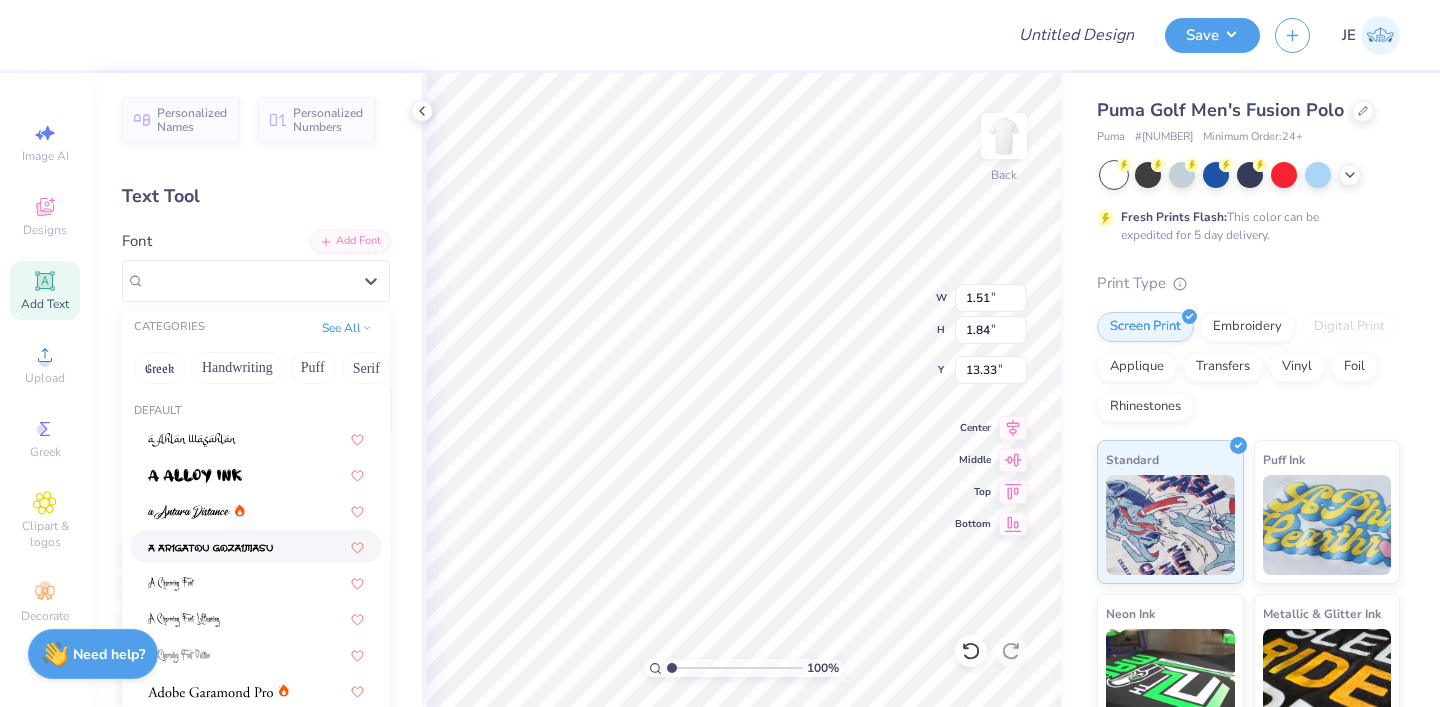 click at bounding box center [210, 548] 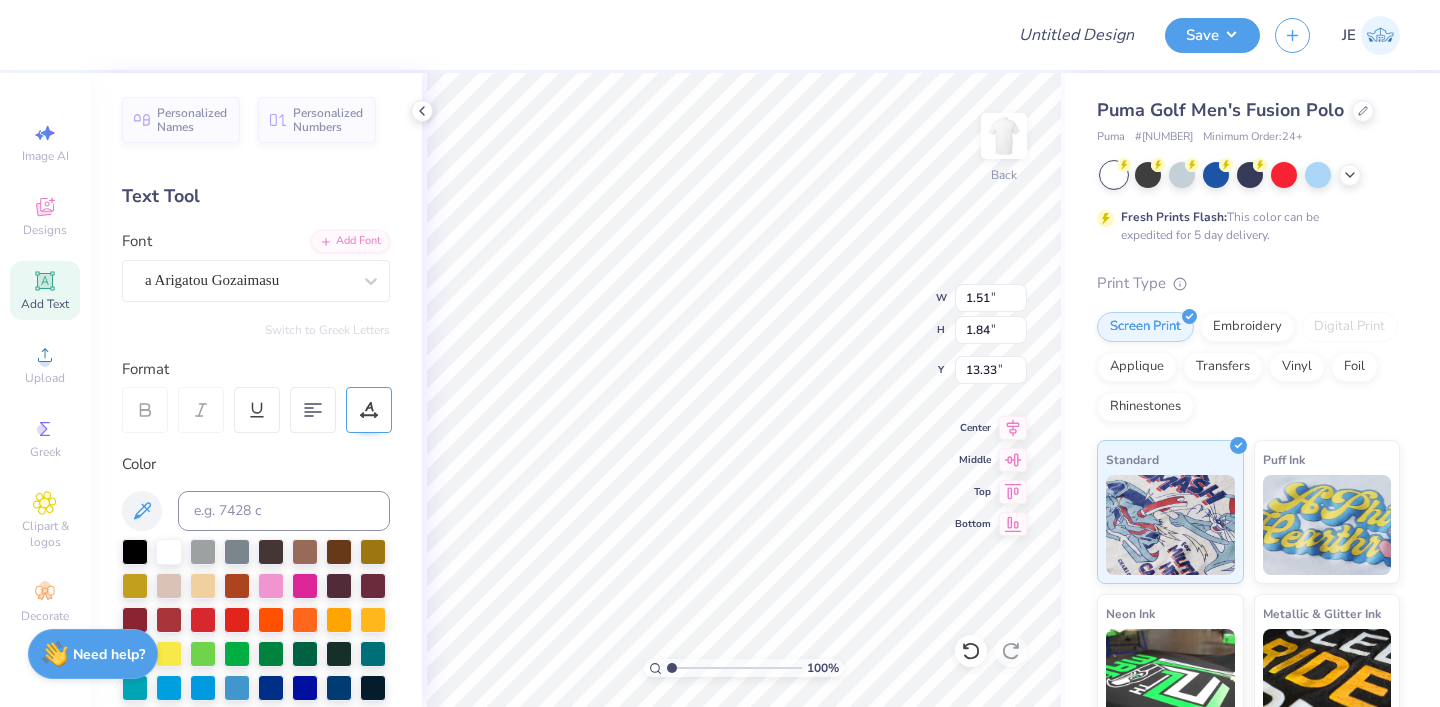 type on "KE" 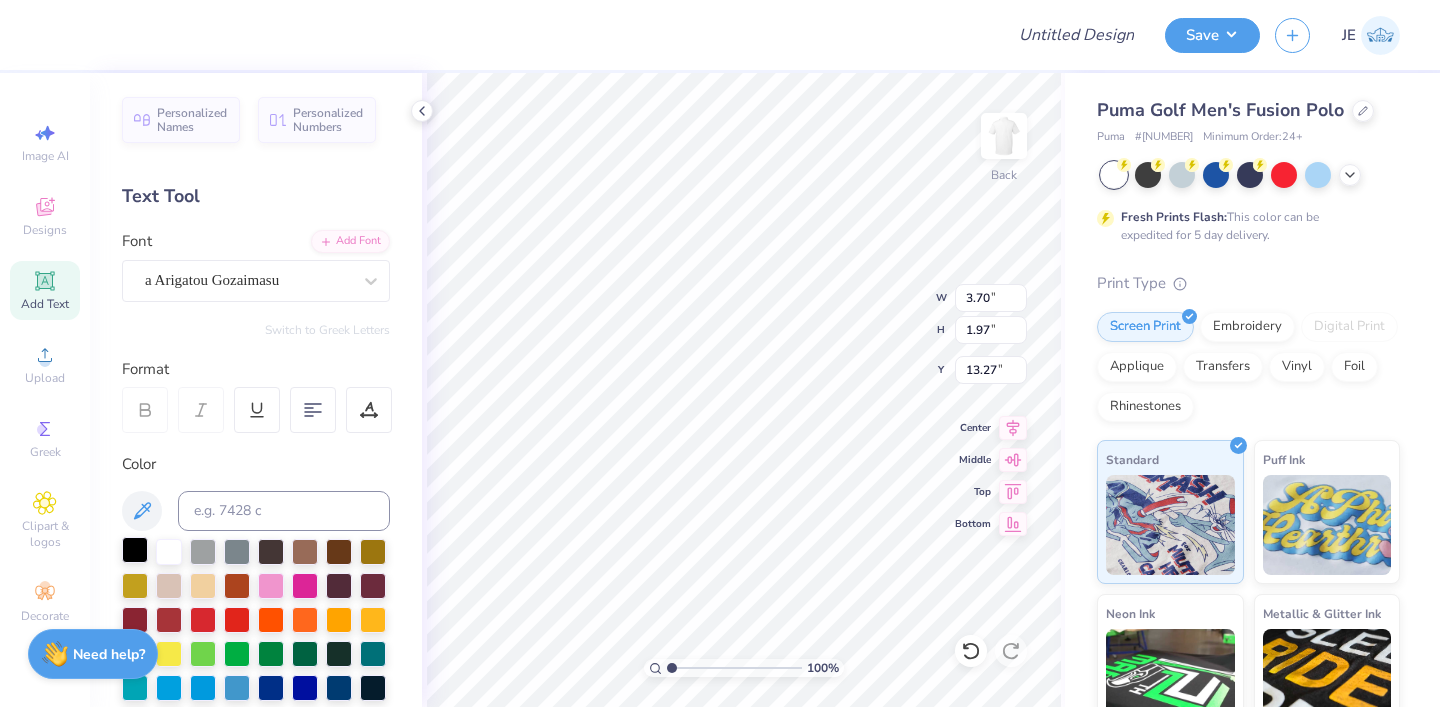 click at bounding box center [135, 550] 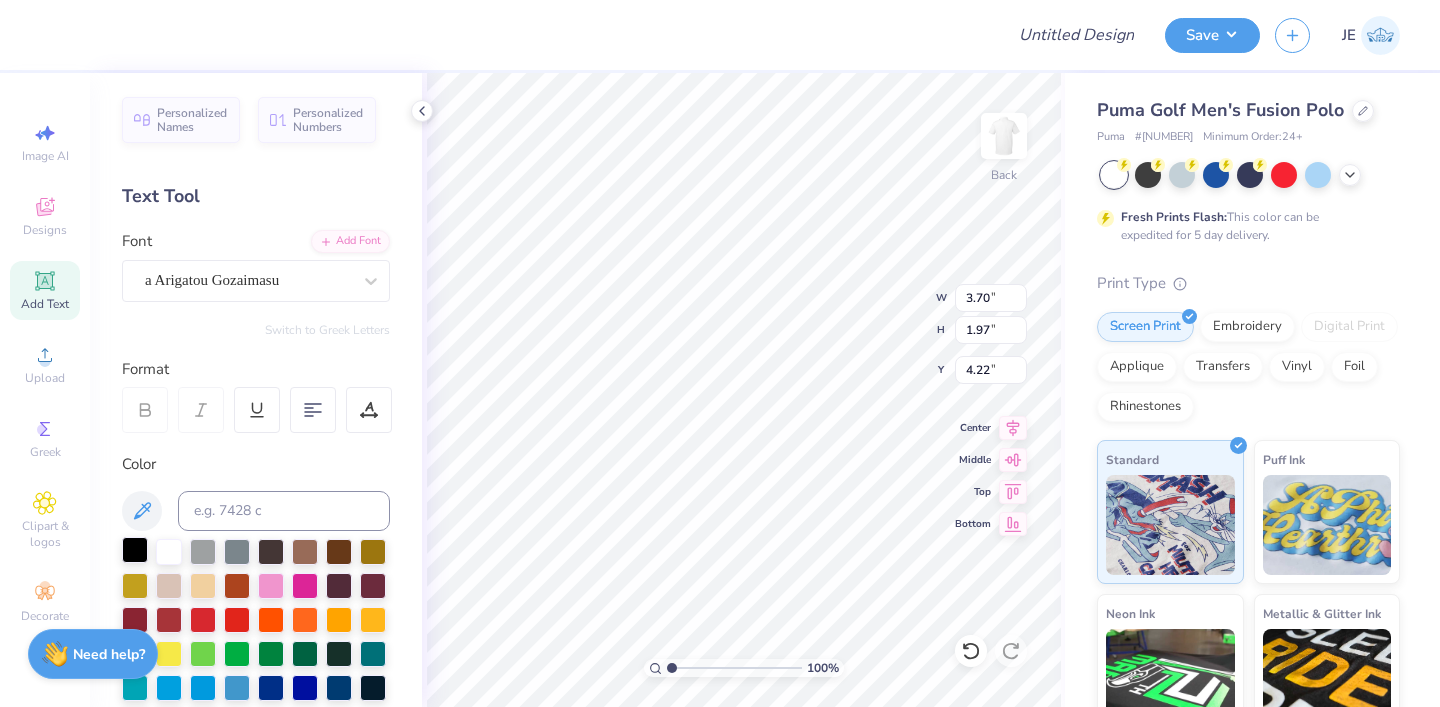 type on "4.23" 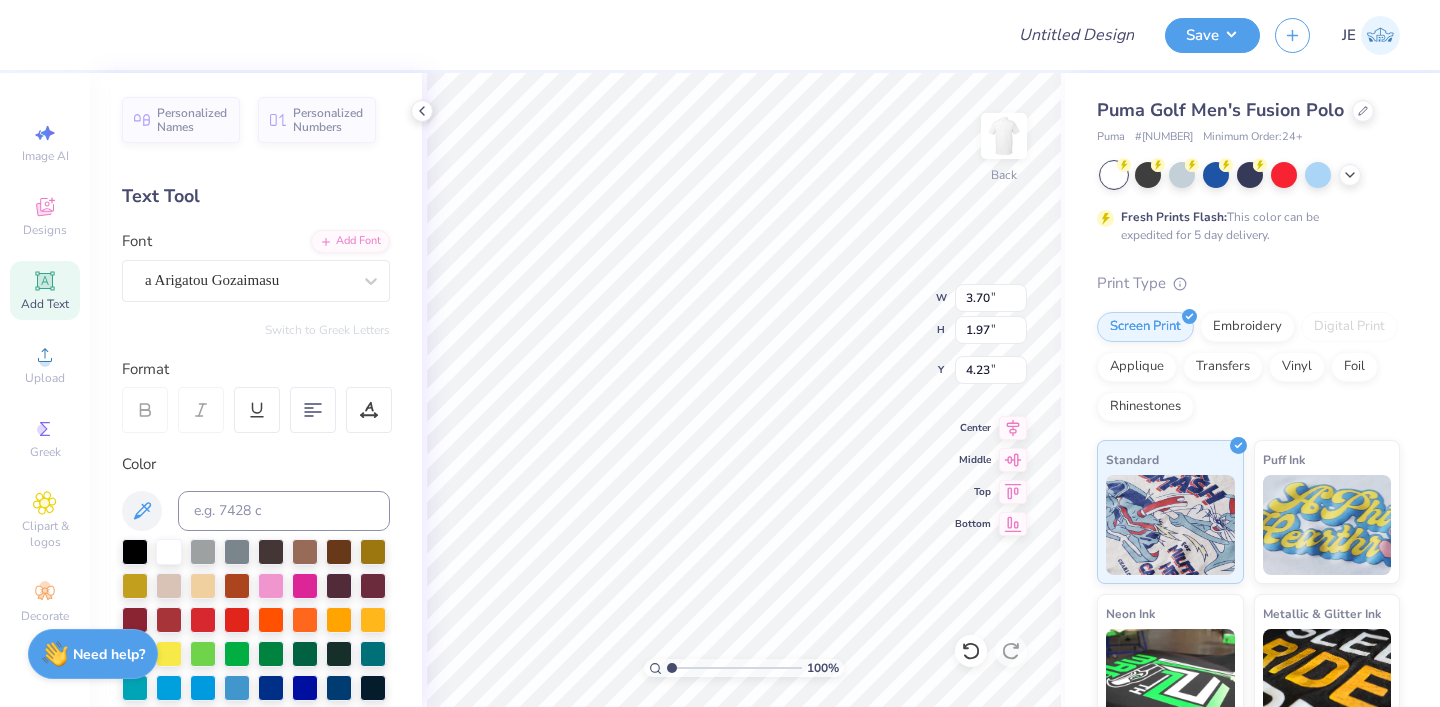 paste 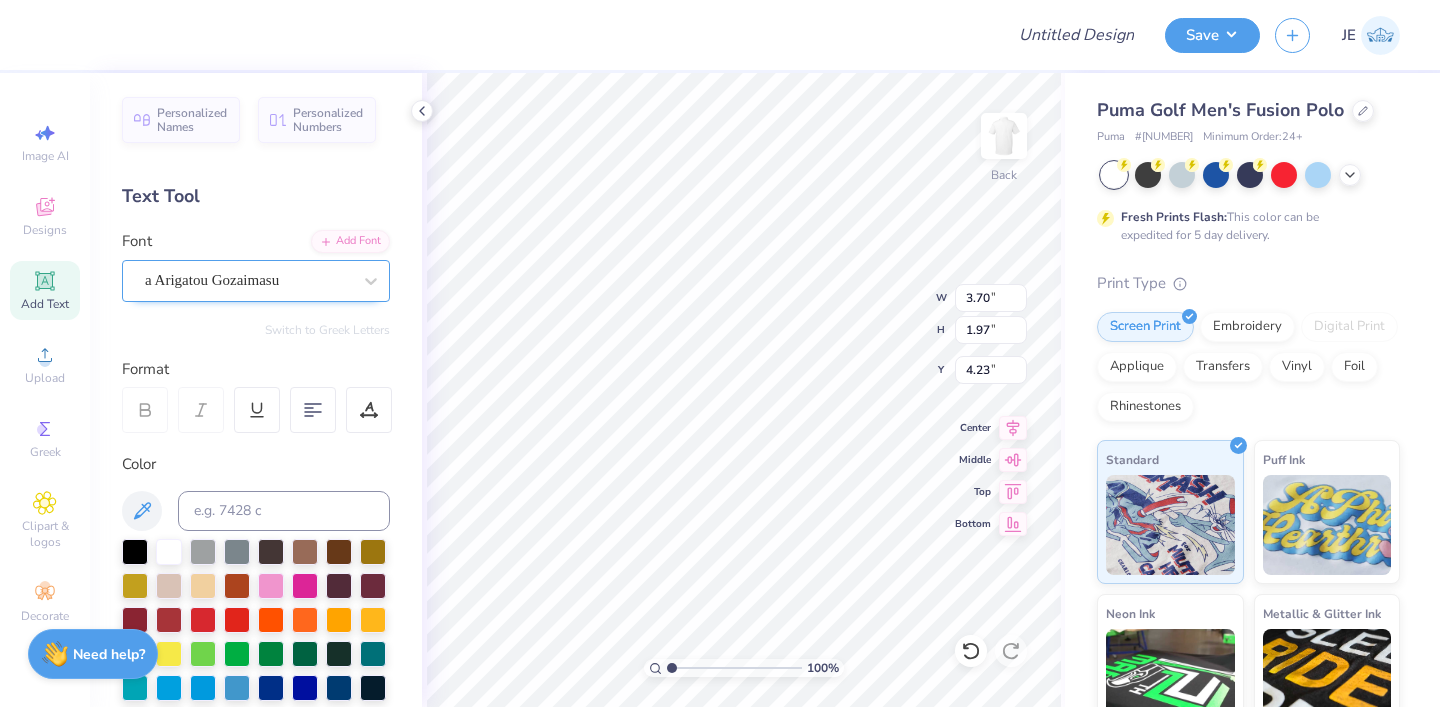 click on "a Arigatou Gozaimasu" at bounding box center [248, 280] 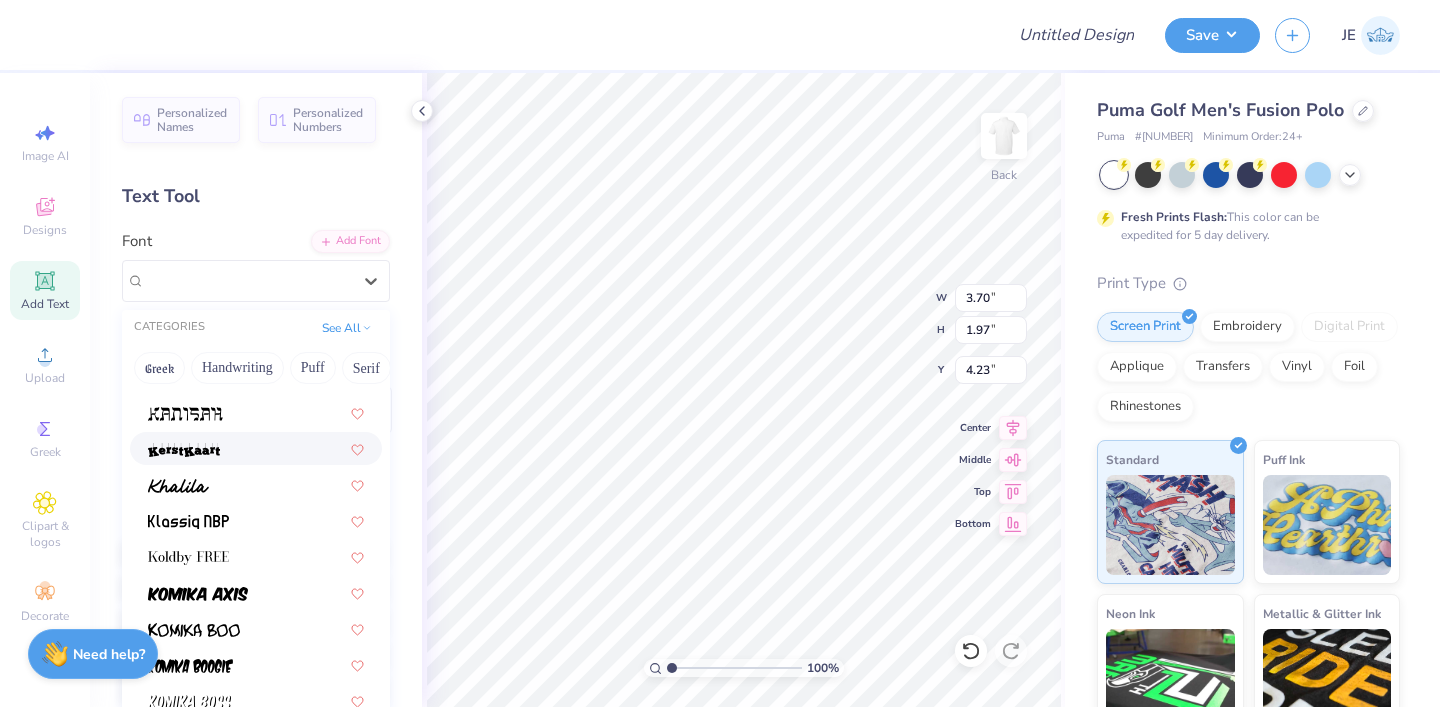 scroll, scrollTop: 5606, scrollLeft: 0, axis: vertical 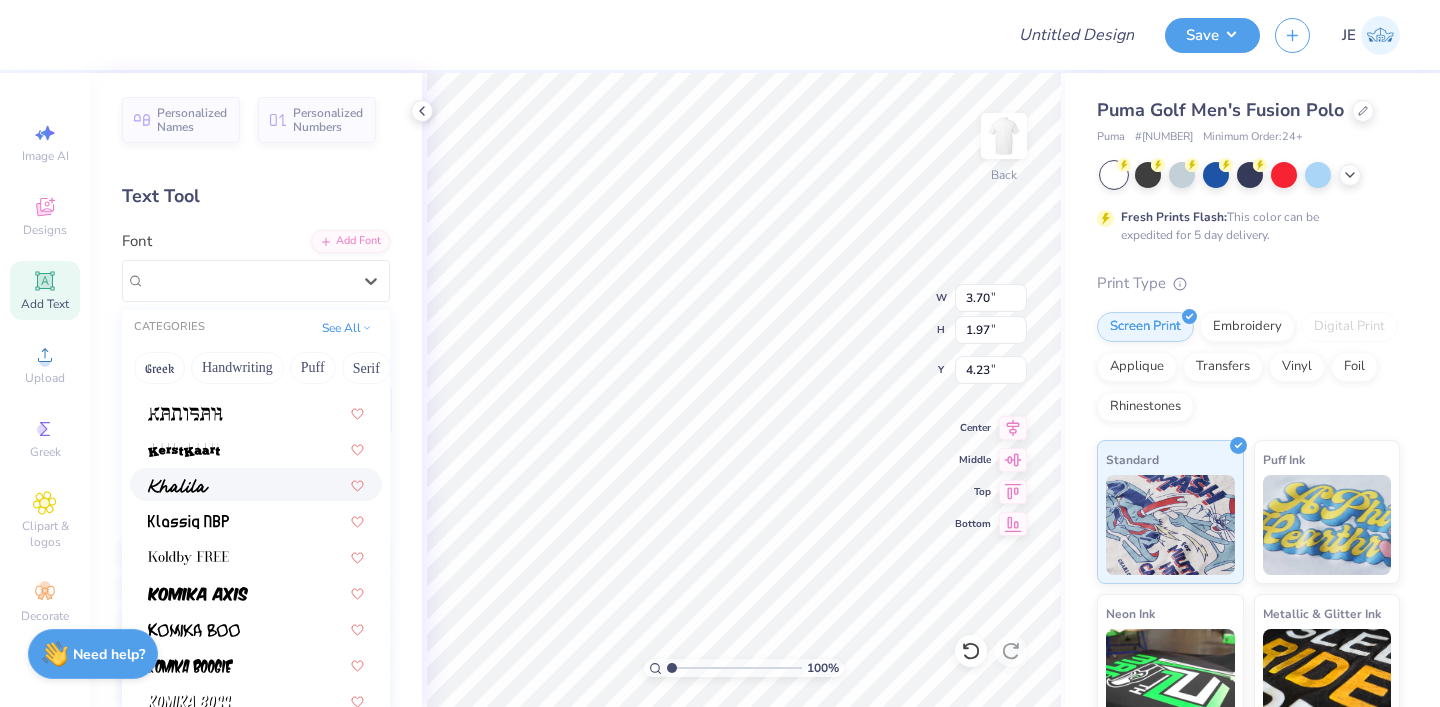 click at bounding box center (178, 486) 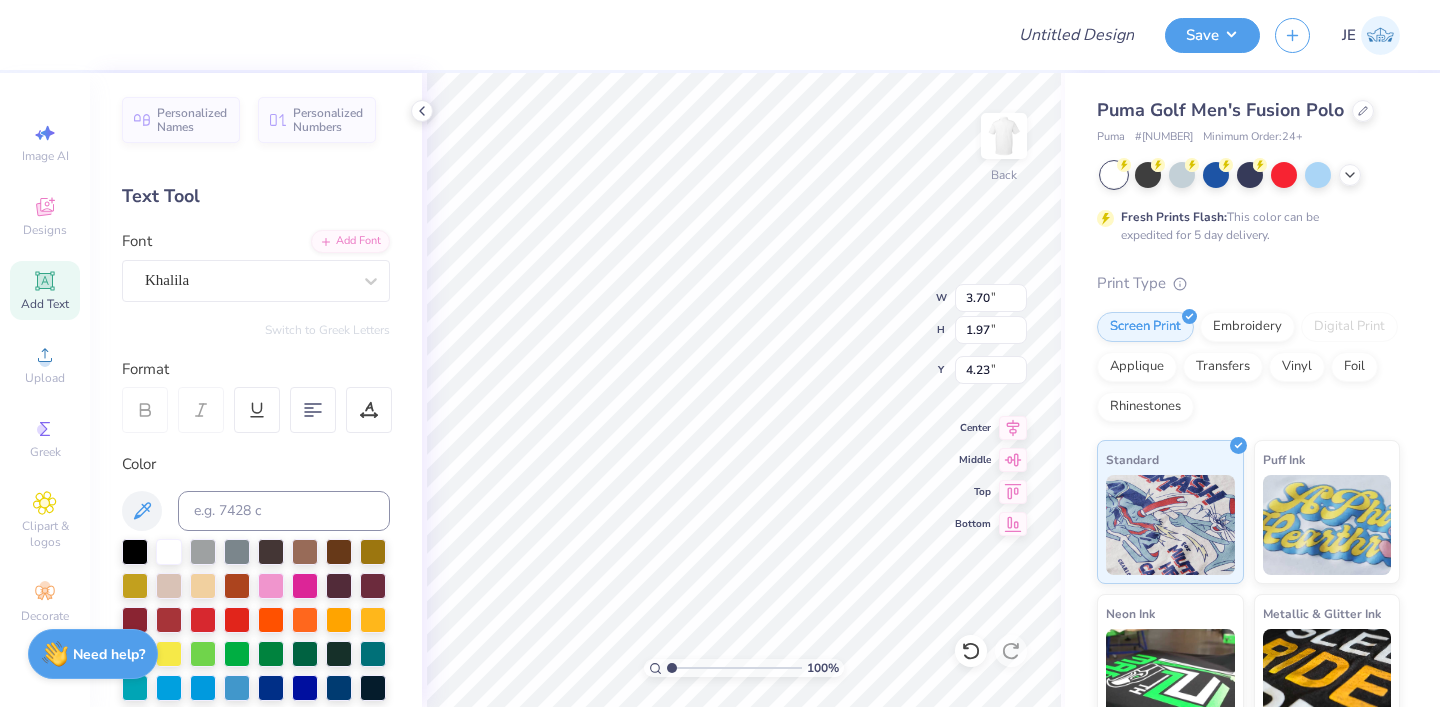 scroll, scrollTop: 0, scrollLeft: 5, axis: horizontal 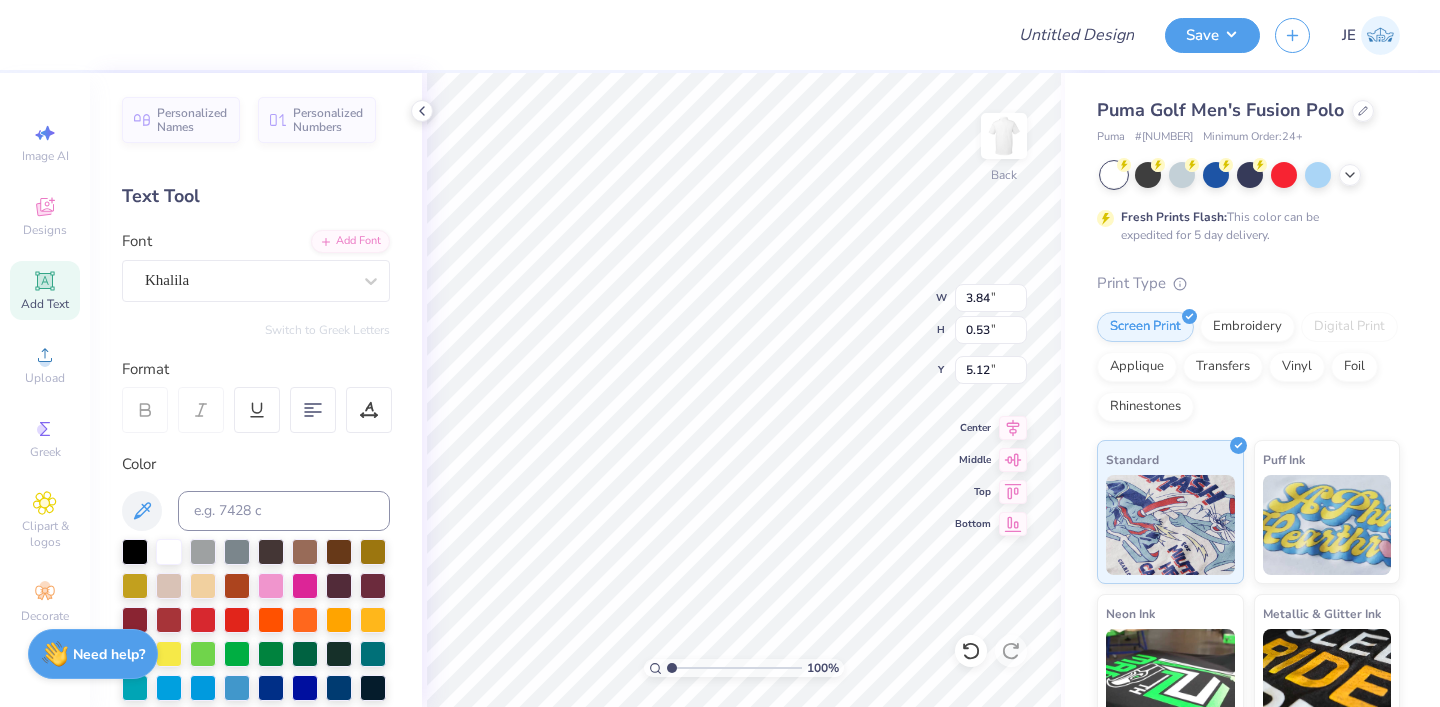 type on "3.84" 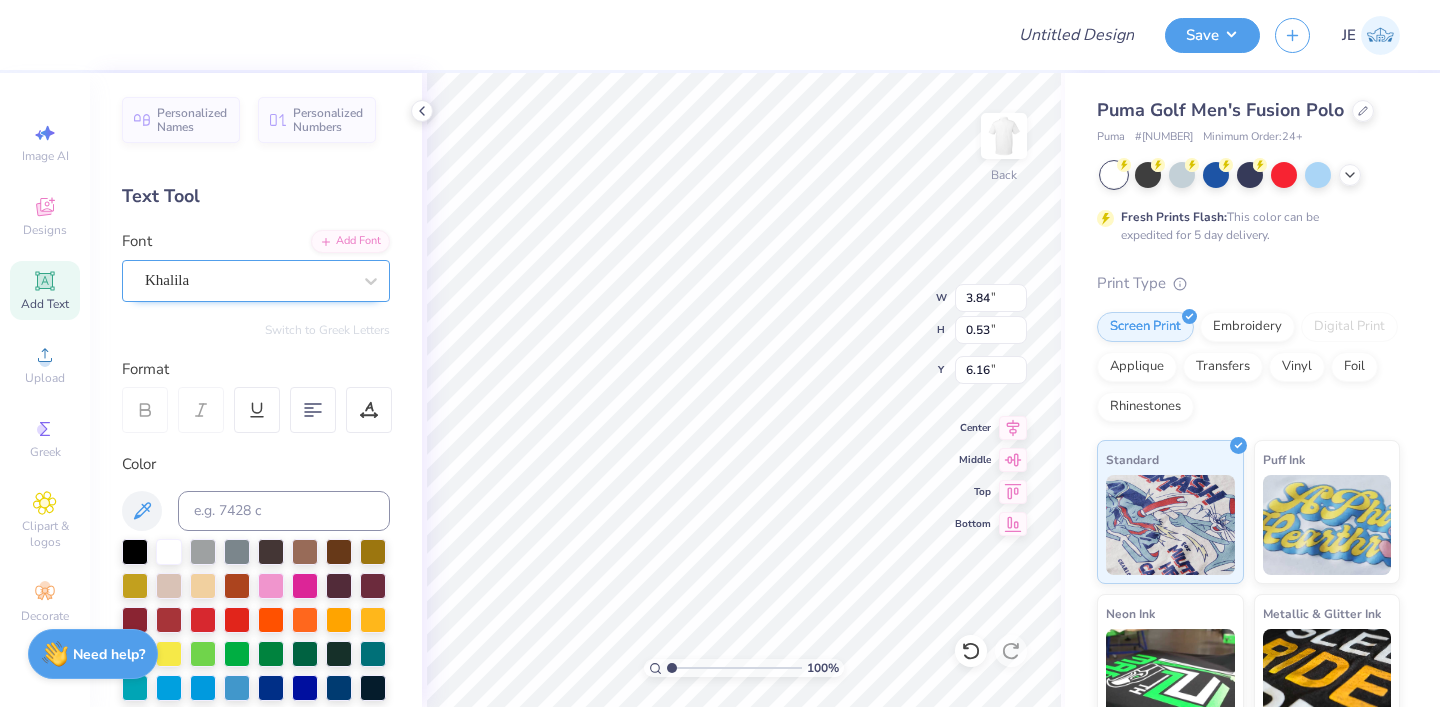 click on "Khalila" at bounding box center (248, 280) 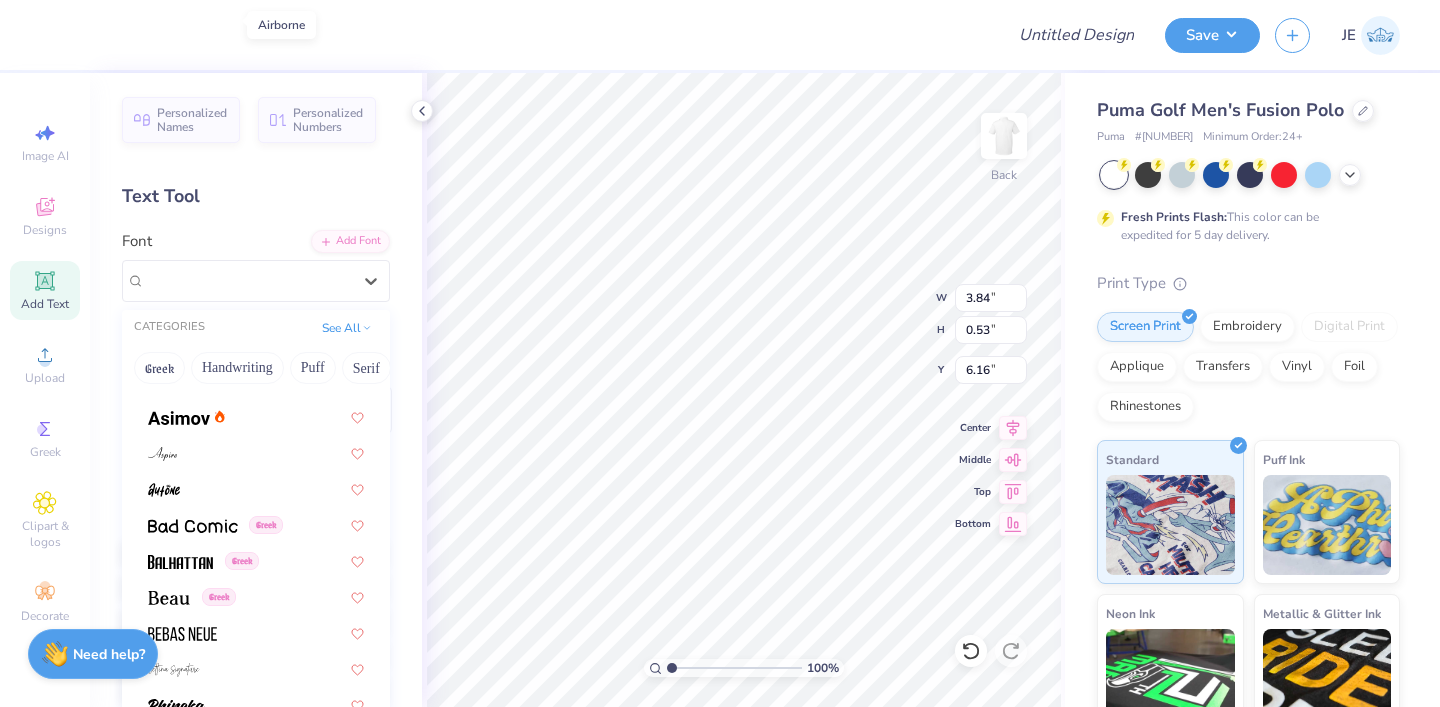 scroll, scrollTop: 783, scrollLeft: 0, axis: vertical 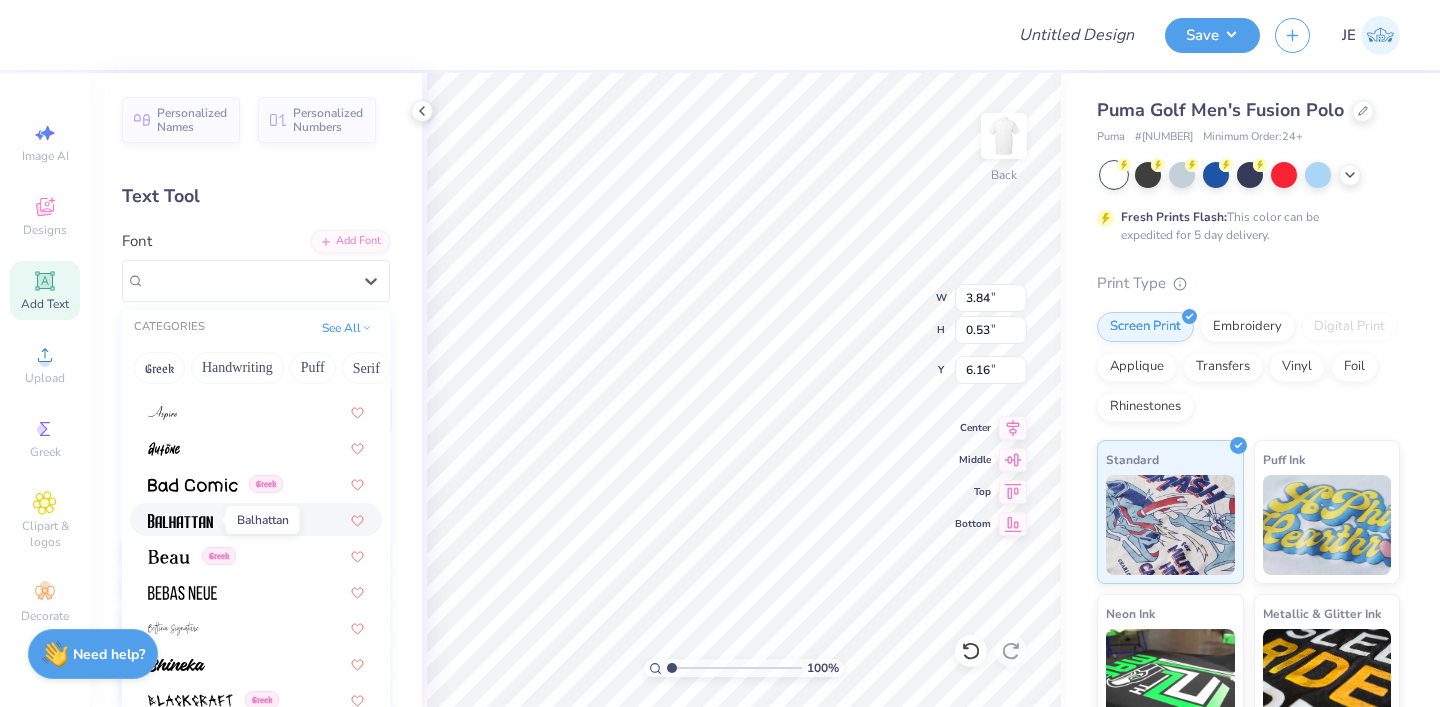 click at bounding box center (180, 521) 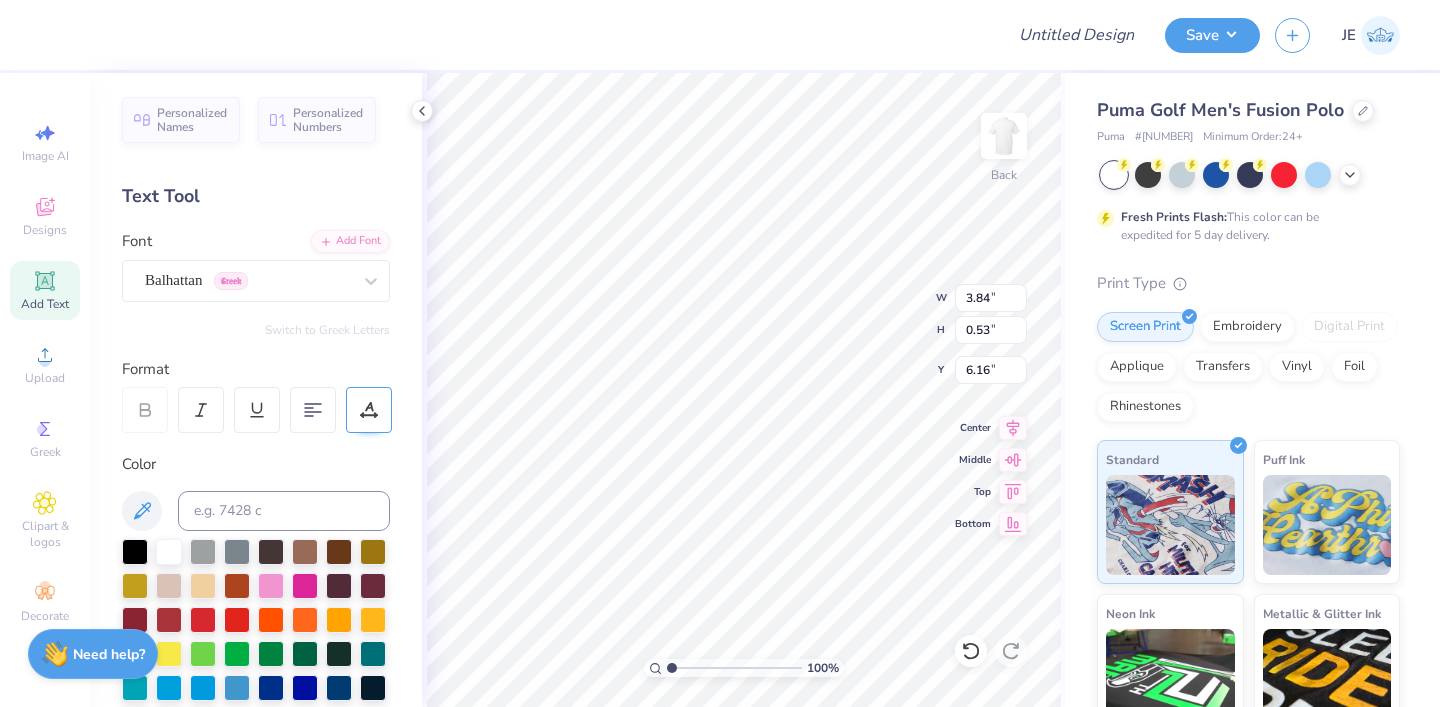 type on "3.43" 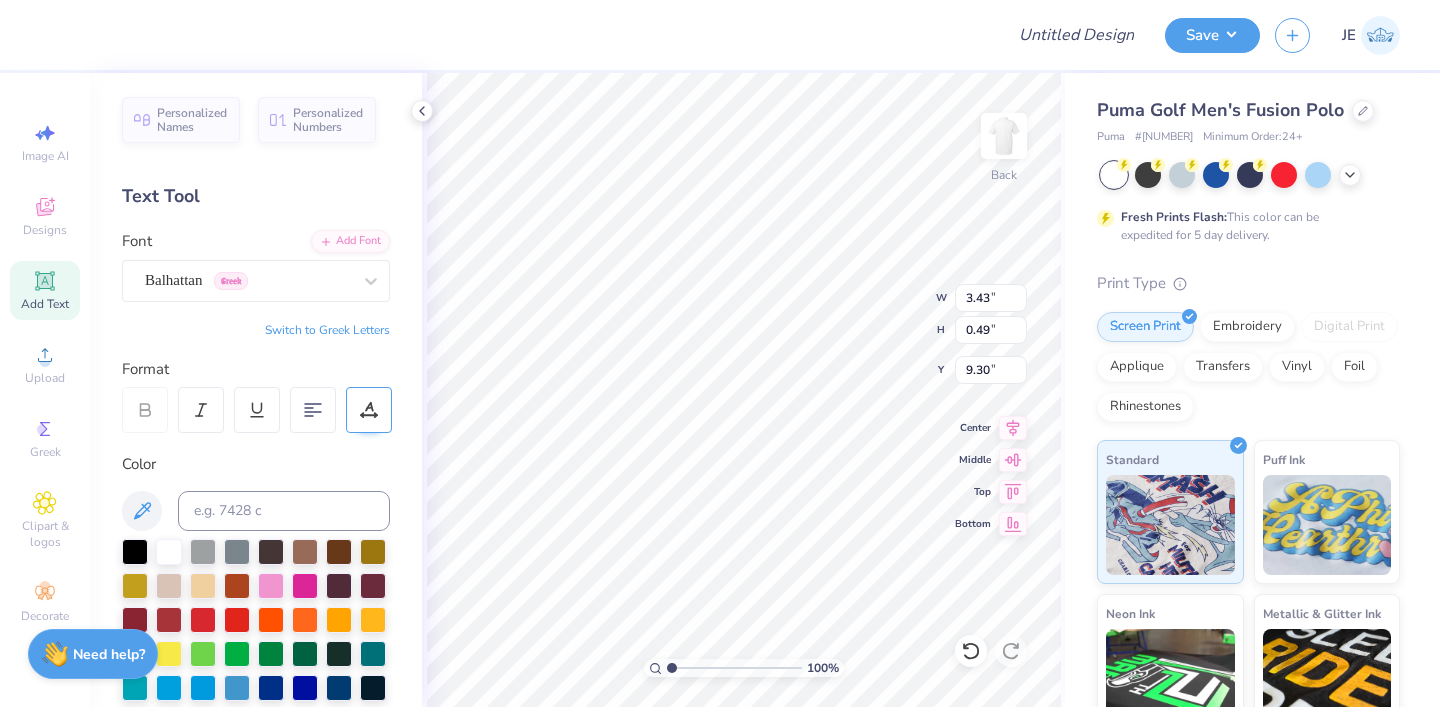 type on "9.37" 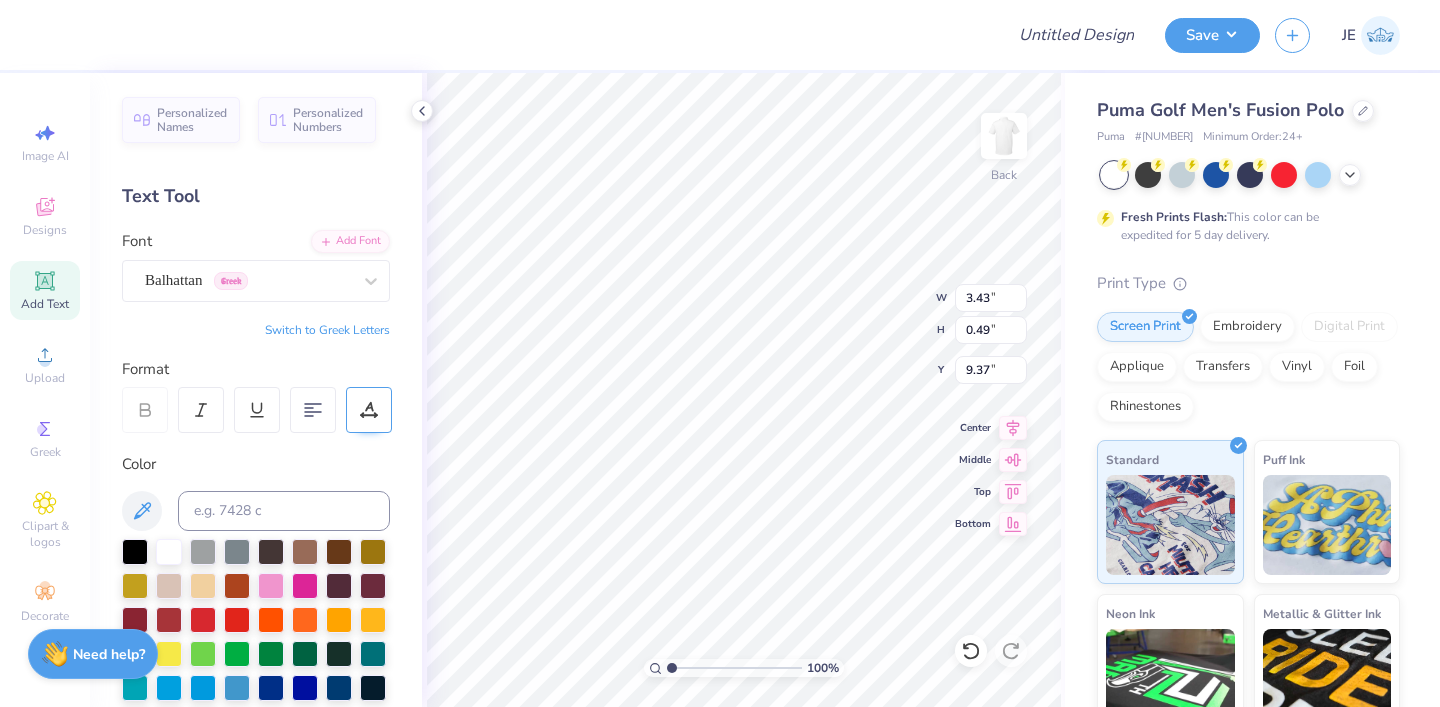 type on "6.40" 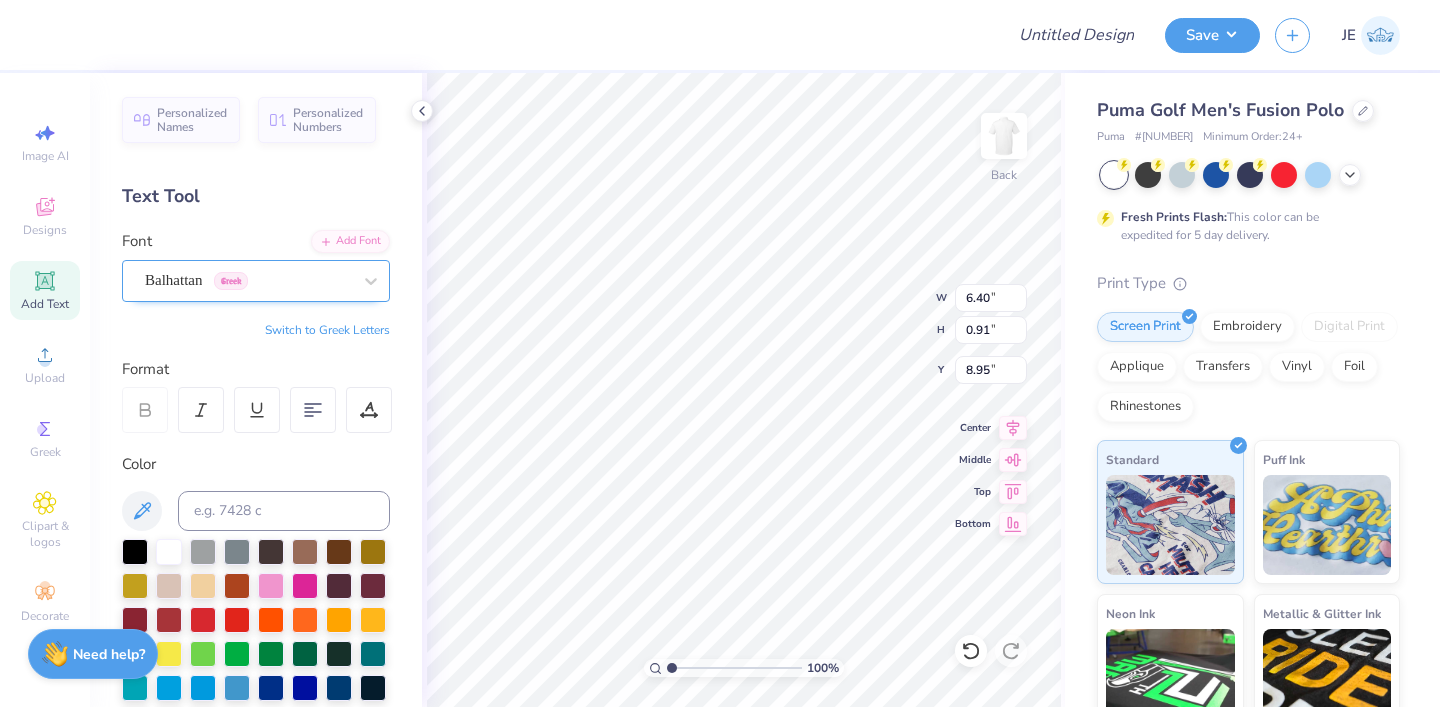 click on "Balhattan Greek" at bounding box center [248, 280] 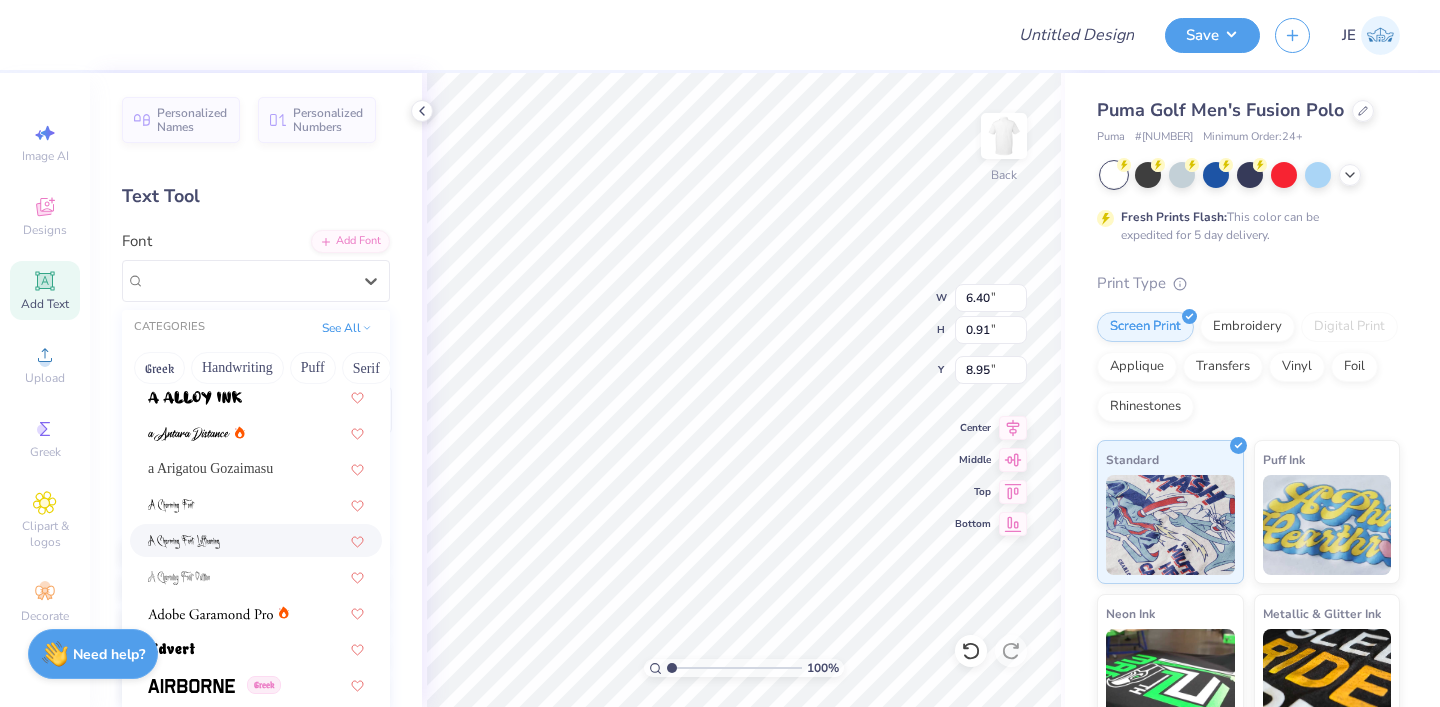 scroll, scrollTop: 318, scrollLeft: 0, axis: vertical 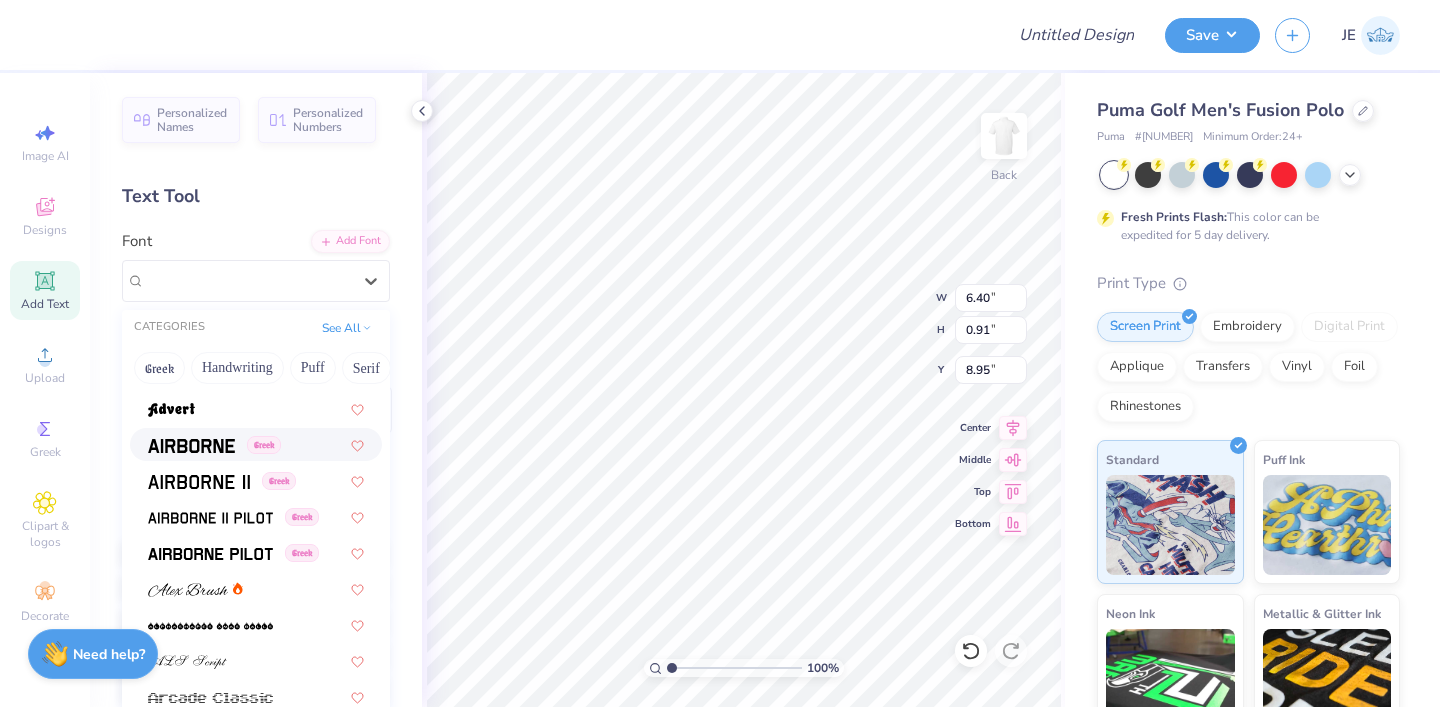 click at bounding box center (191, 446) 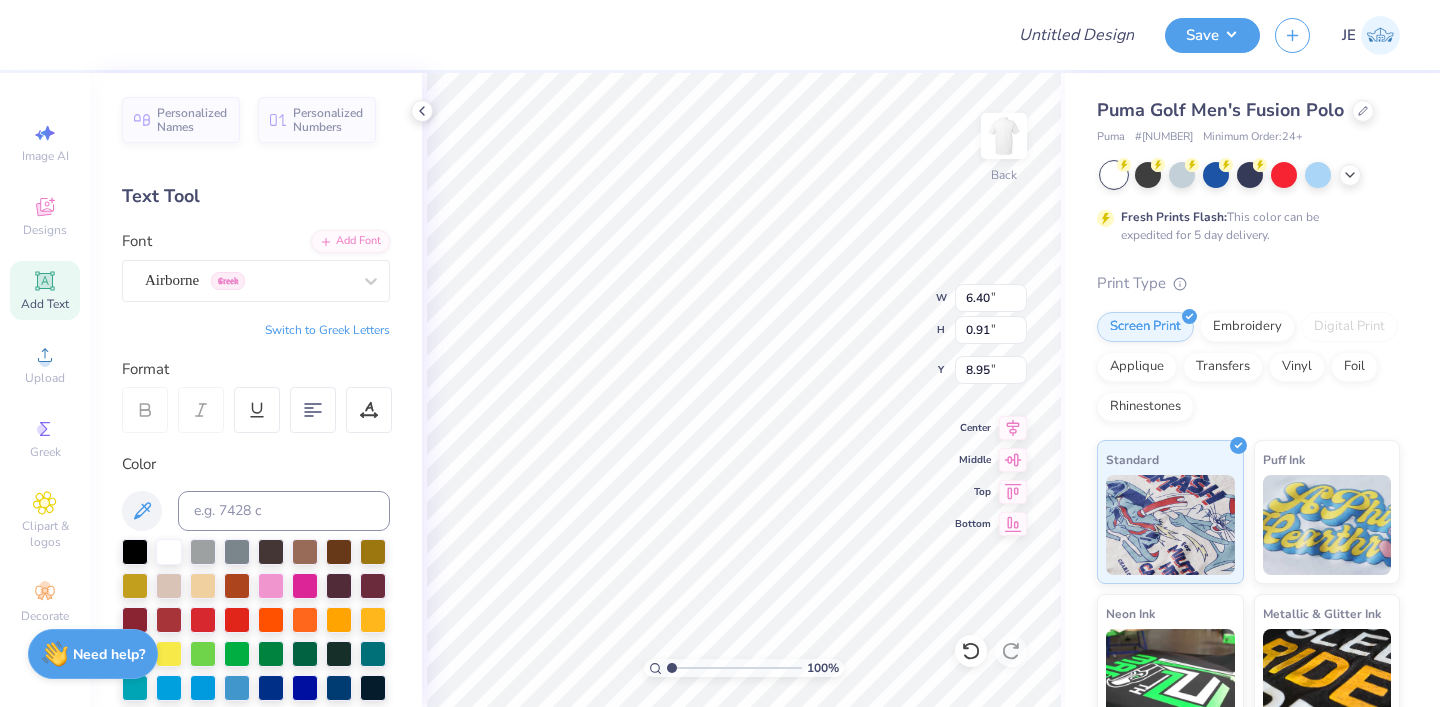 type on "6.34" 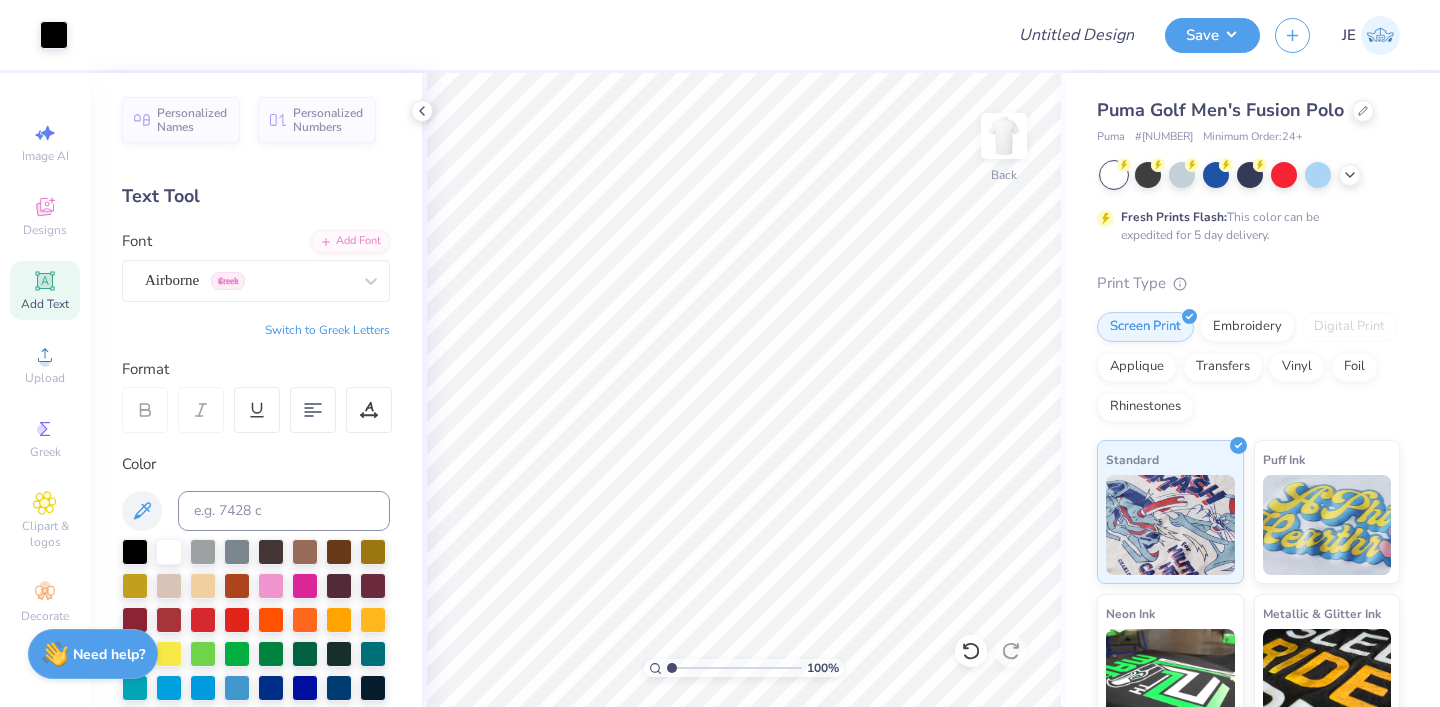 click 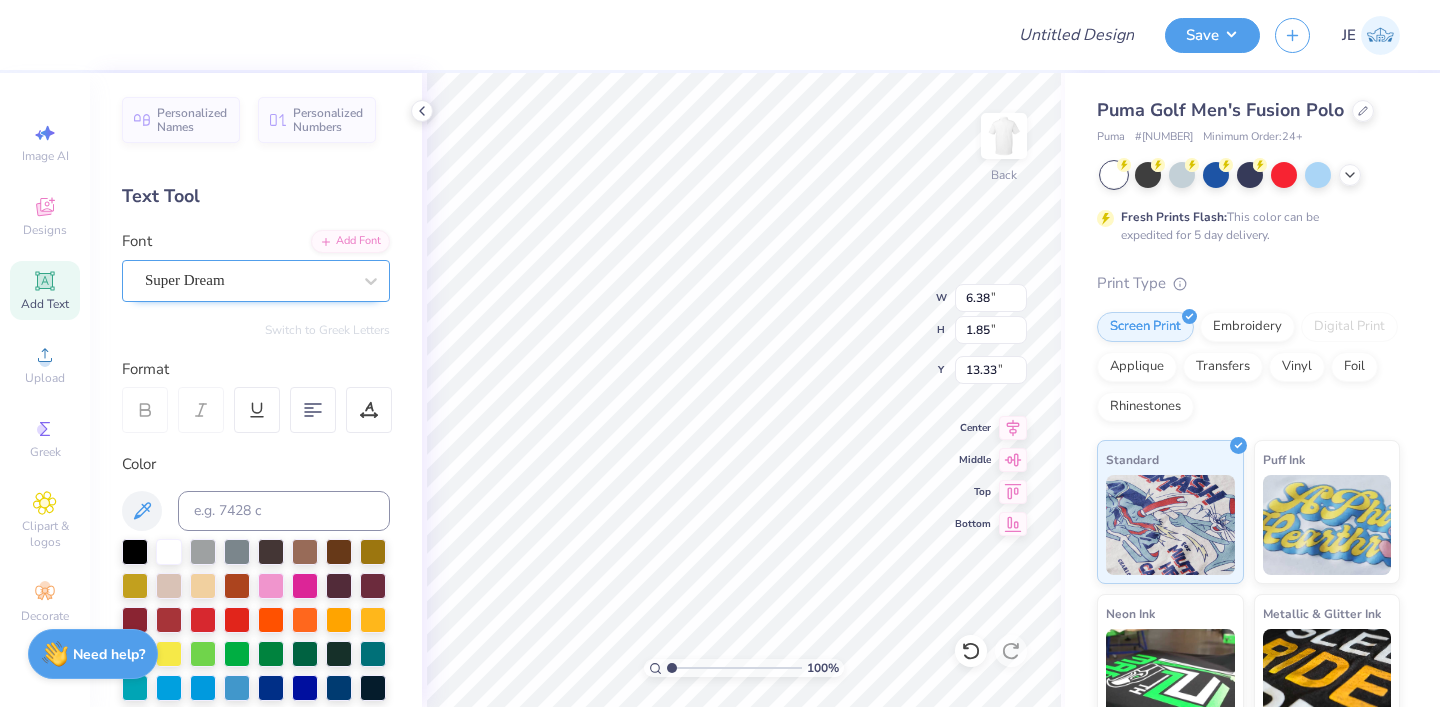 click on "Super Dream" at bounding box center [248, 280] 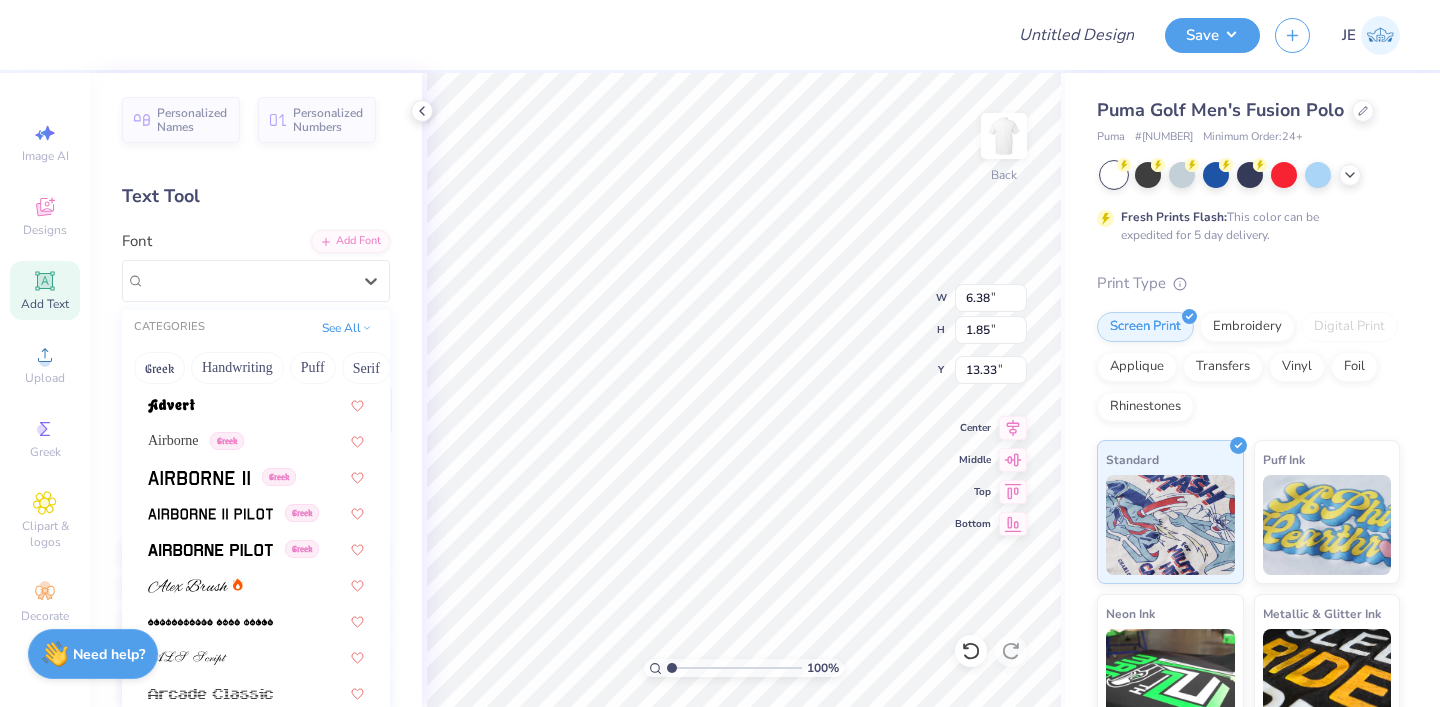 scroll, scrollTop: 340, scrollLeft: 0, axis: vertical 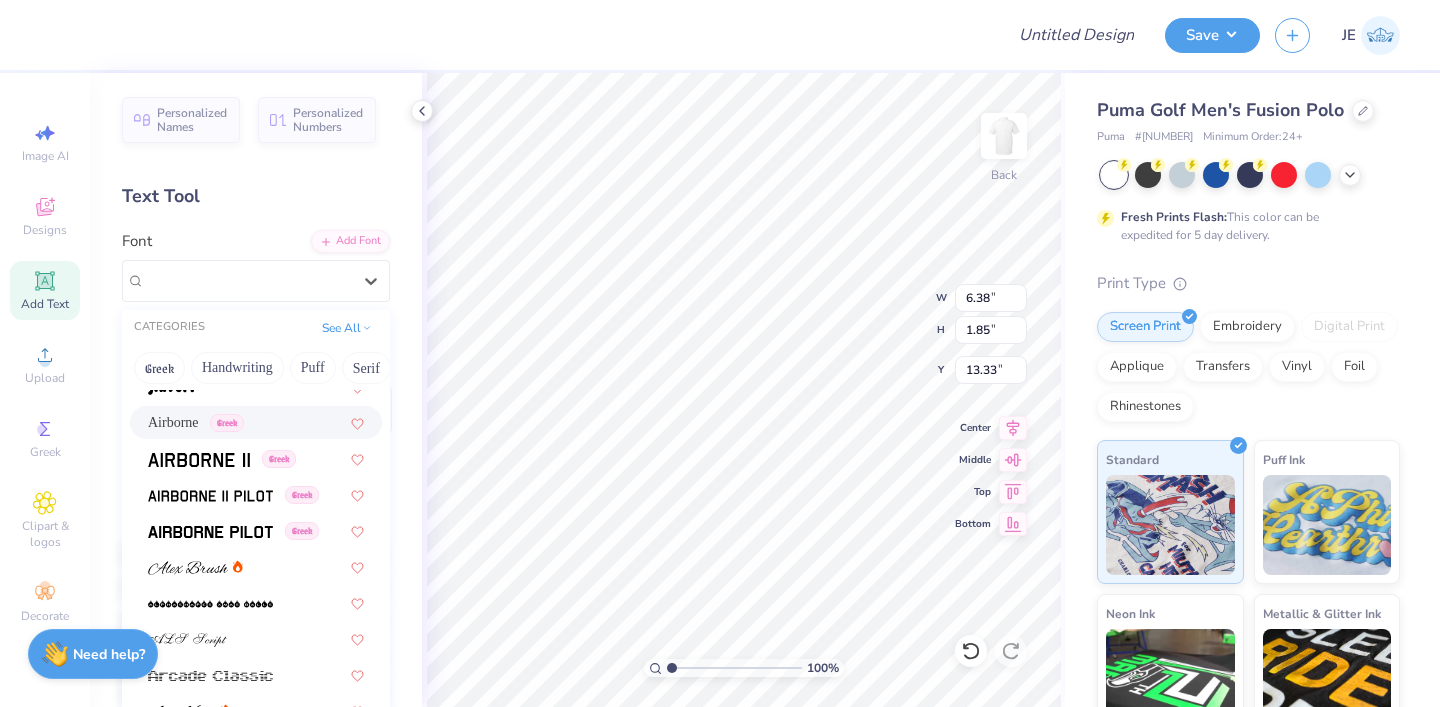 click on "Airborne" at bounding box center (173, 422) 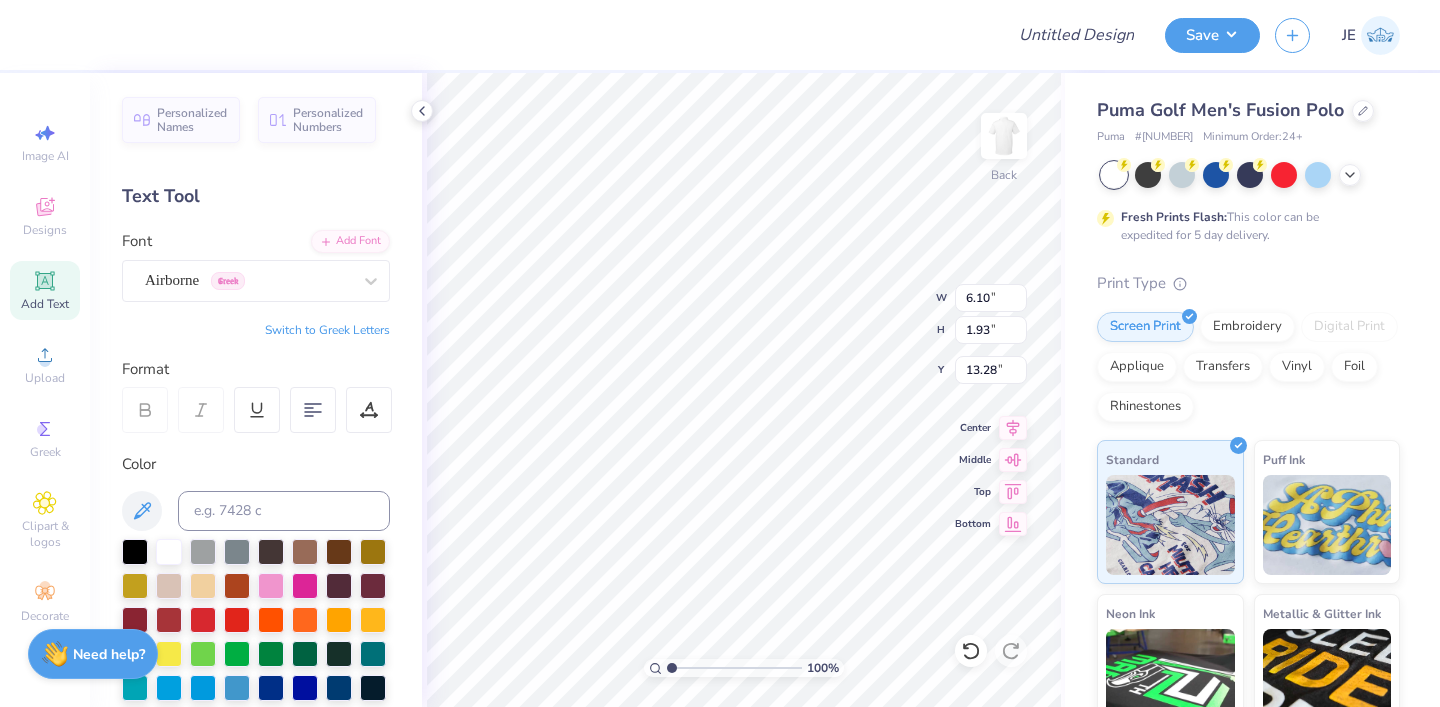 type on "6.10" 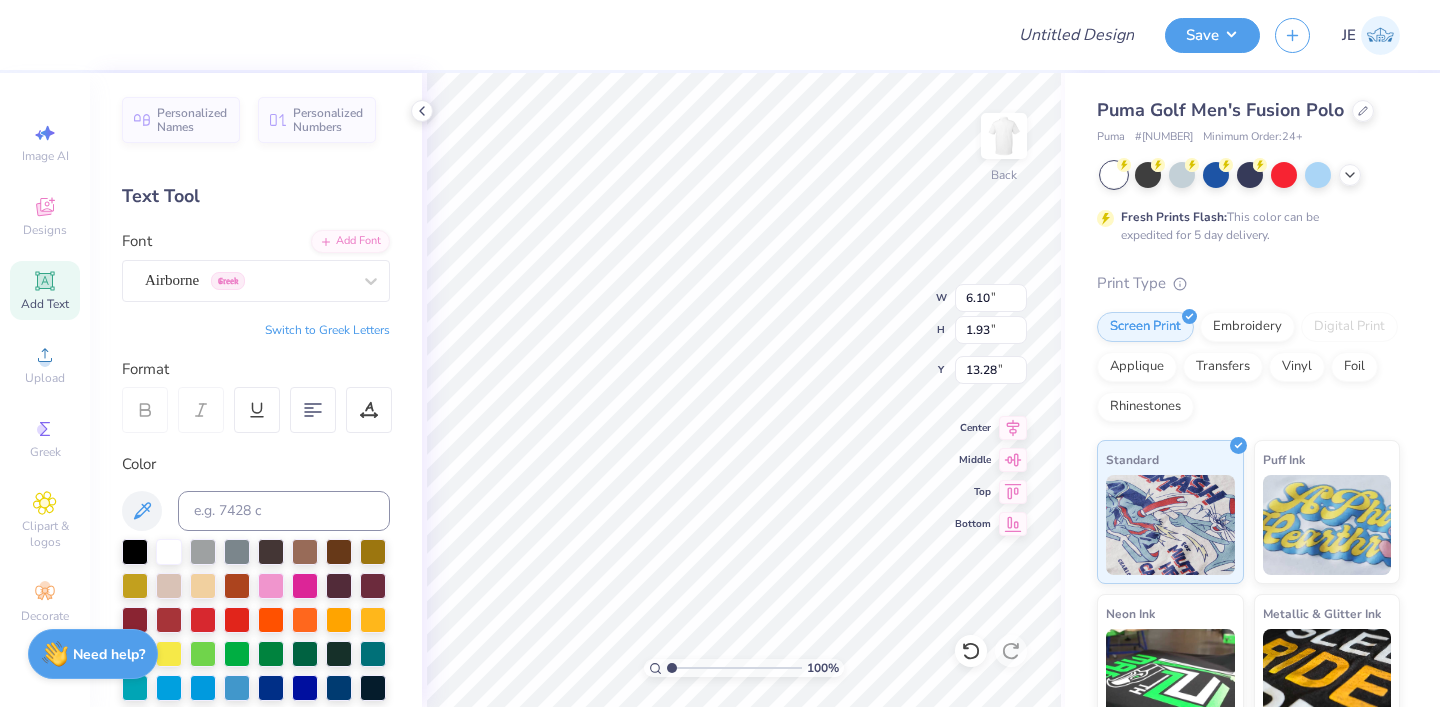 click on "Switch to Greek Letters" at bounding box center (327, 330) 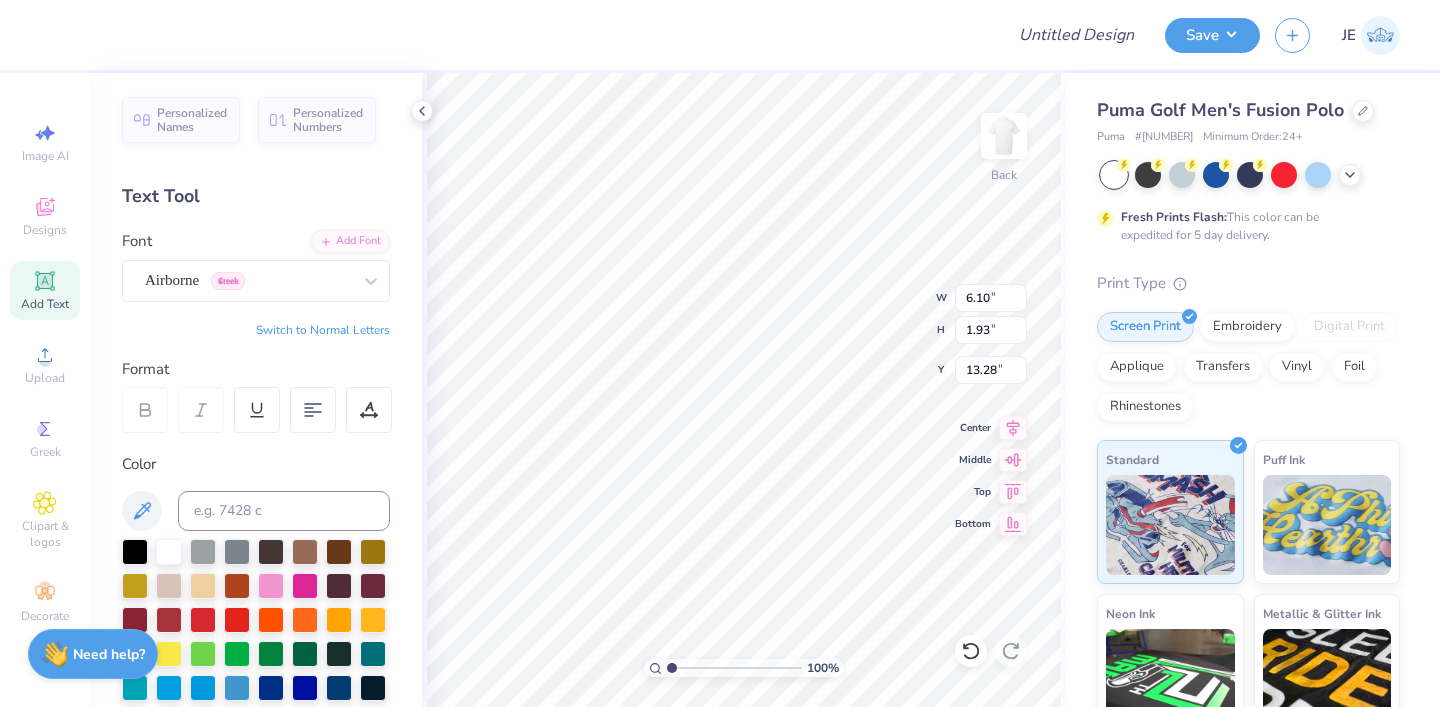 type on "Κ" 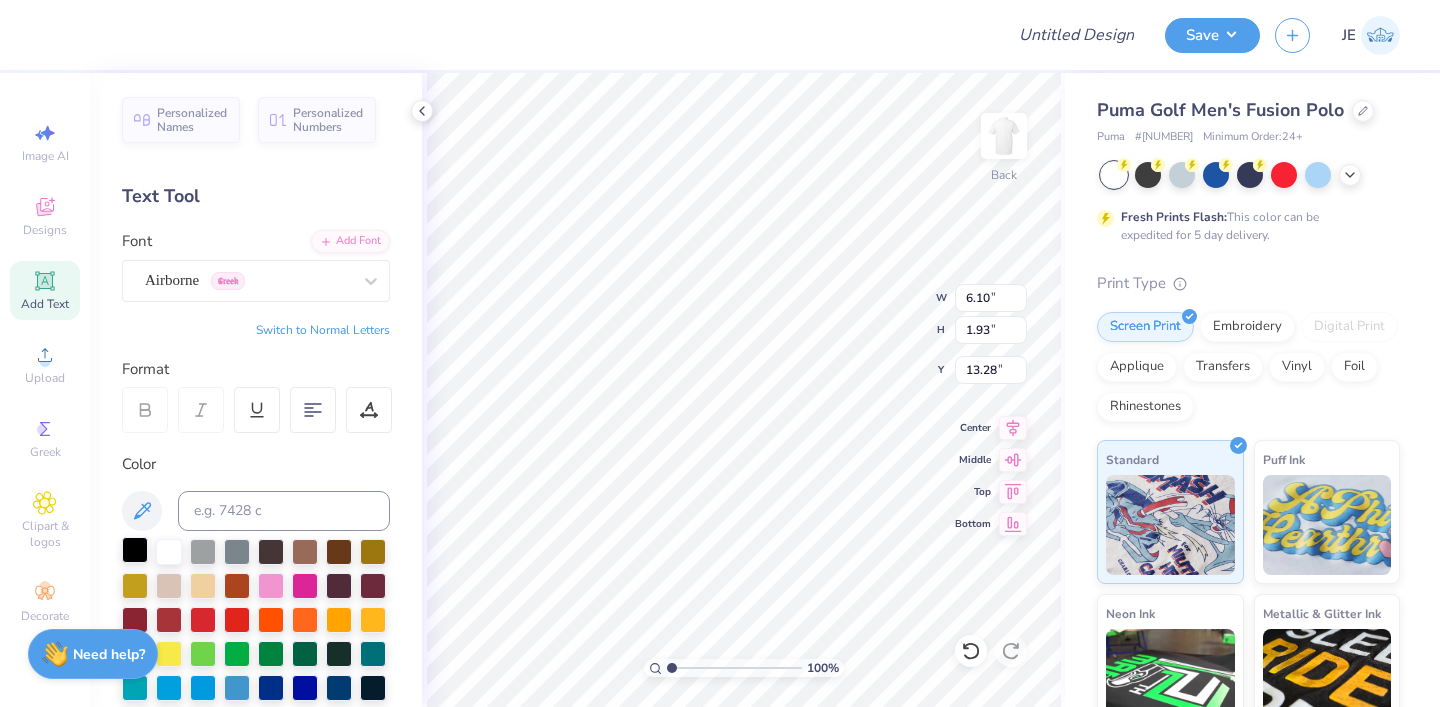 type on "ΚΣ" 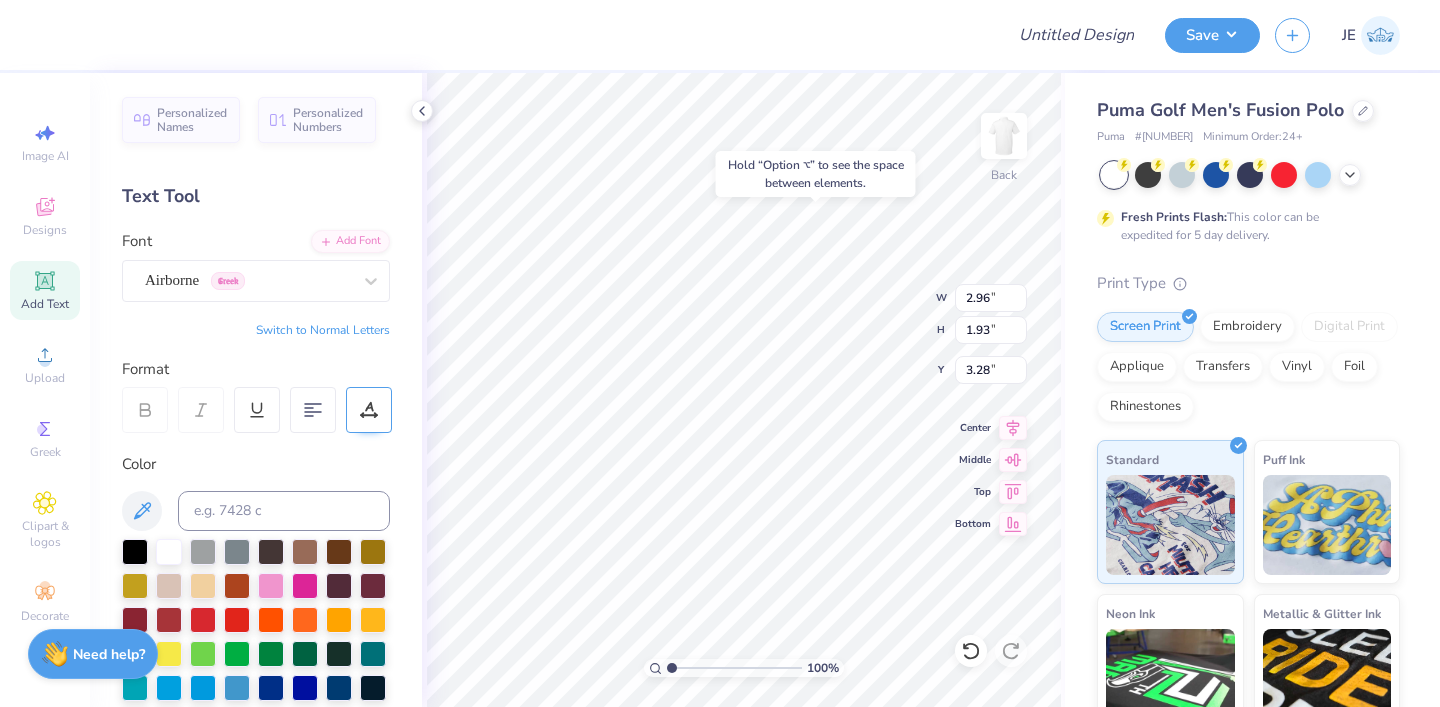 type on "3.28" 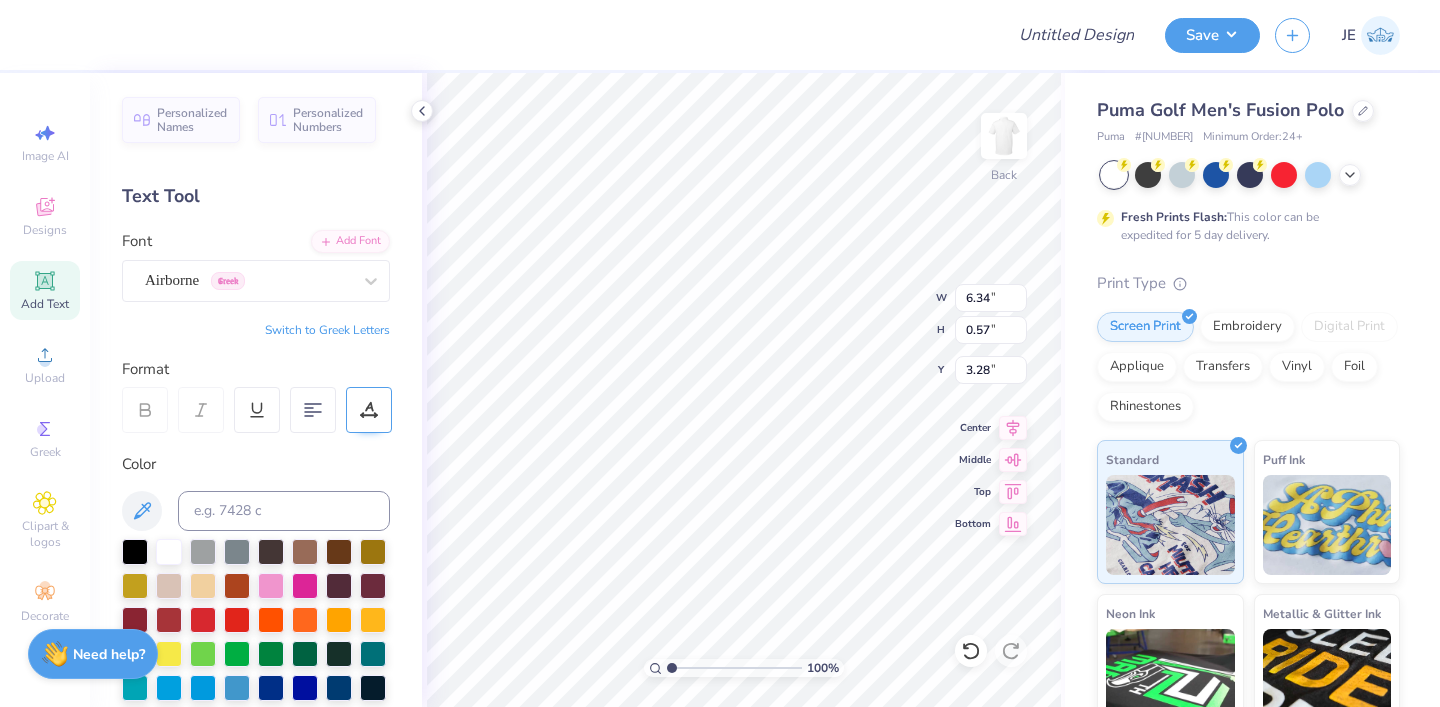 type on "6.34" 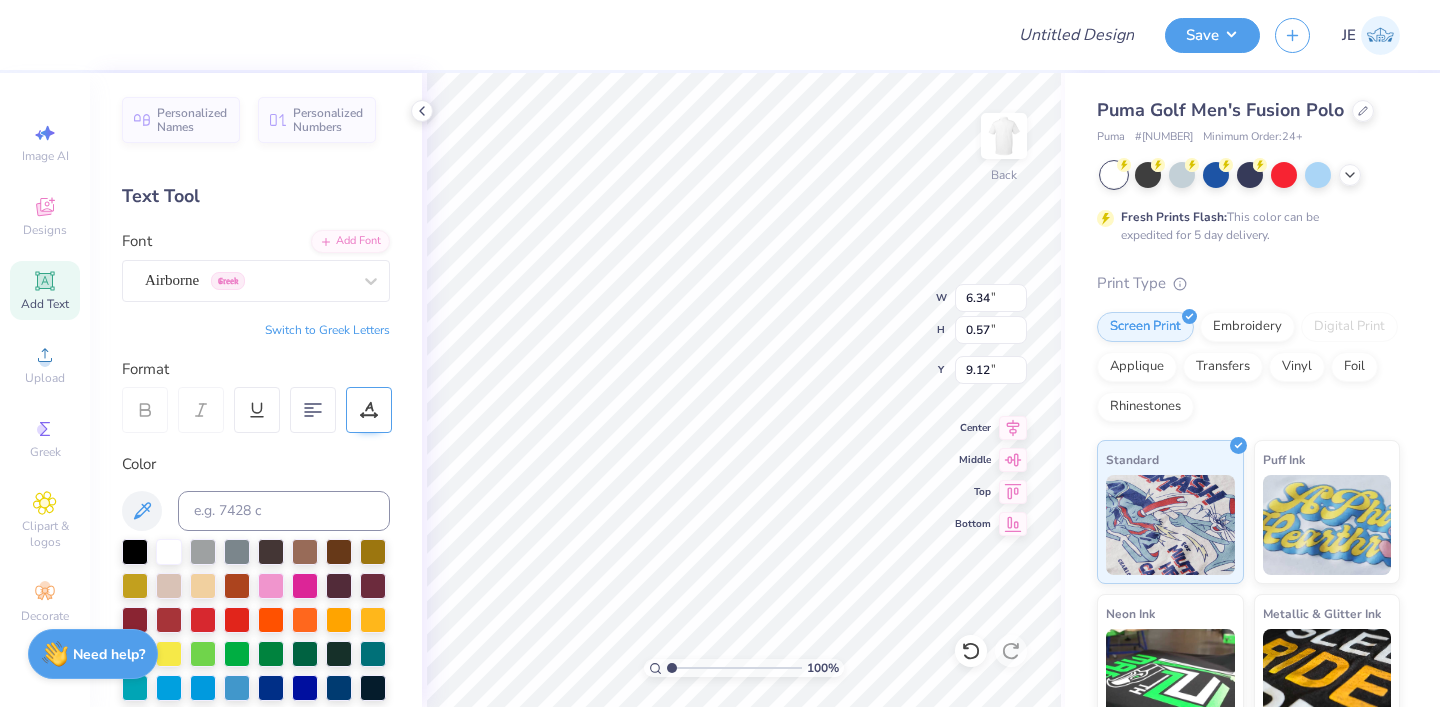 type on "5.76" 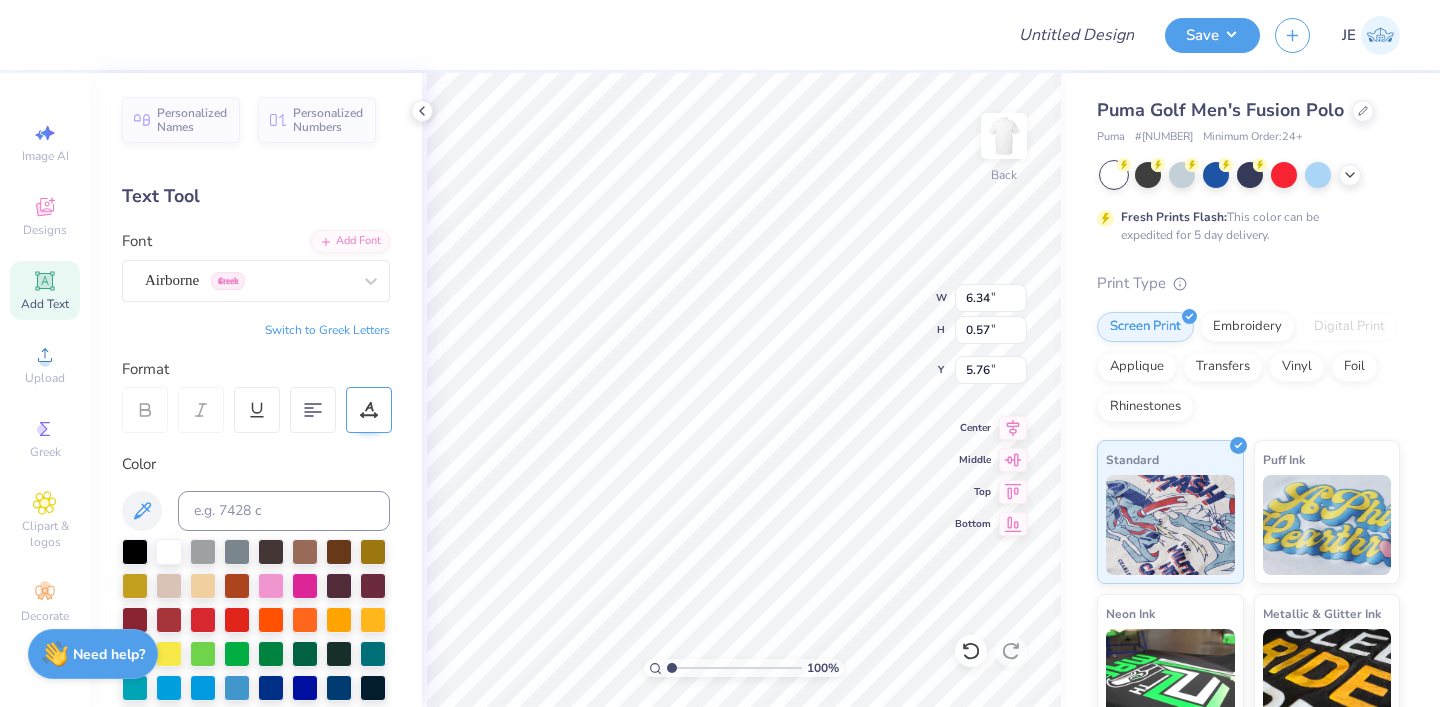 type on "3.67" 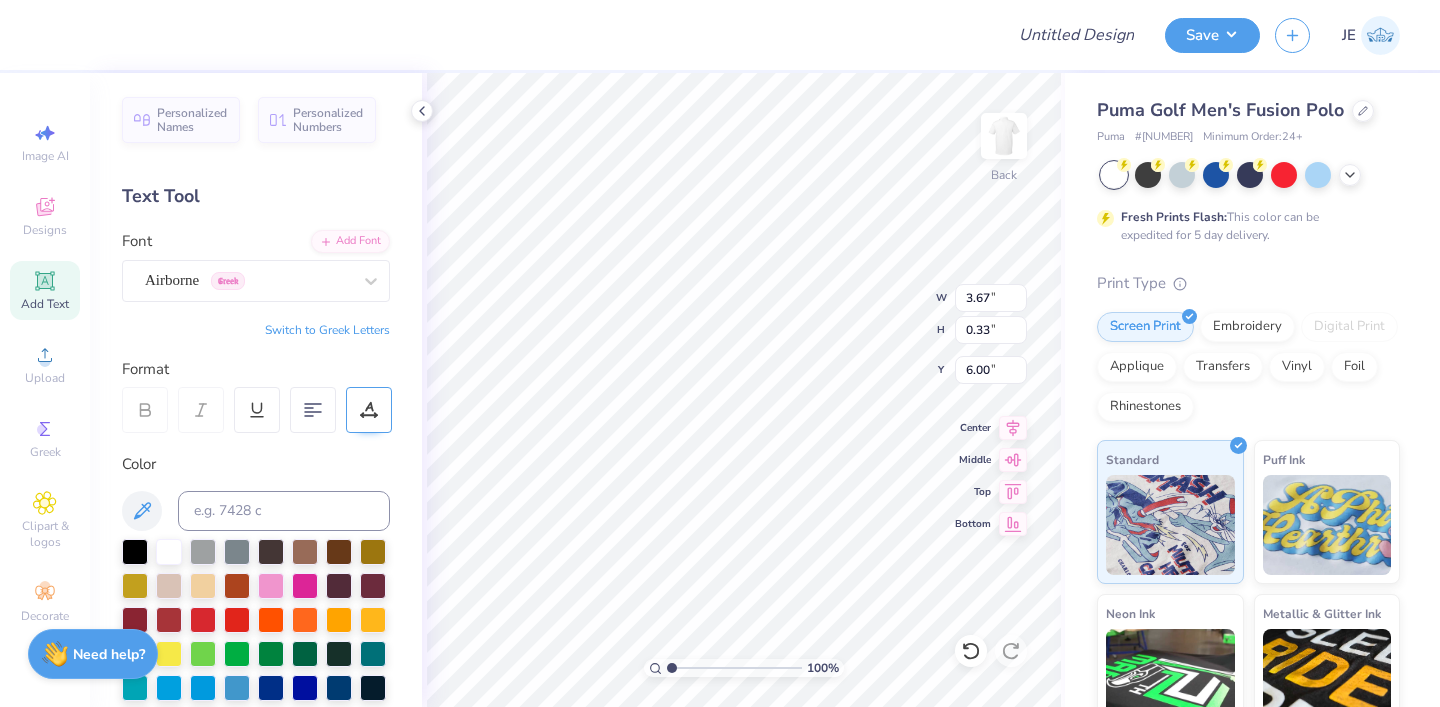 type on "5.56" 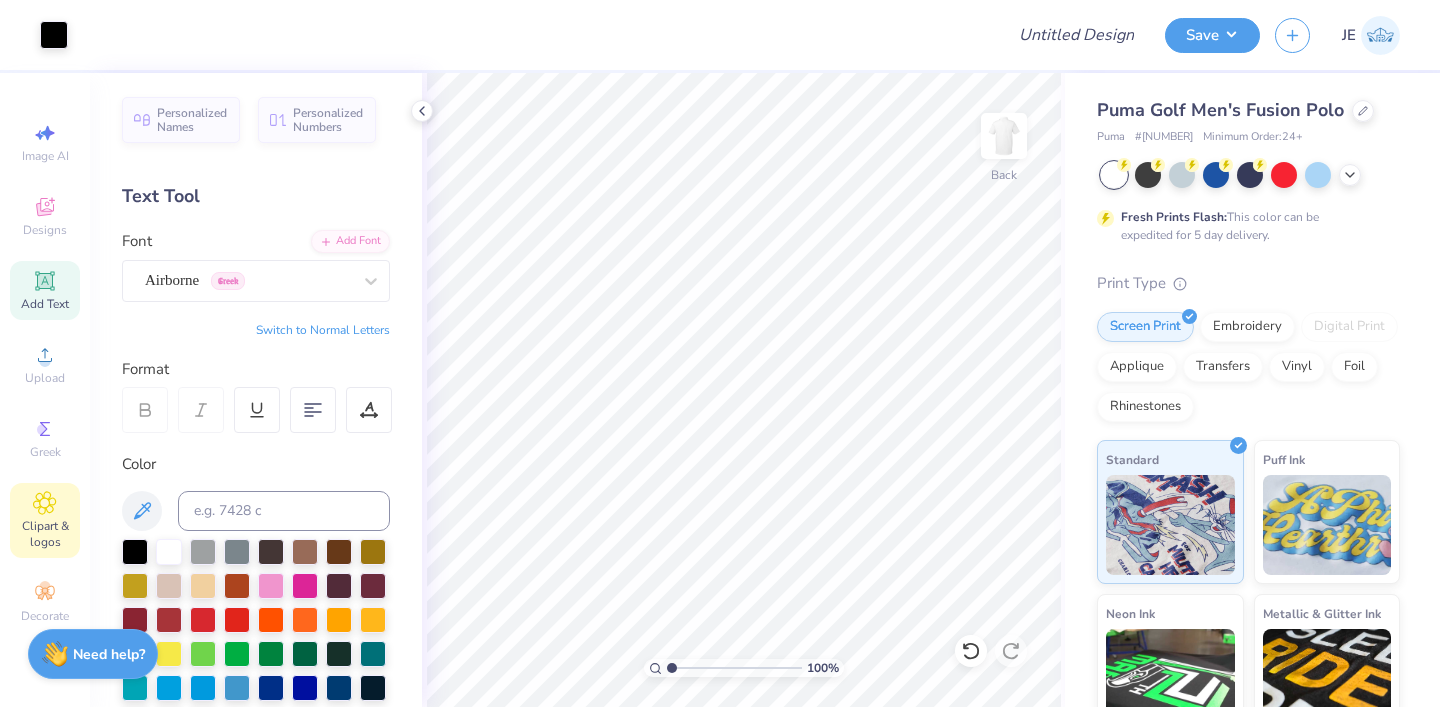 click on "Clipart & logos" at bounding box center [45, 520] 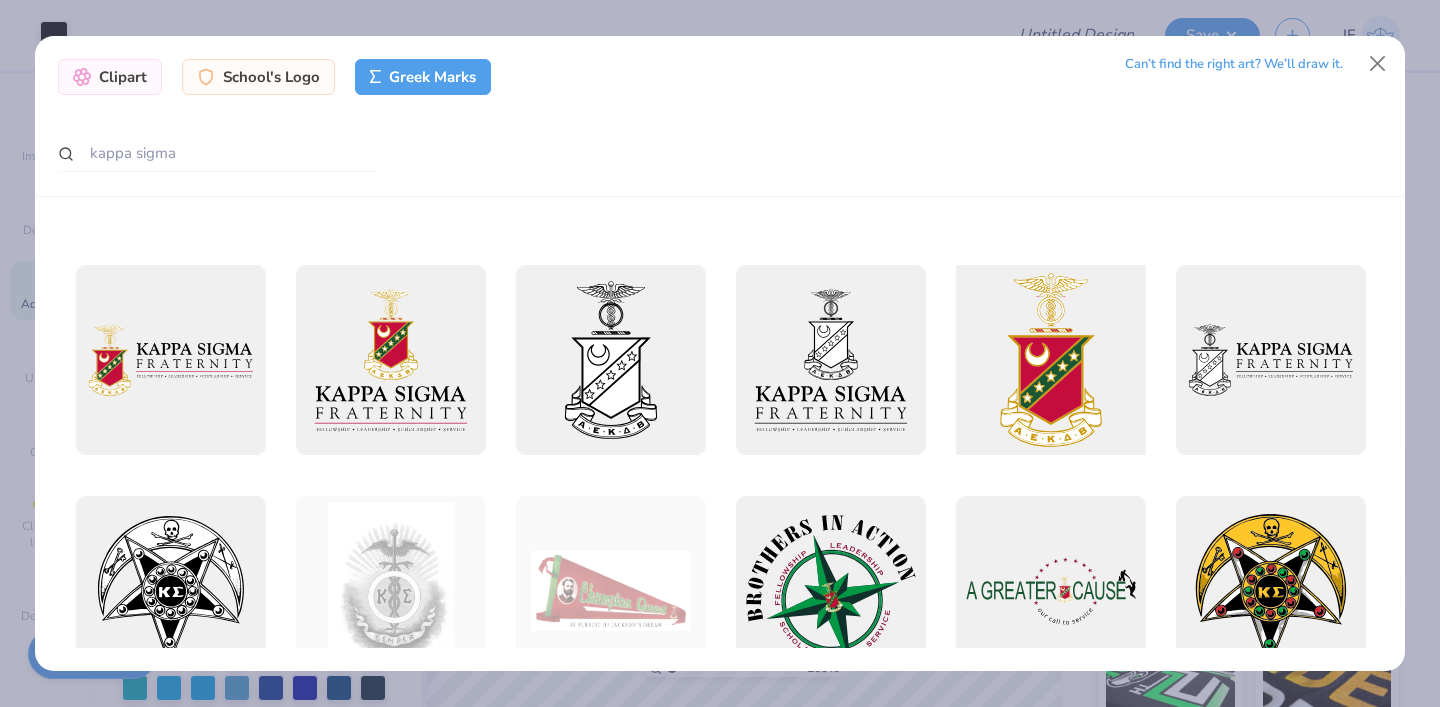 scroll, scrollTop: 1814, scrollLeft: 0, axis: vertical 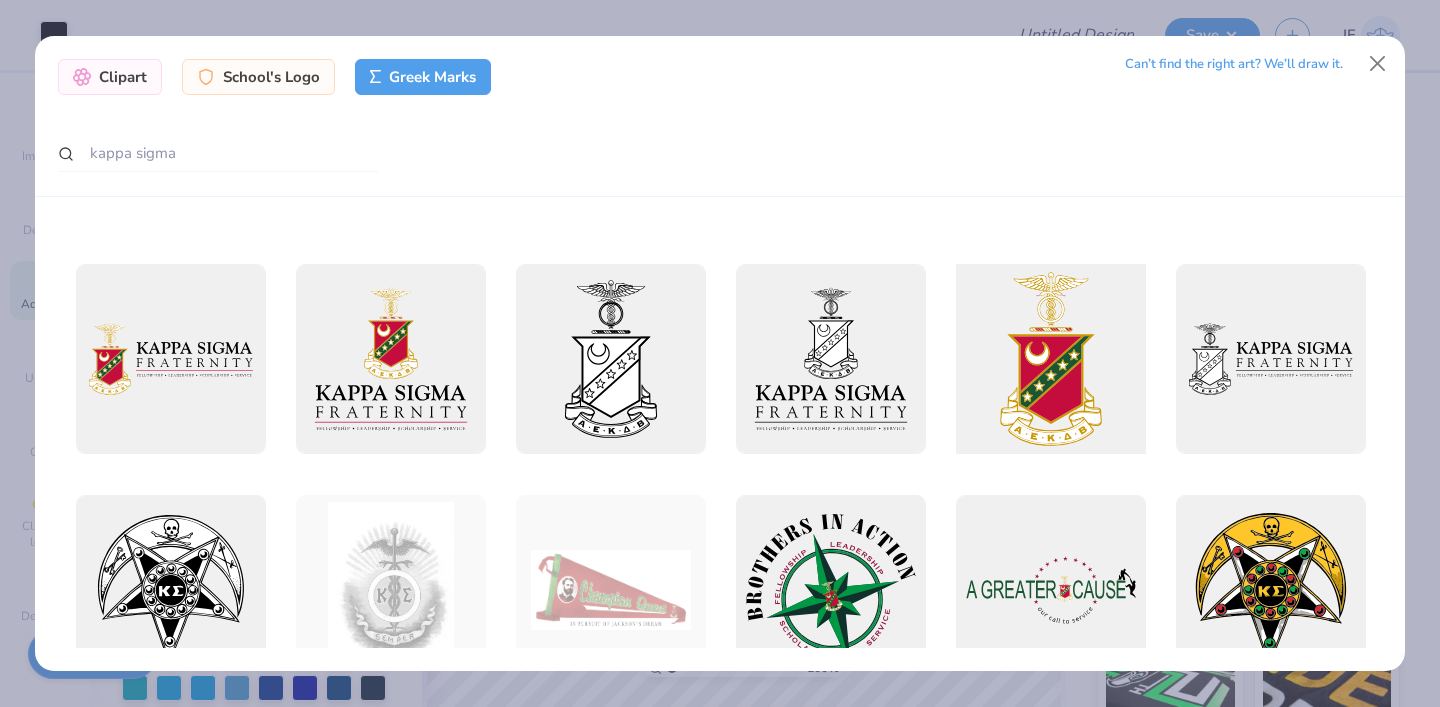 click at bounding box center (1050, 358) 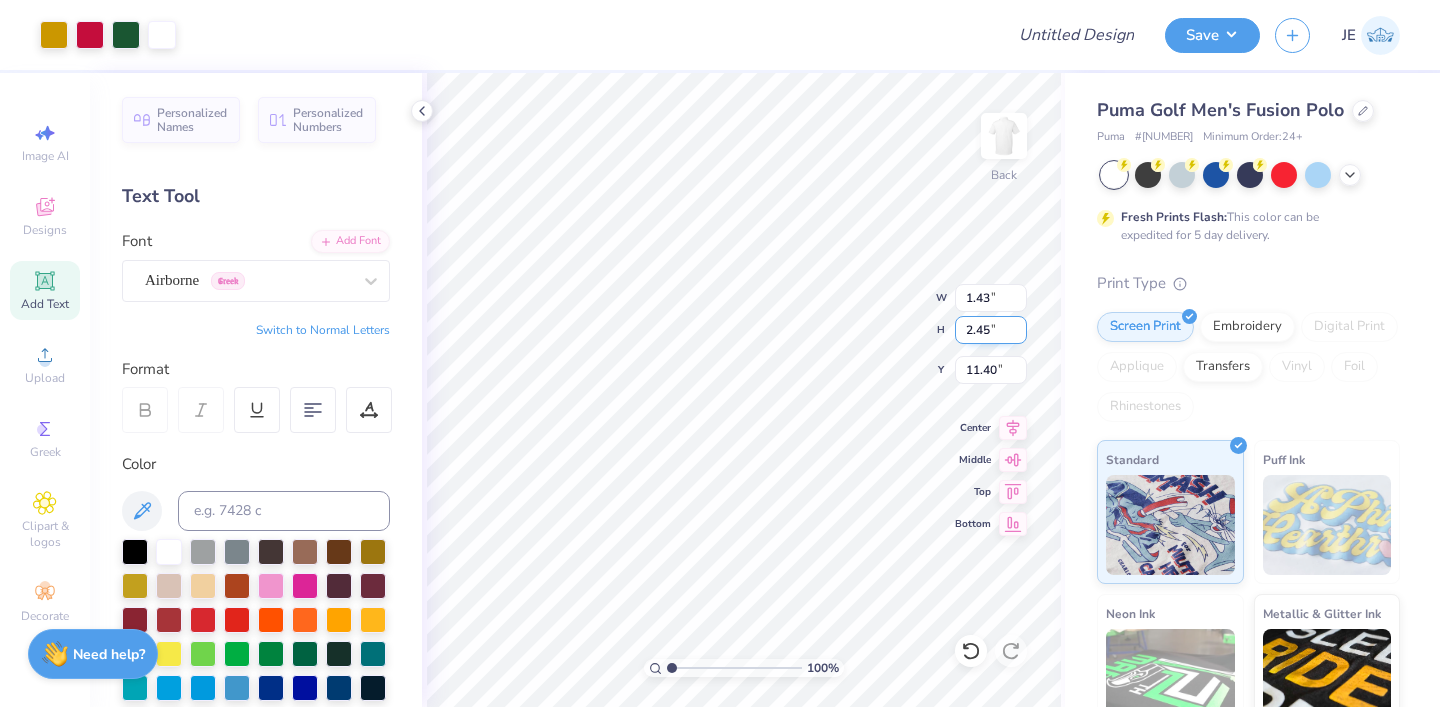 type on "1.43" 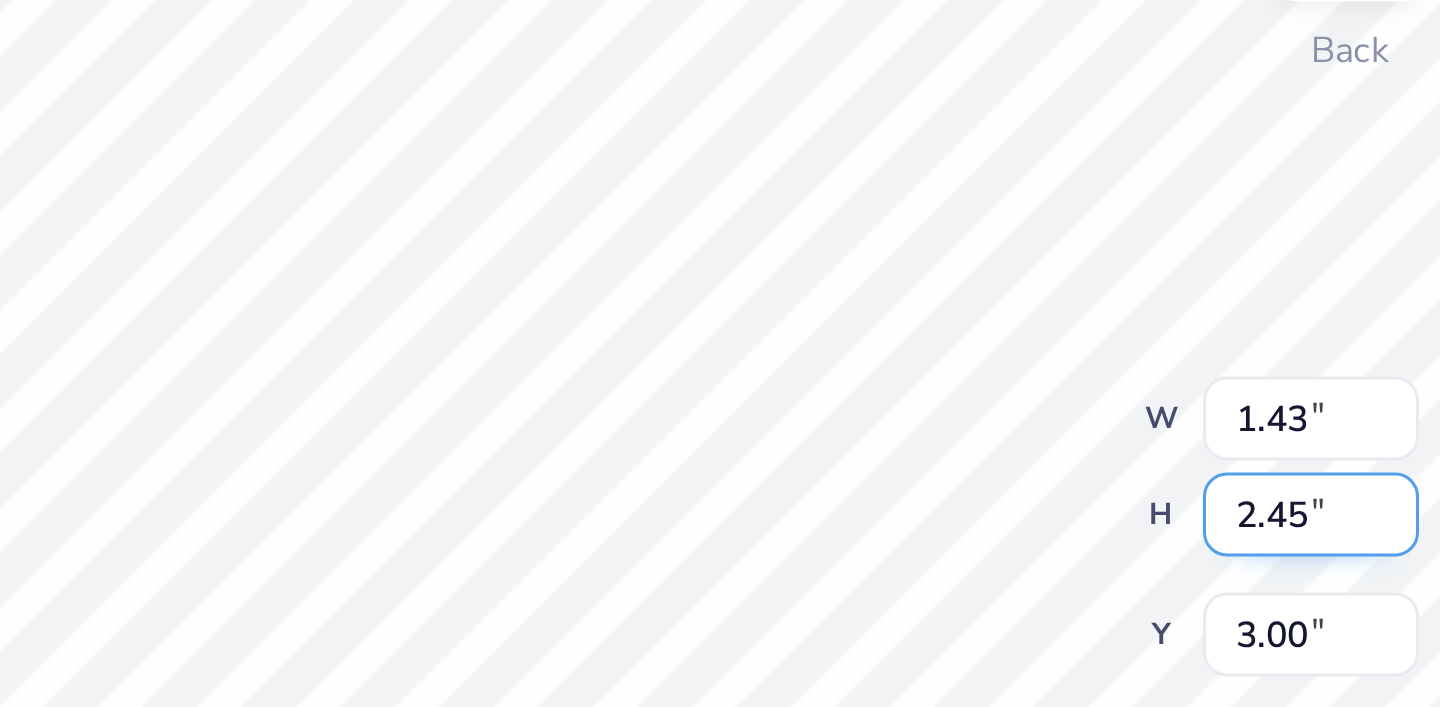 type on "0.50" 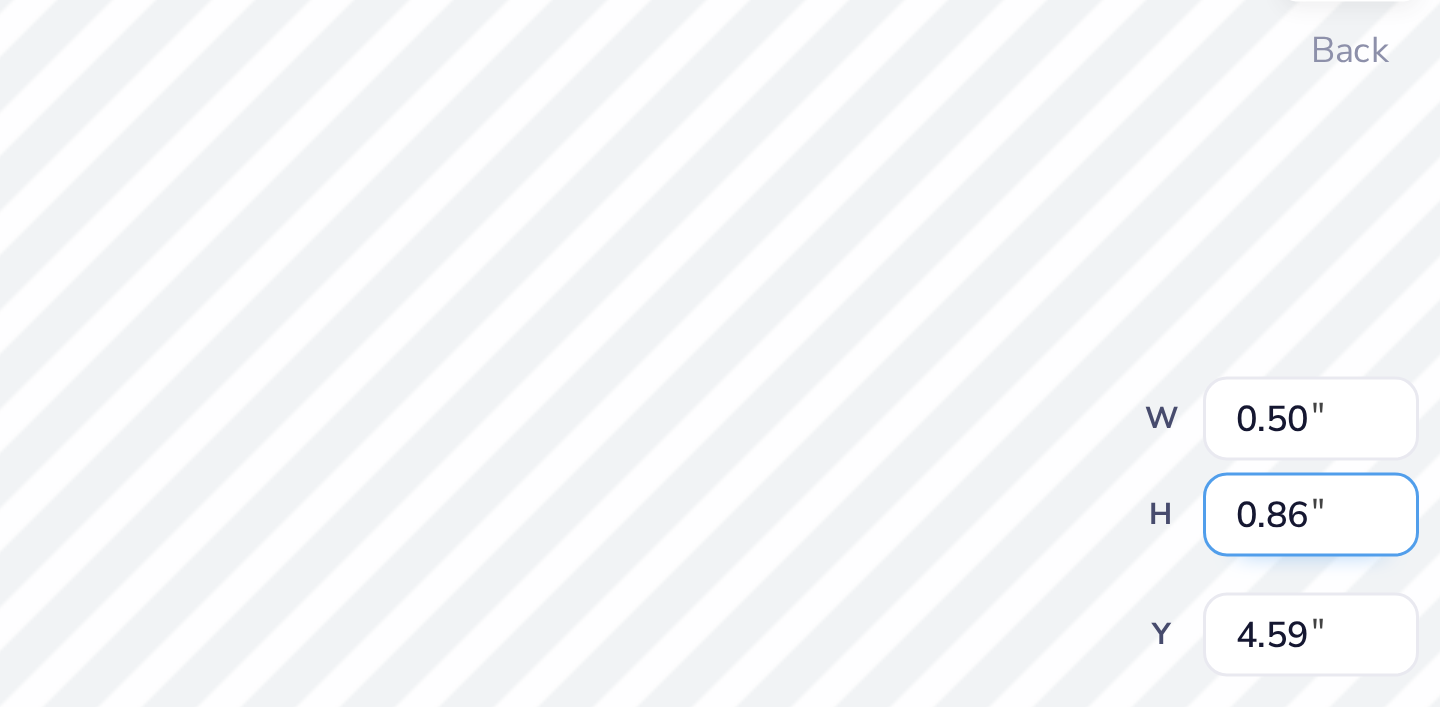 type on "4.24" 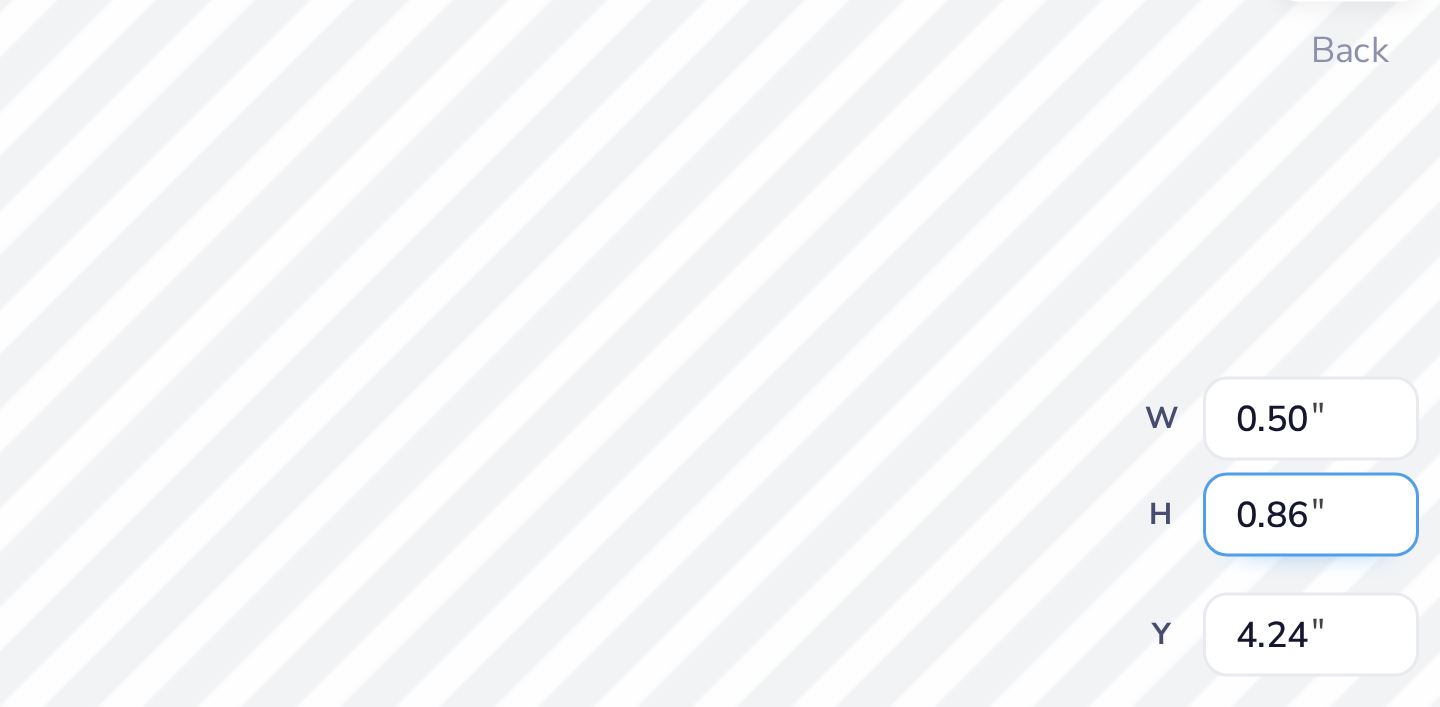 type on "0.60" 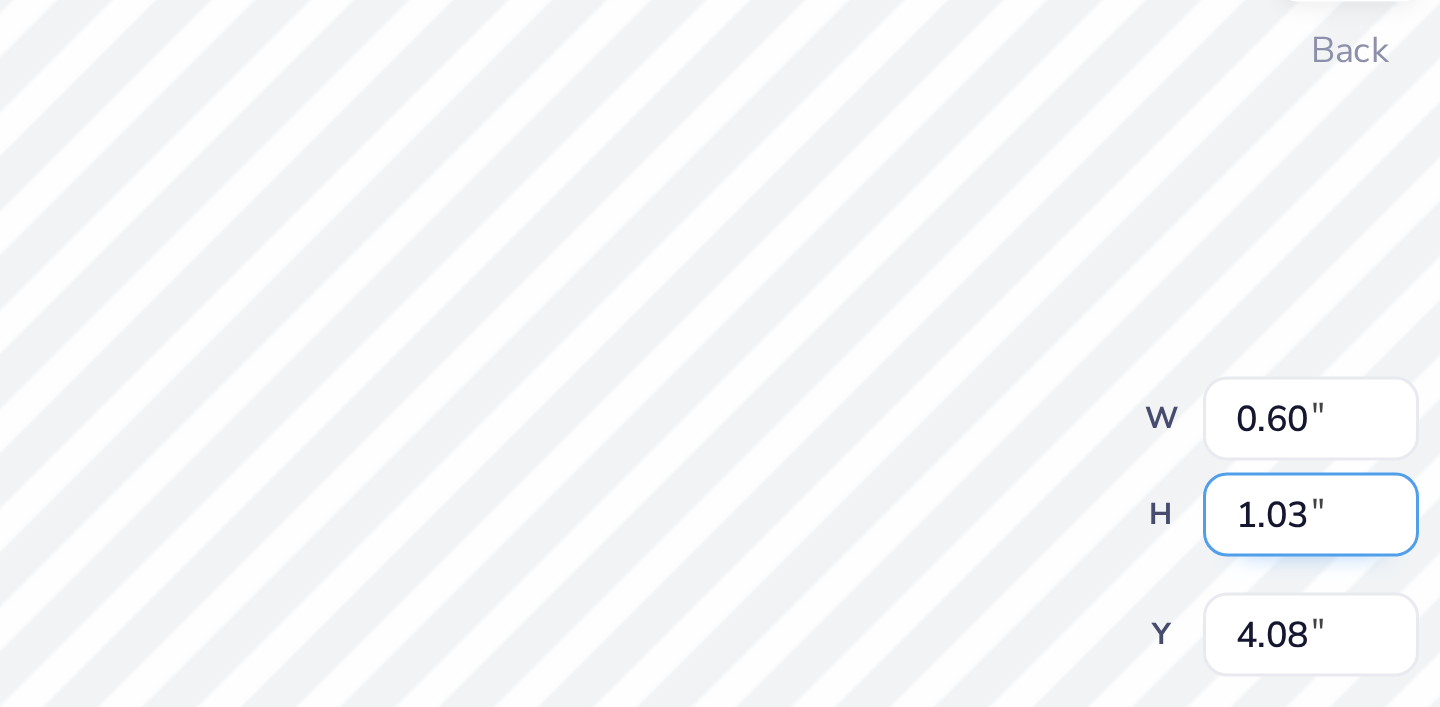 type on "3.73" 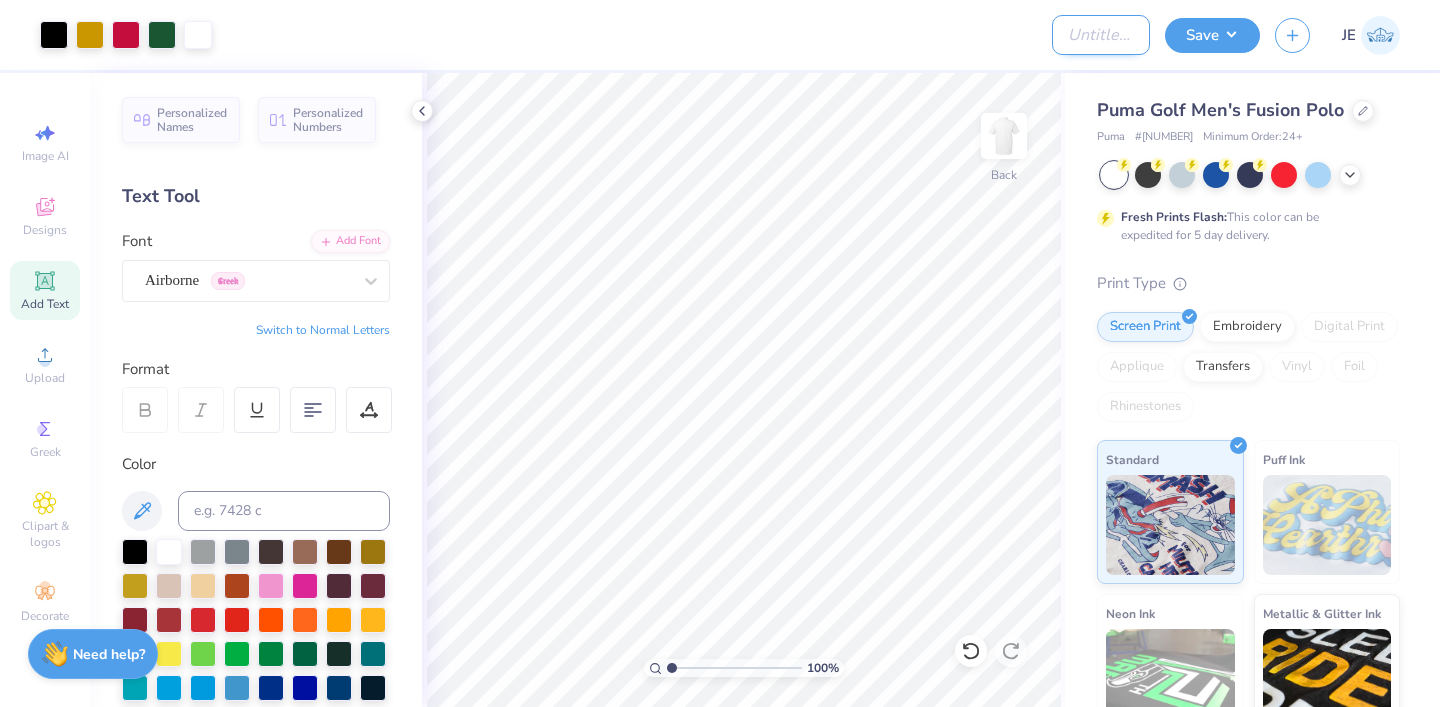 click on "Design Title" at bounding box center (1101, 35) 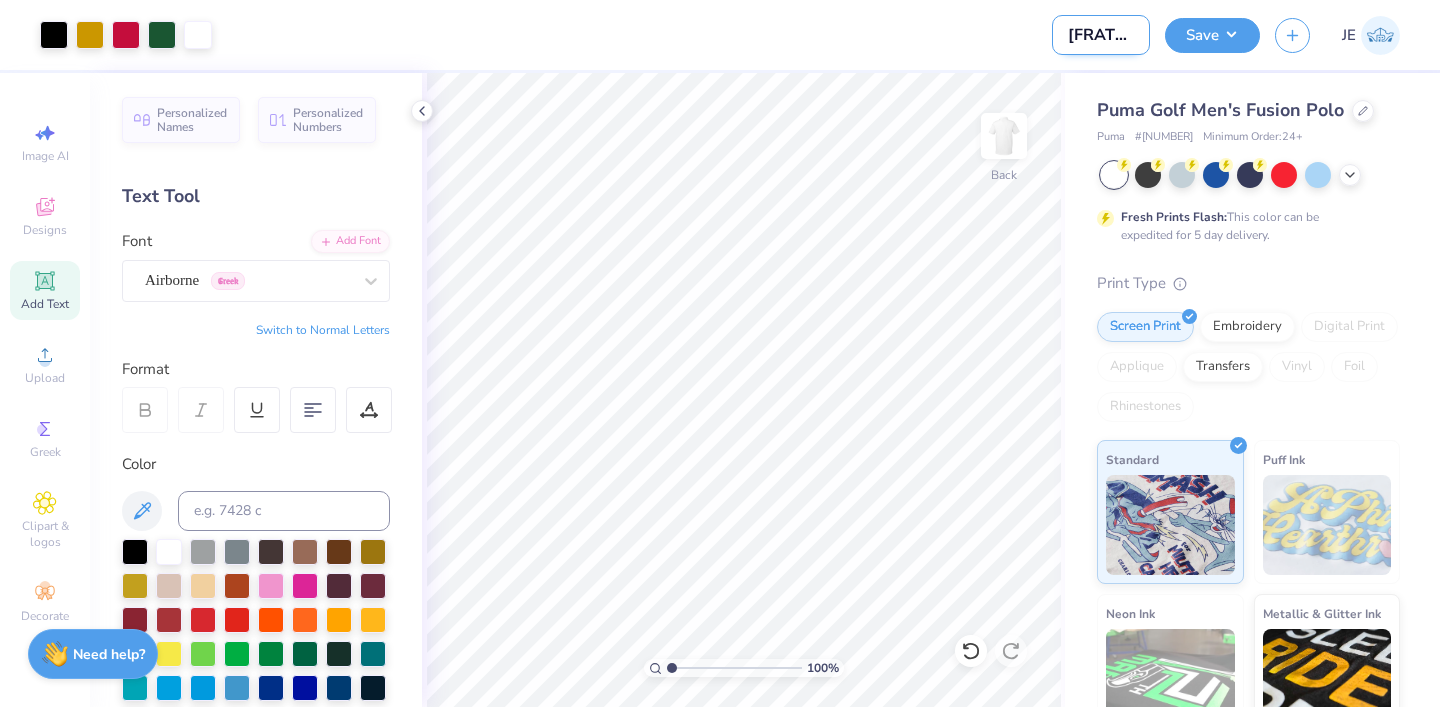 scroll, scrollTop: 0, scrollLeft: 4, axis: horizontal 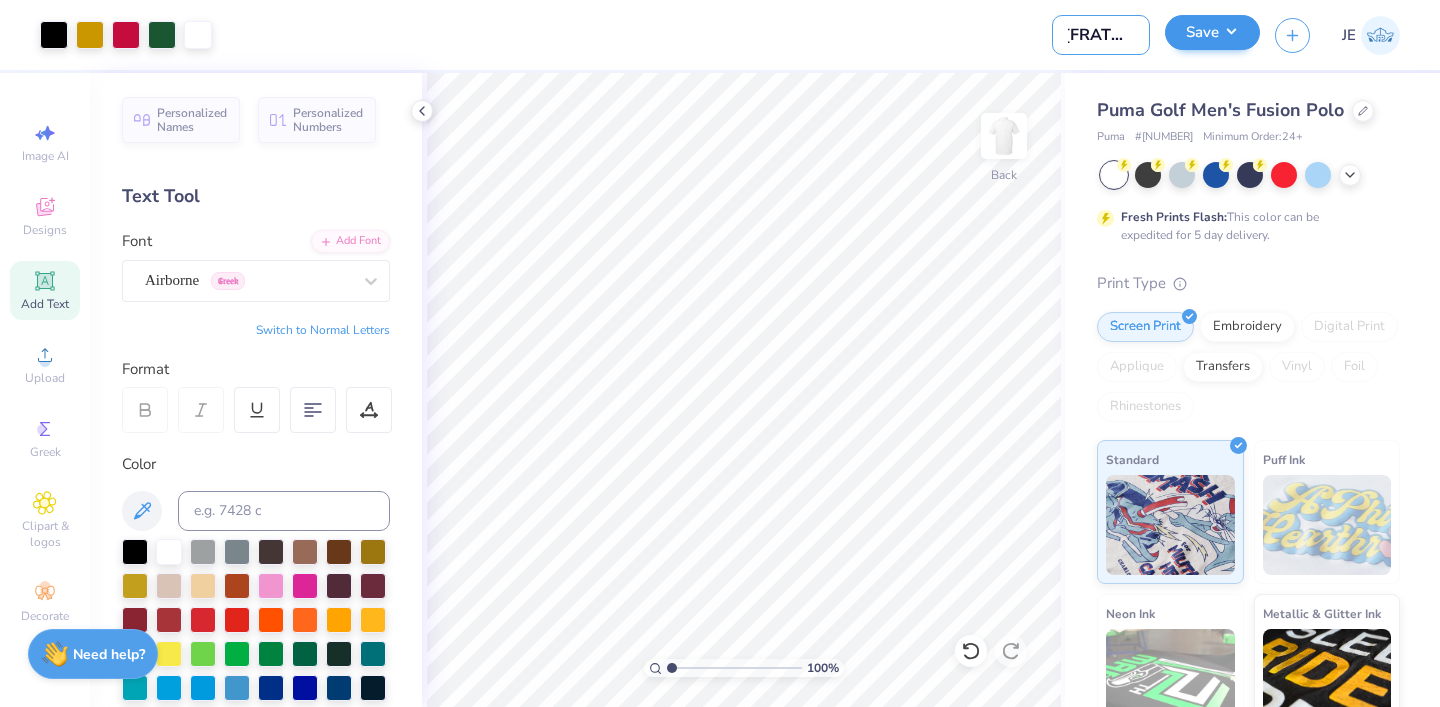 type on "Ksig Polo" 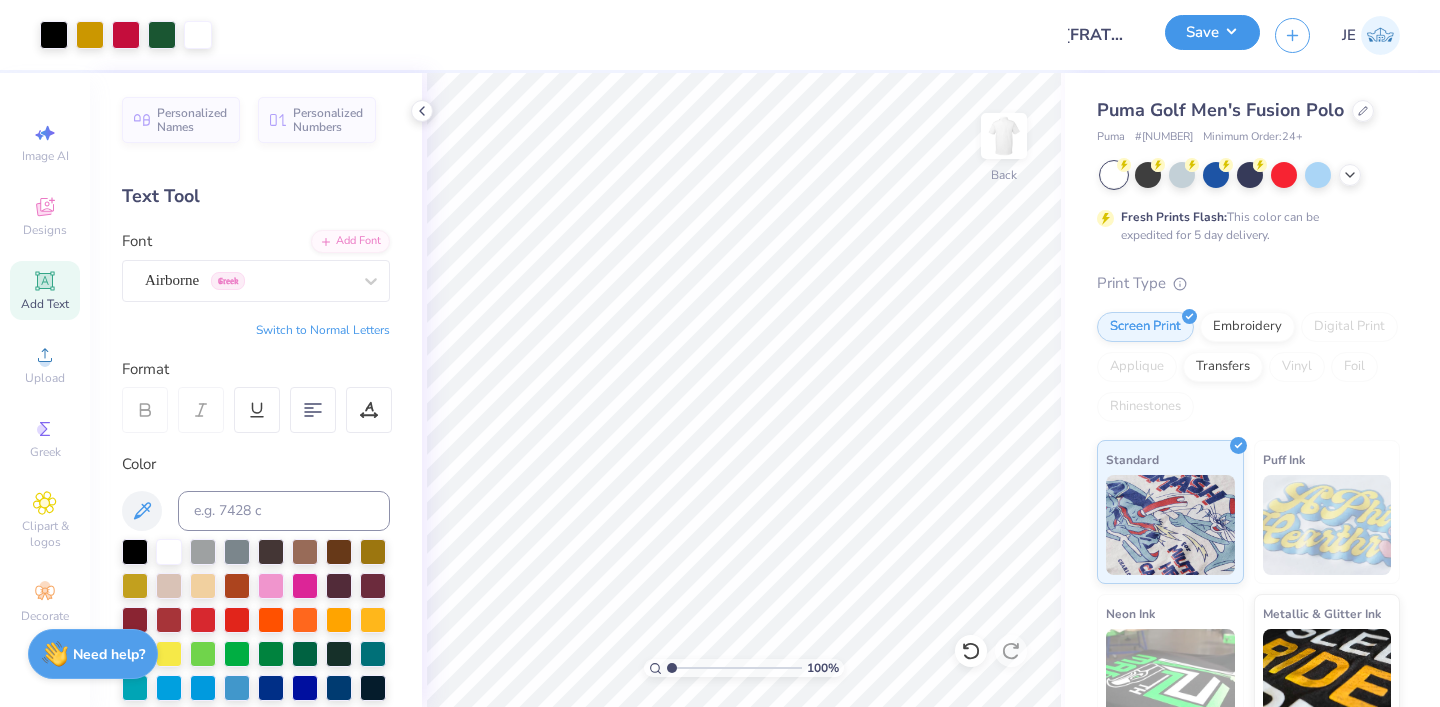 scroll, scrollTop: 0, scrollLeft: 0, axis: both 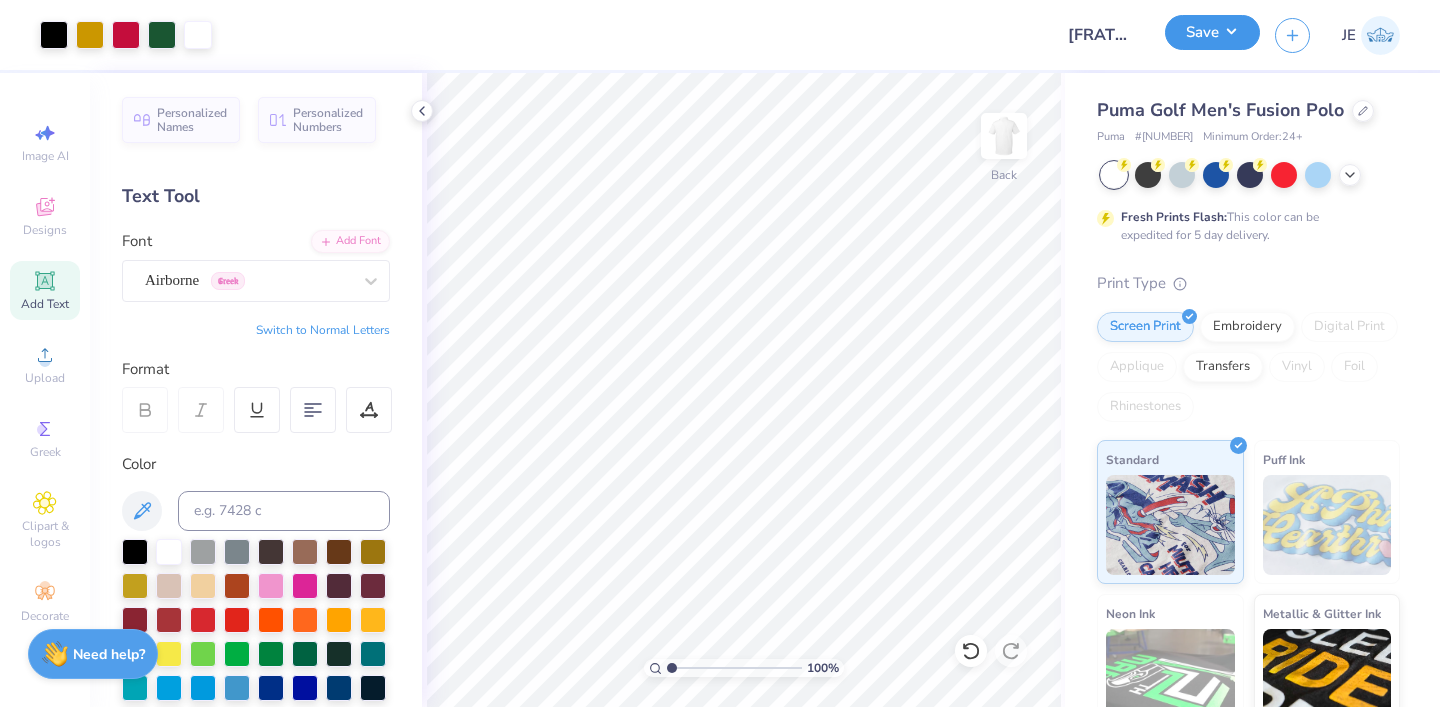 click on "Save" at bounding box center (1212, 32) 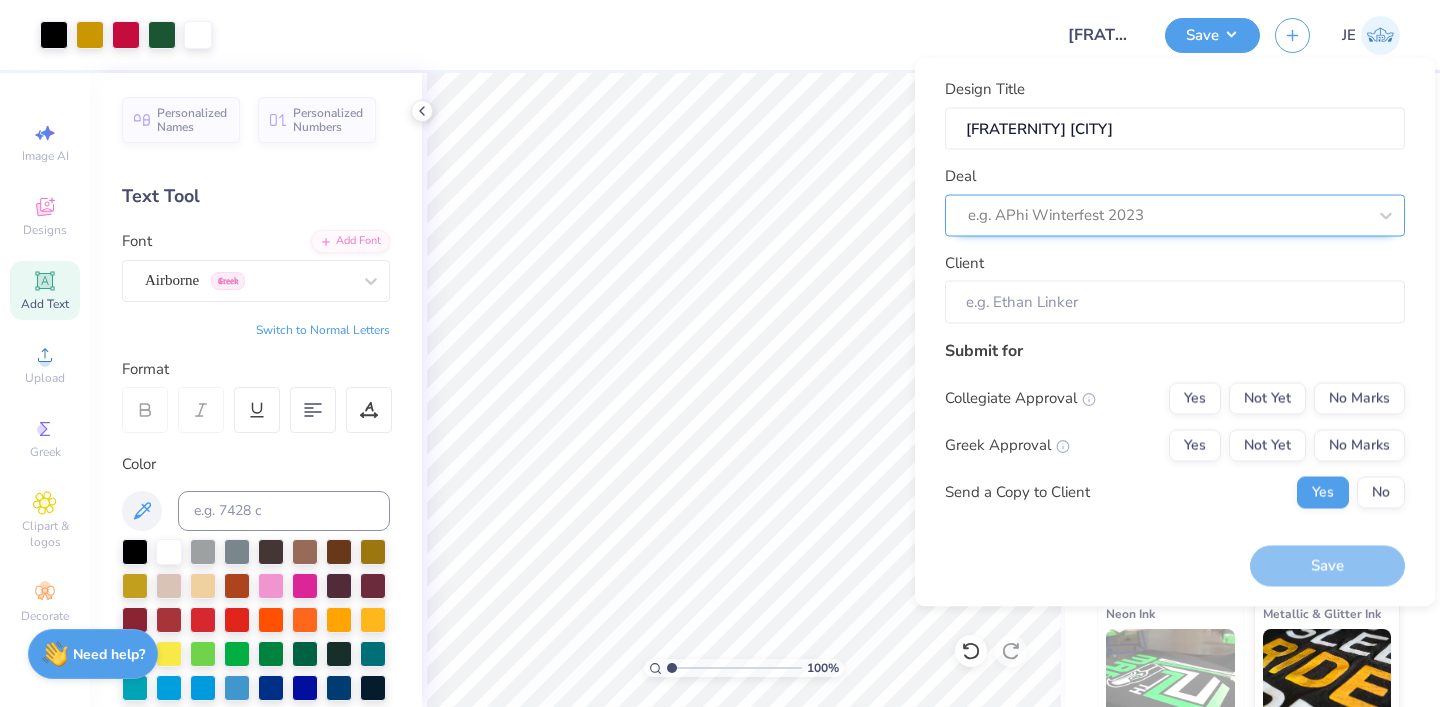click at bounding box center (1167, 215) 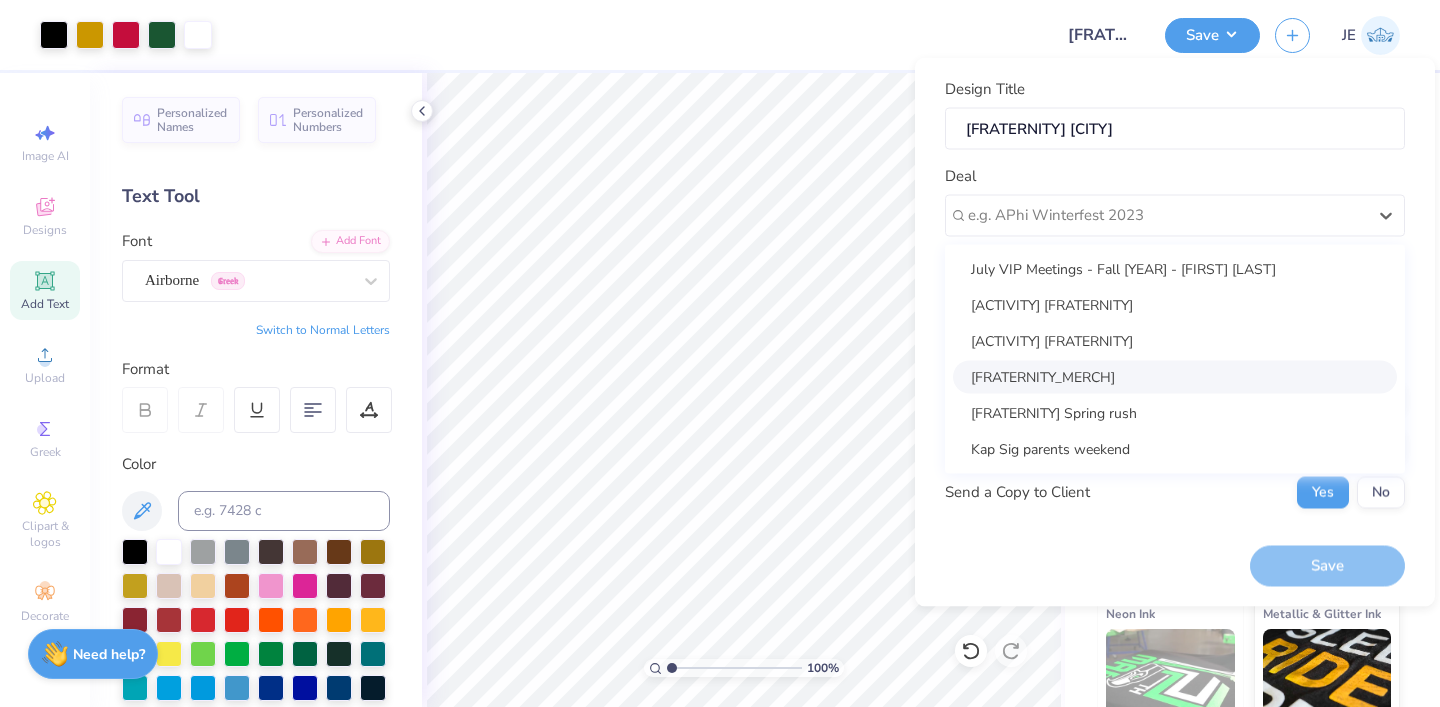 click on "Kap Sig Merch" at bounding box center (1175, 376) 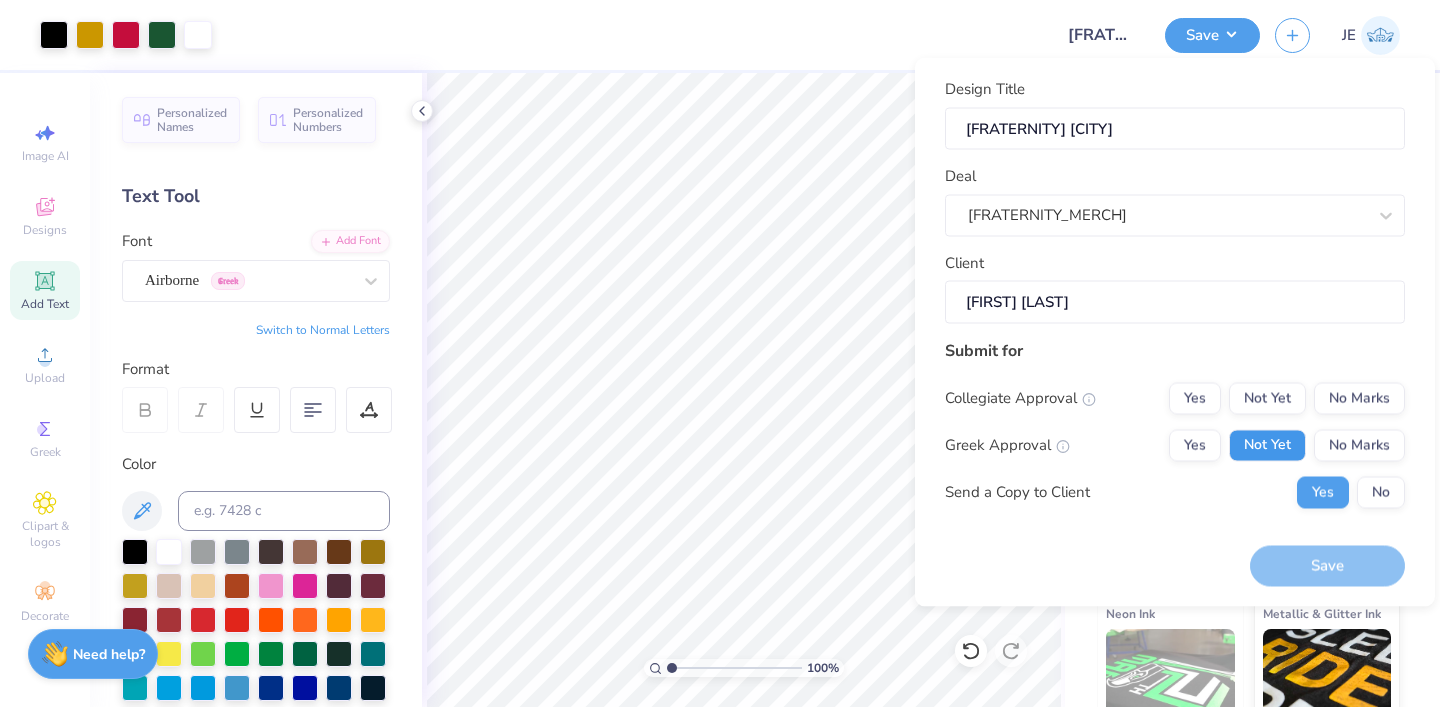 click on "Not Yet" at bounding box center [1267, 445] 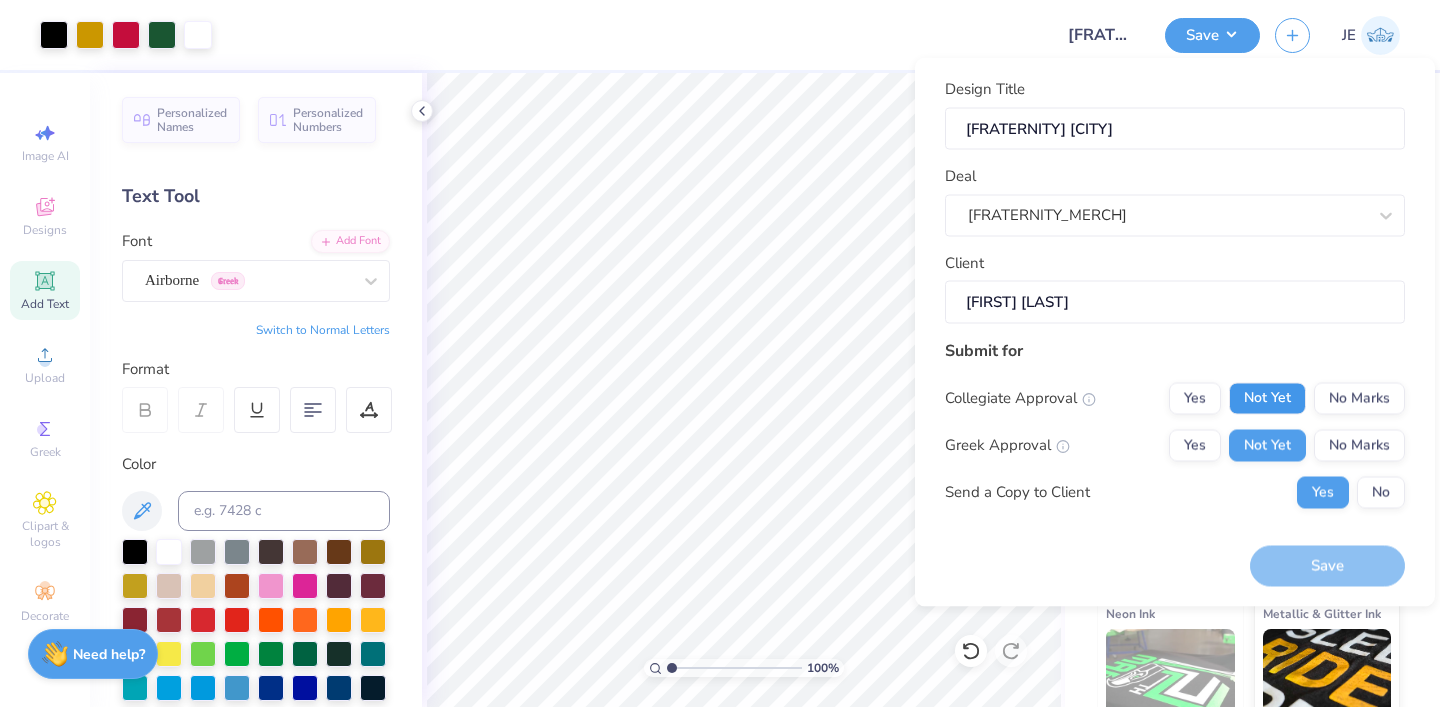 click on "Not Yet" at bounding box center [1267, 398] 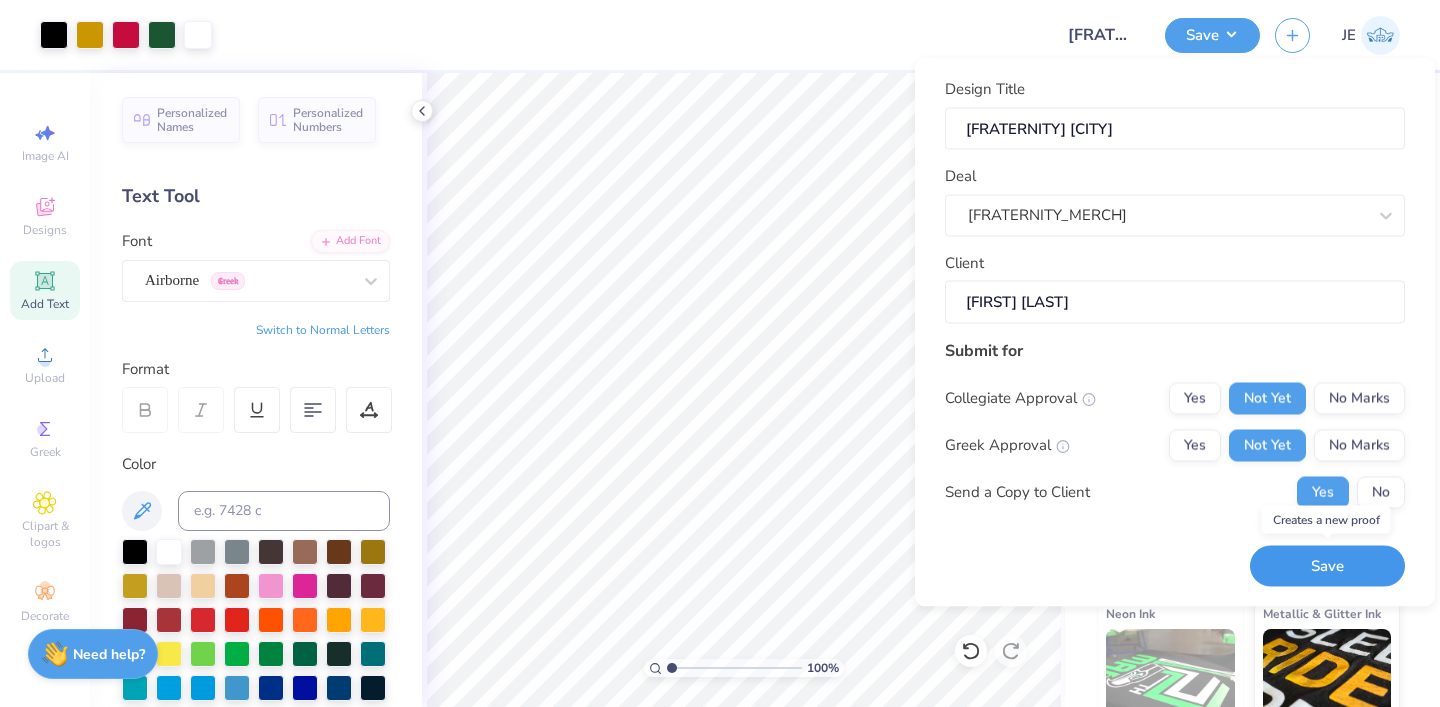 click on "Save" at bounding box center (1327, 566) 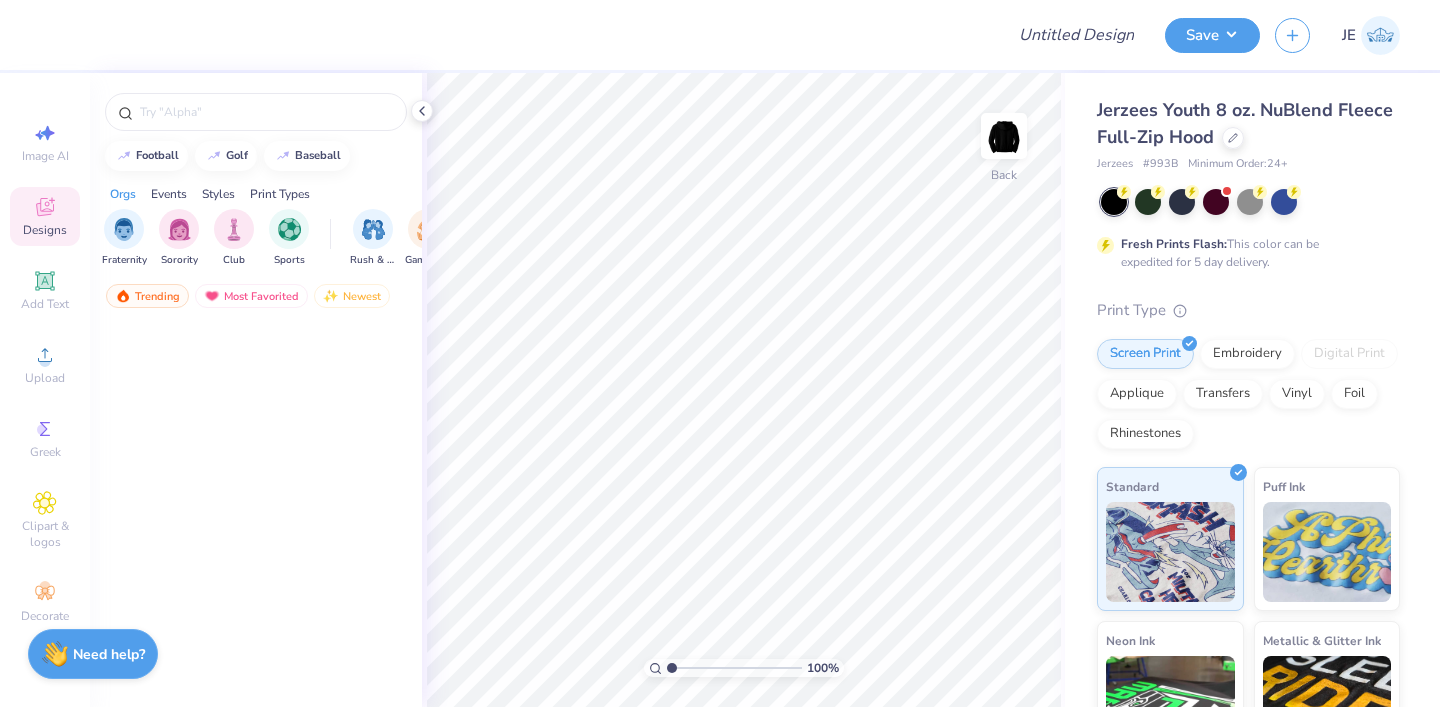 scroll, scrollTop: 0, scrollLeft: 0, axis: both 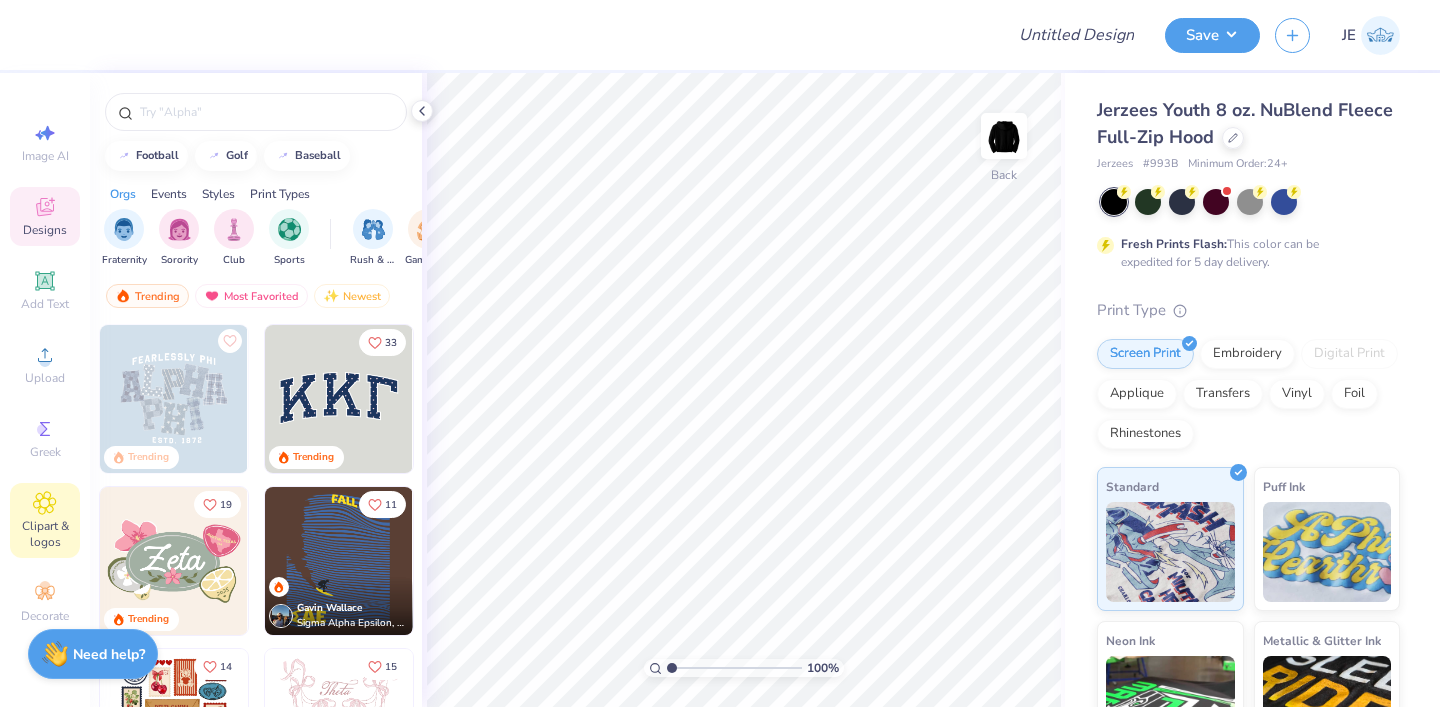click on "Clipart & logos" at bounding box center (45, 534) 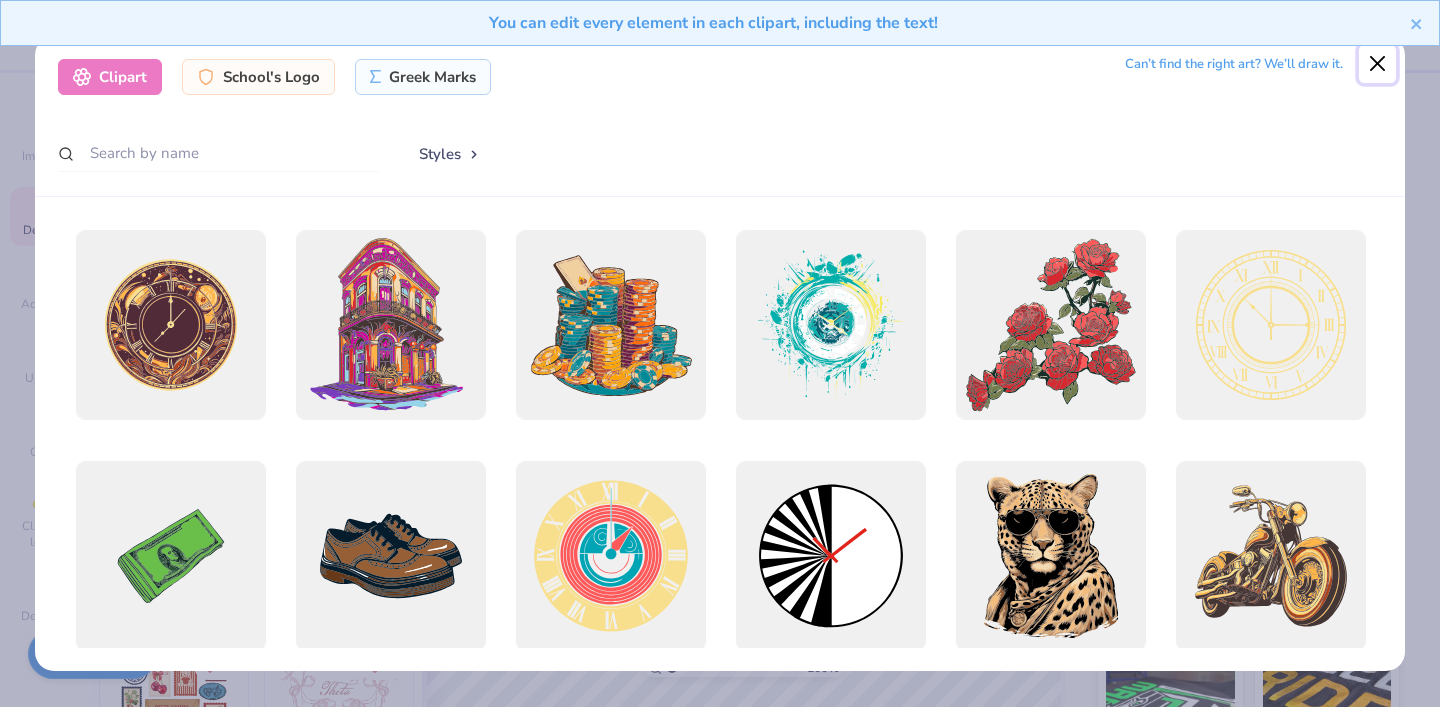 click at bounding box center [1378, 64] 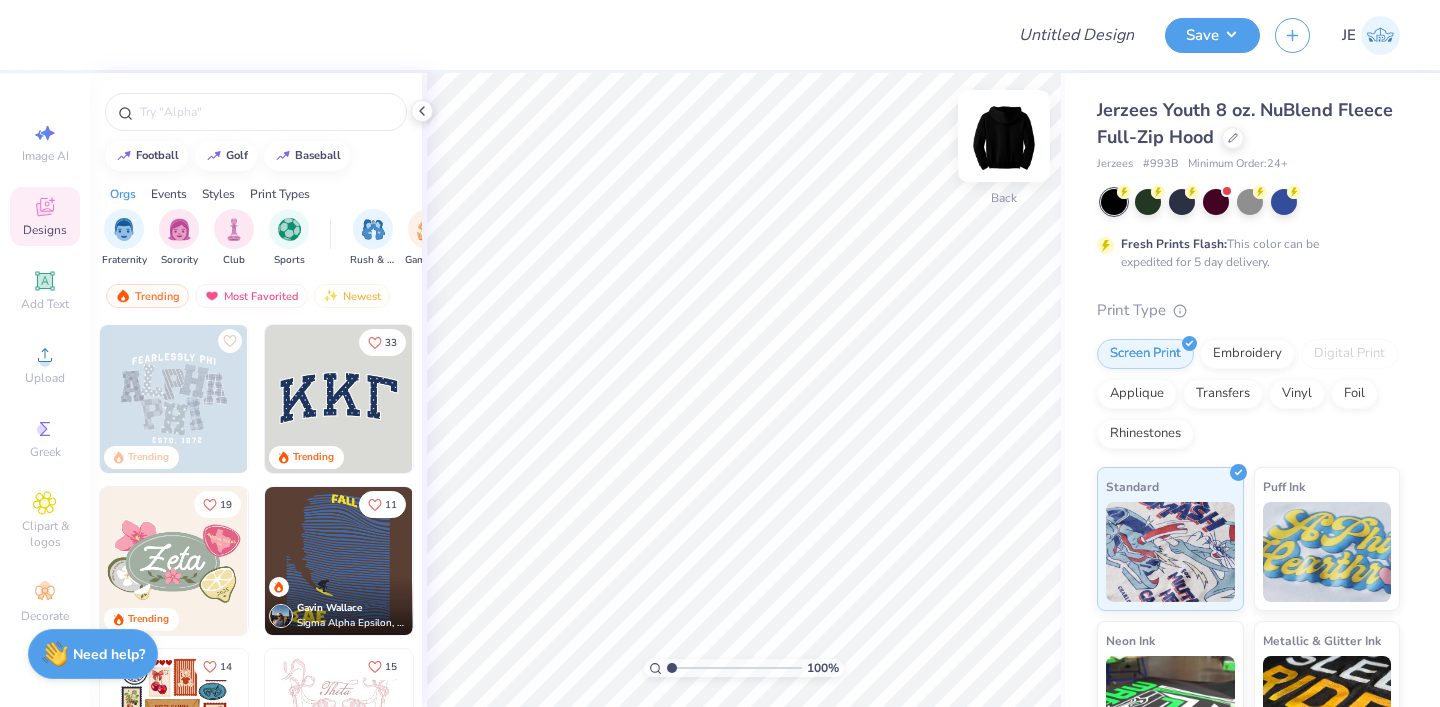 click at bounding box center (1004, 136) 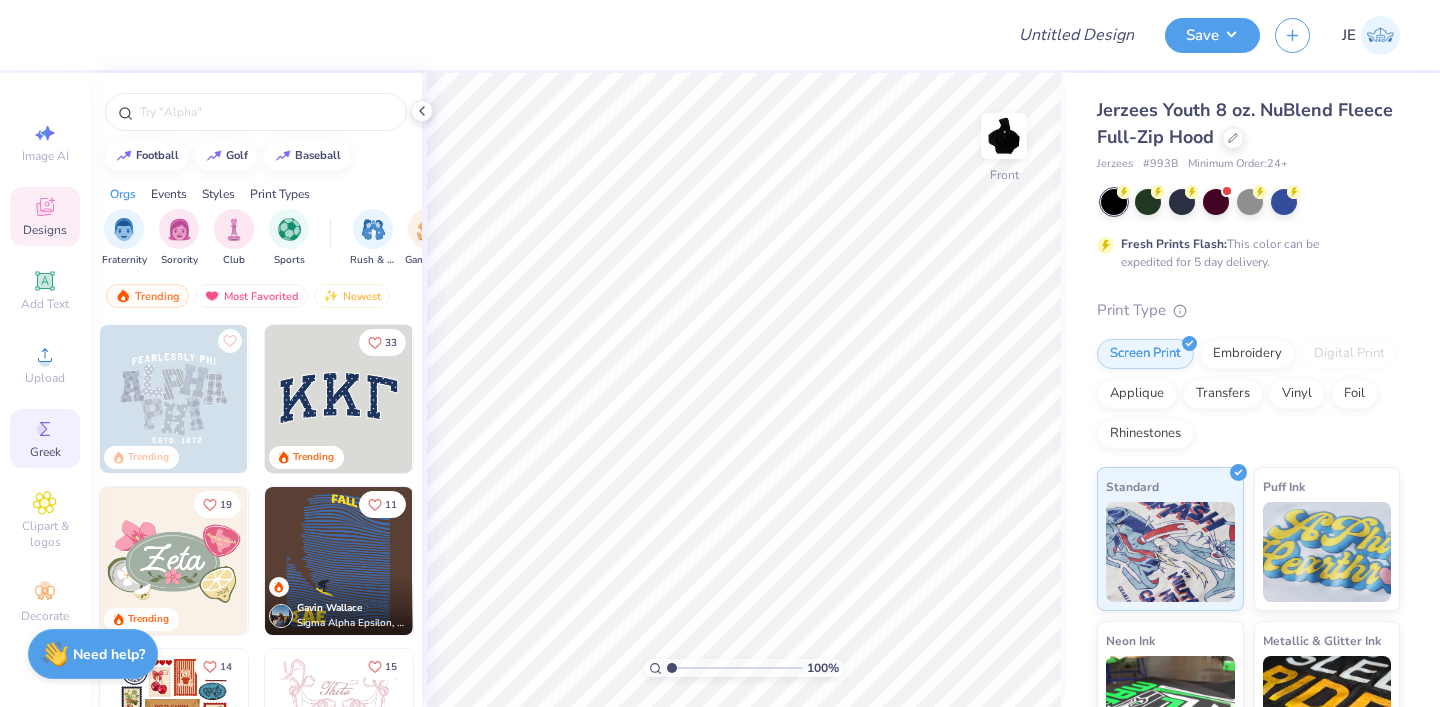 click on "Greek" at bounding box center (45, 438) 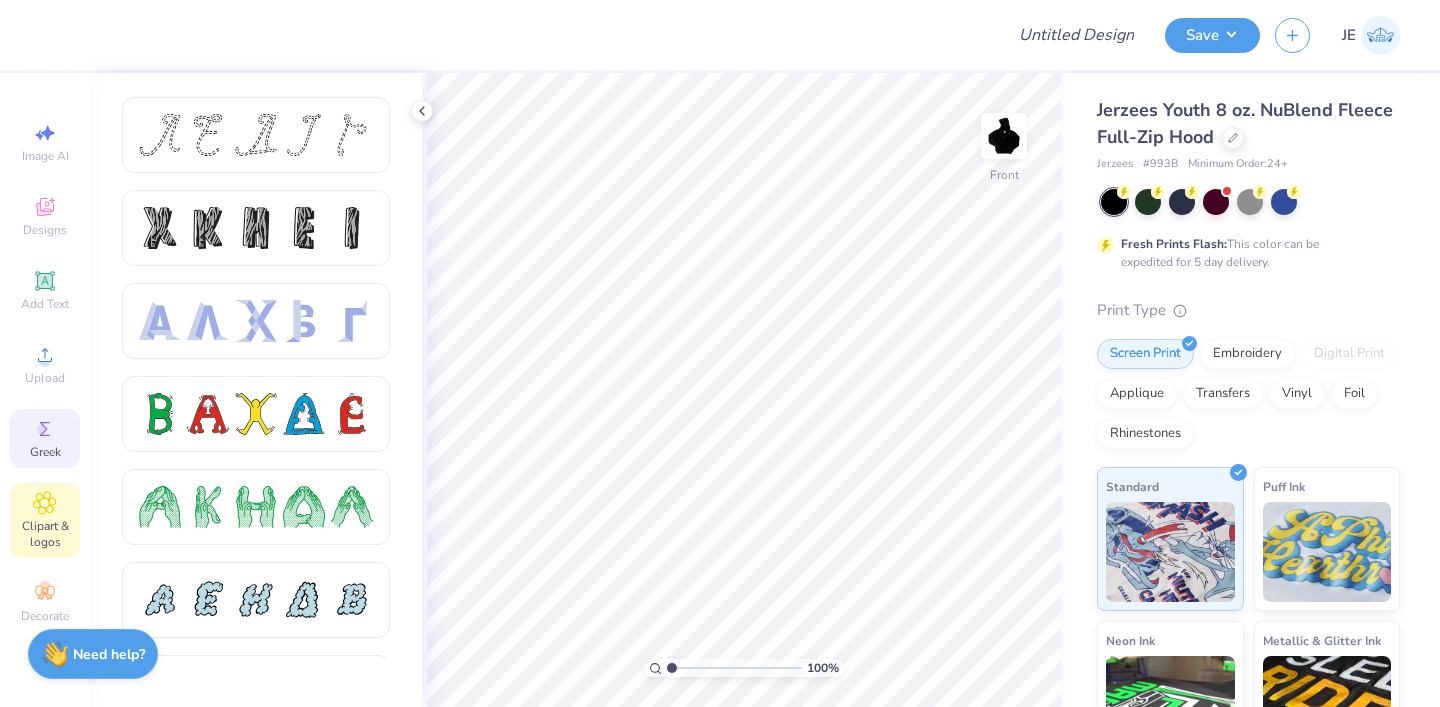 click on "Clipart & logos" at bounding box center (45, 534) 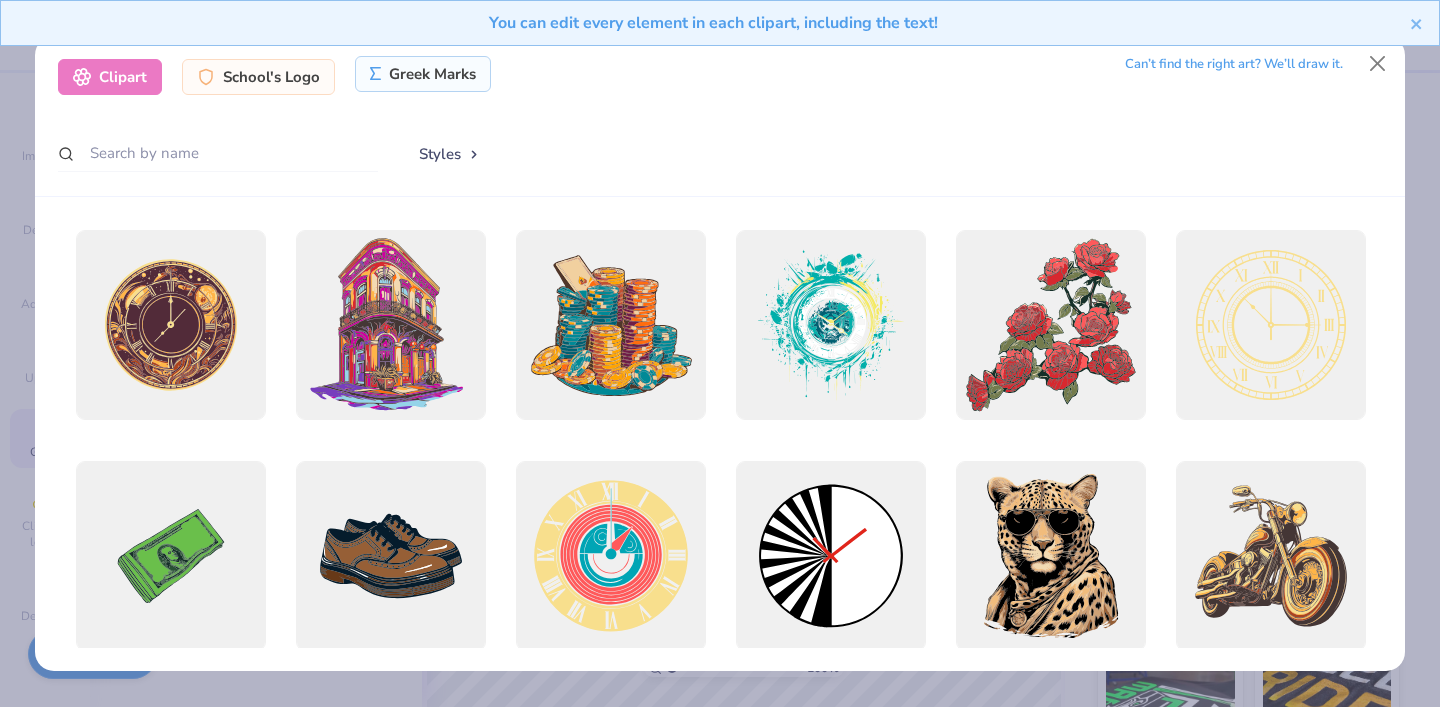 click on "Greek Marks" at bounding box center (423, 74) 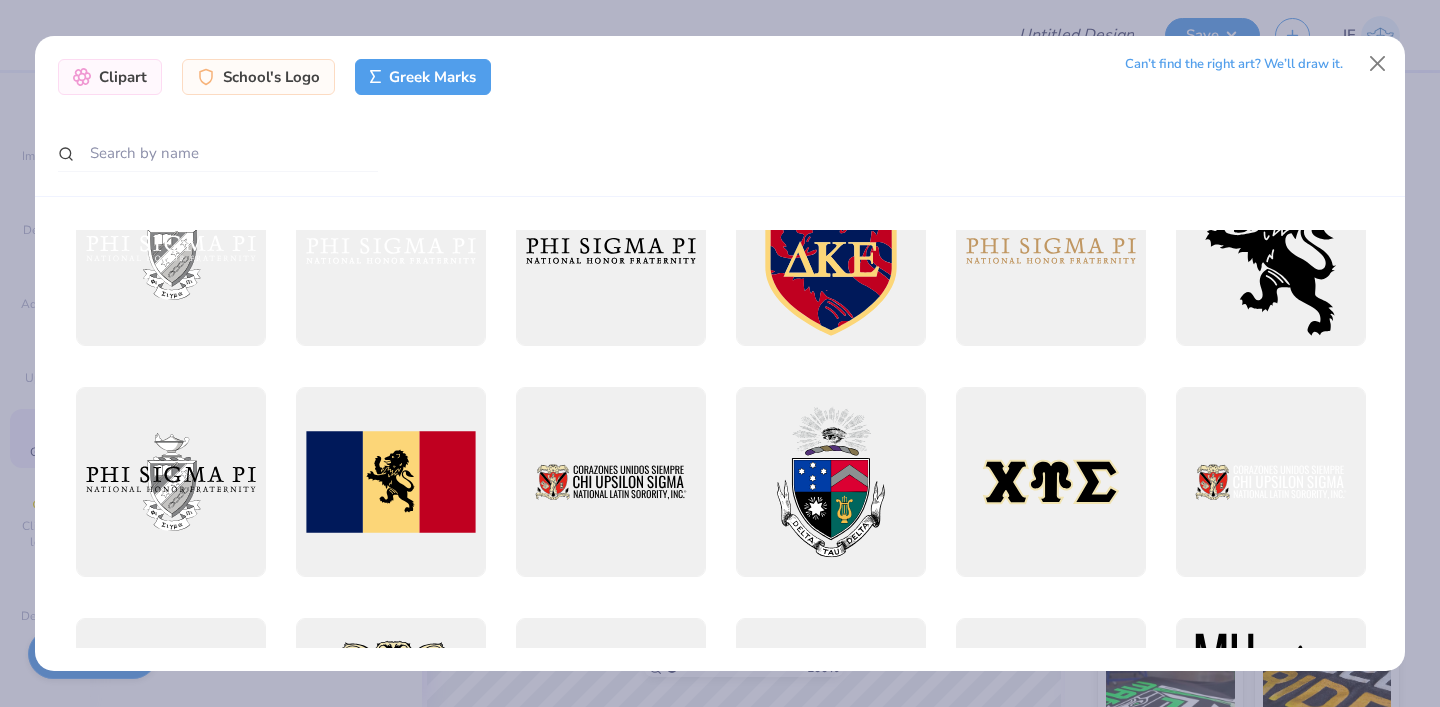 scroll, scrollTop: 0, scrollLeft: 0, axis: both 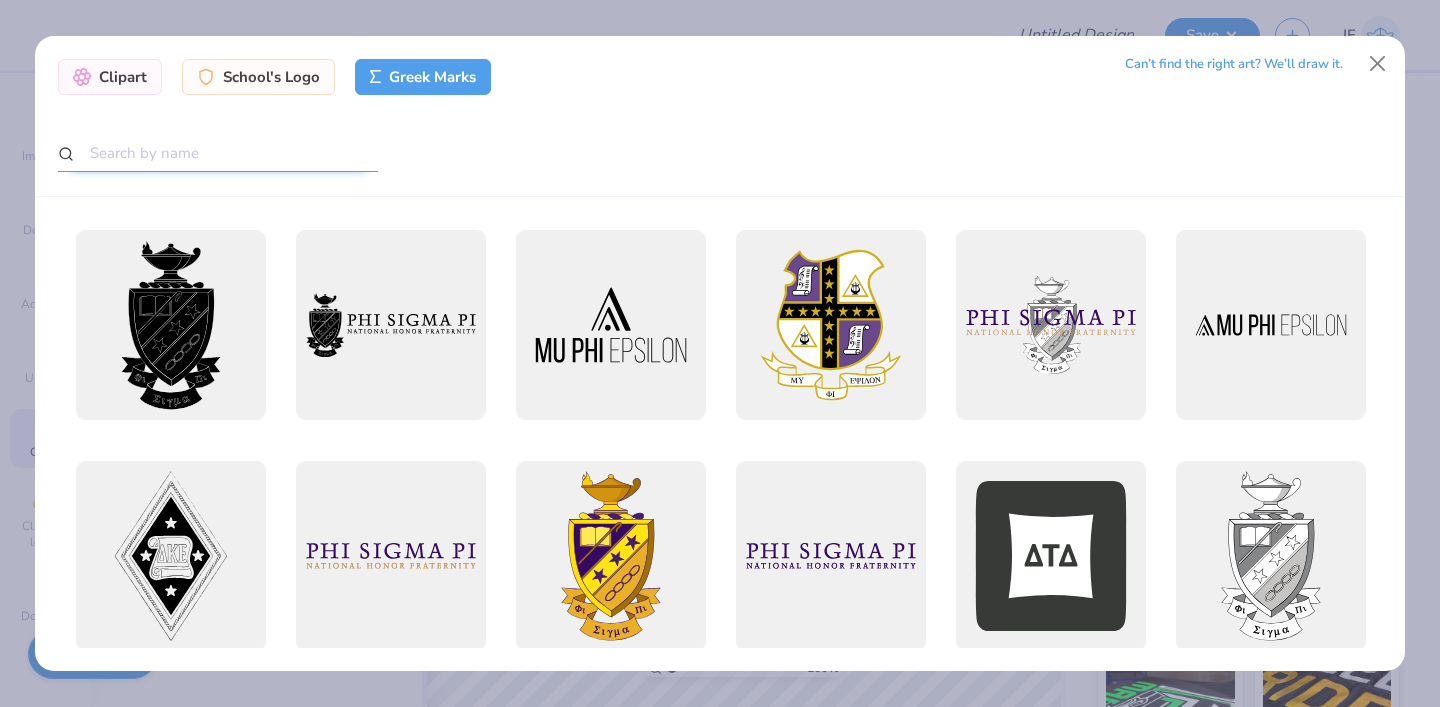click at bounding box center (218, 153) 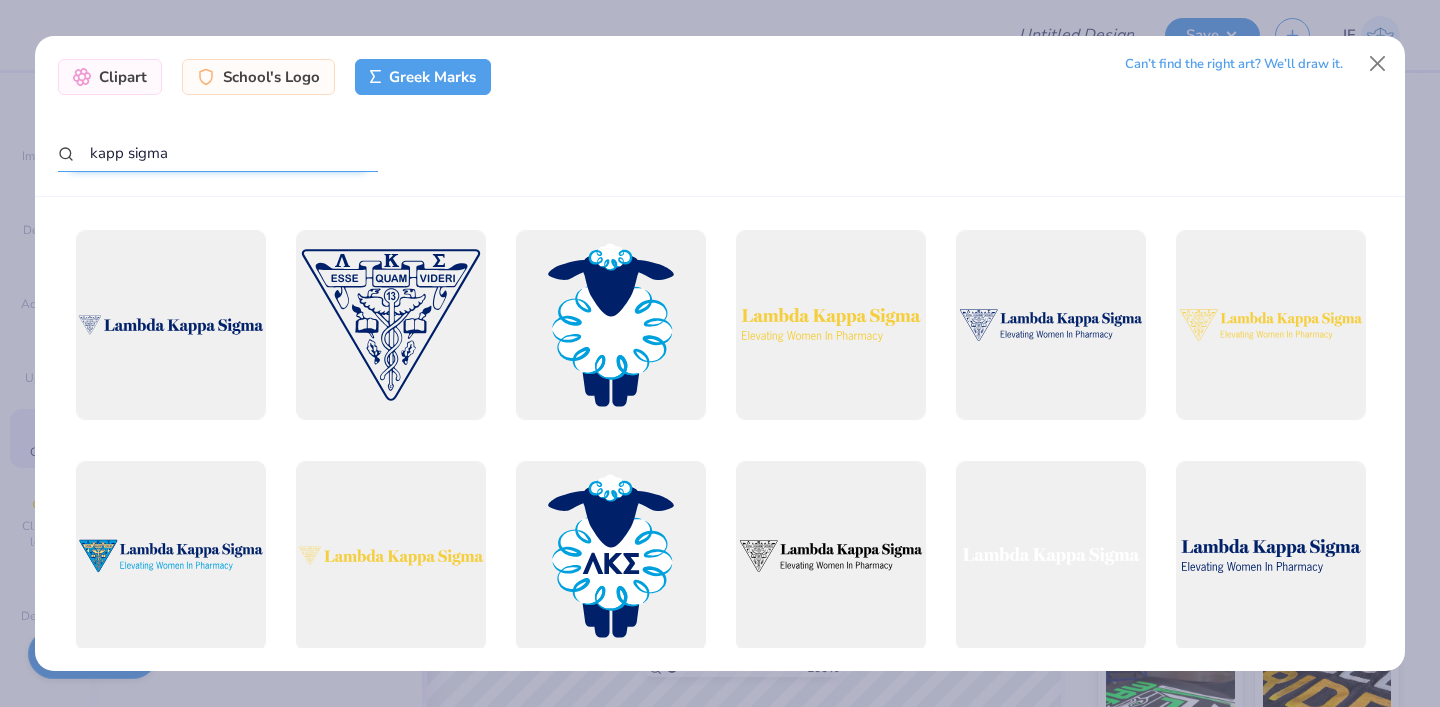 click on "kapp sigma" at bounding box center (218, 153) 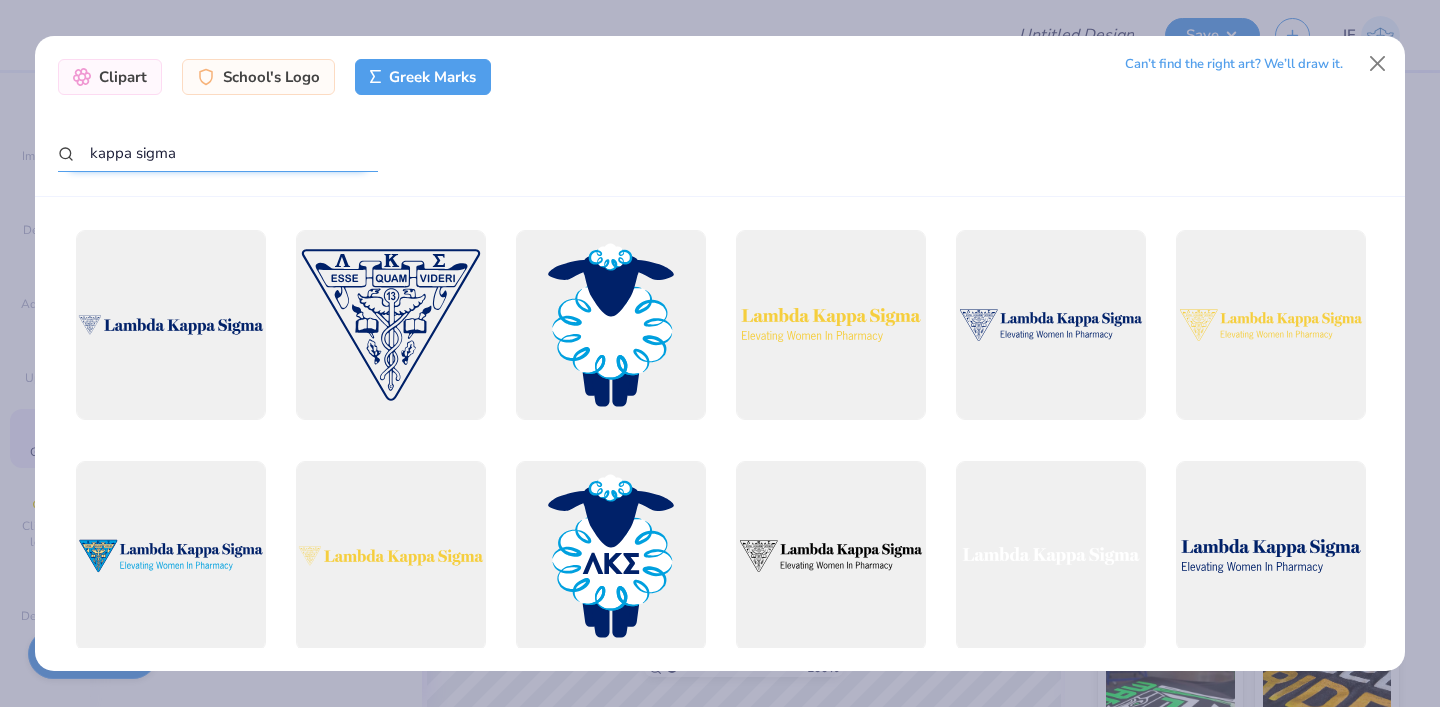 type on "kappa sigma" 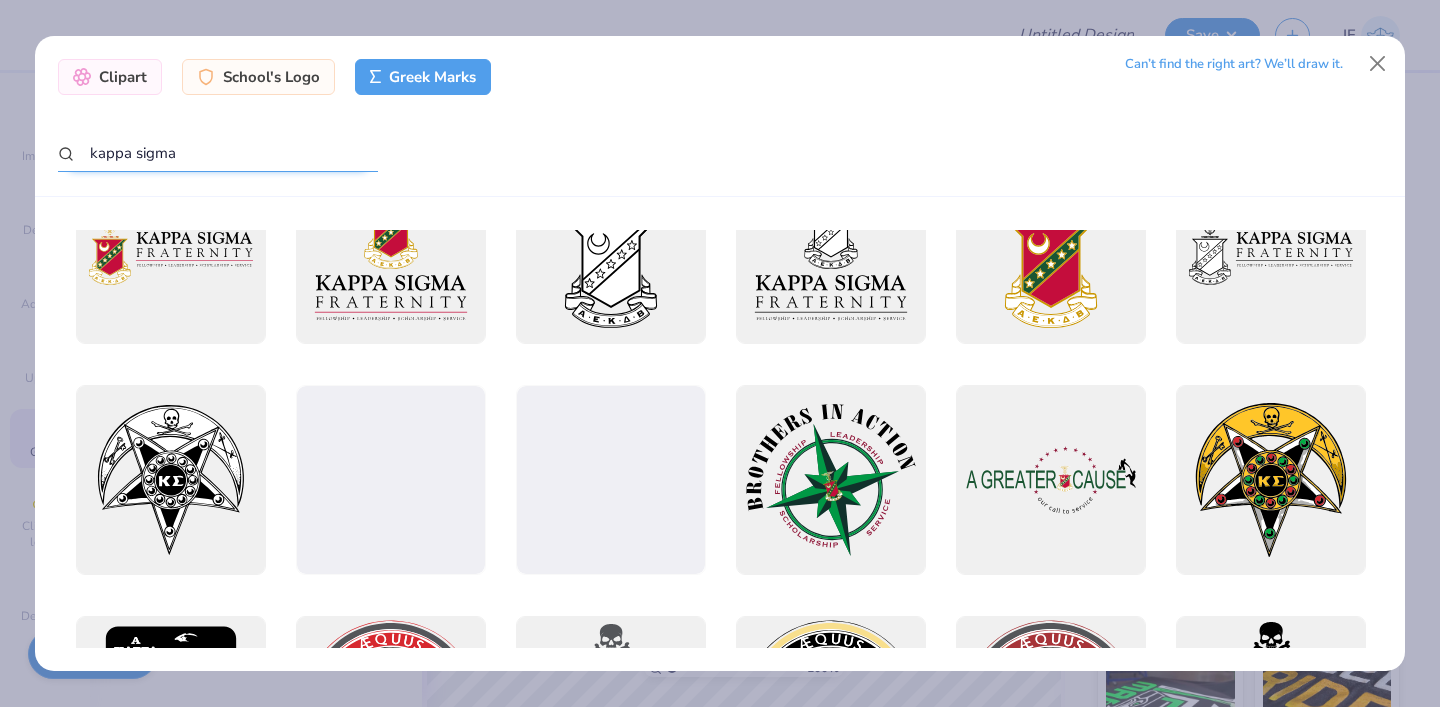 scroll, scrollTop: 1925, scrollLeft: 0, axis: vertical 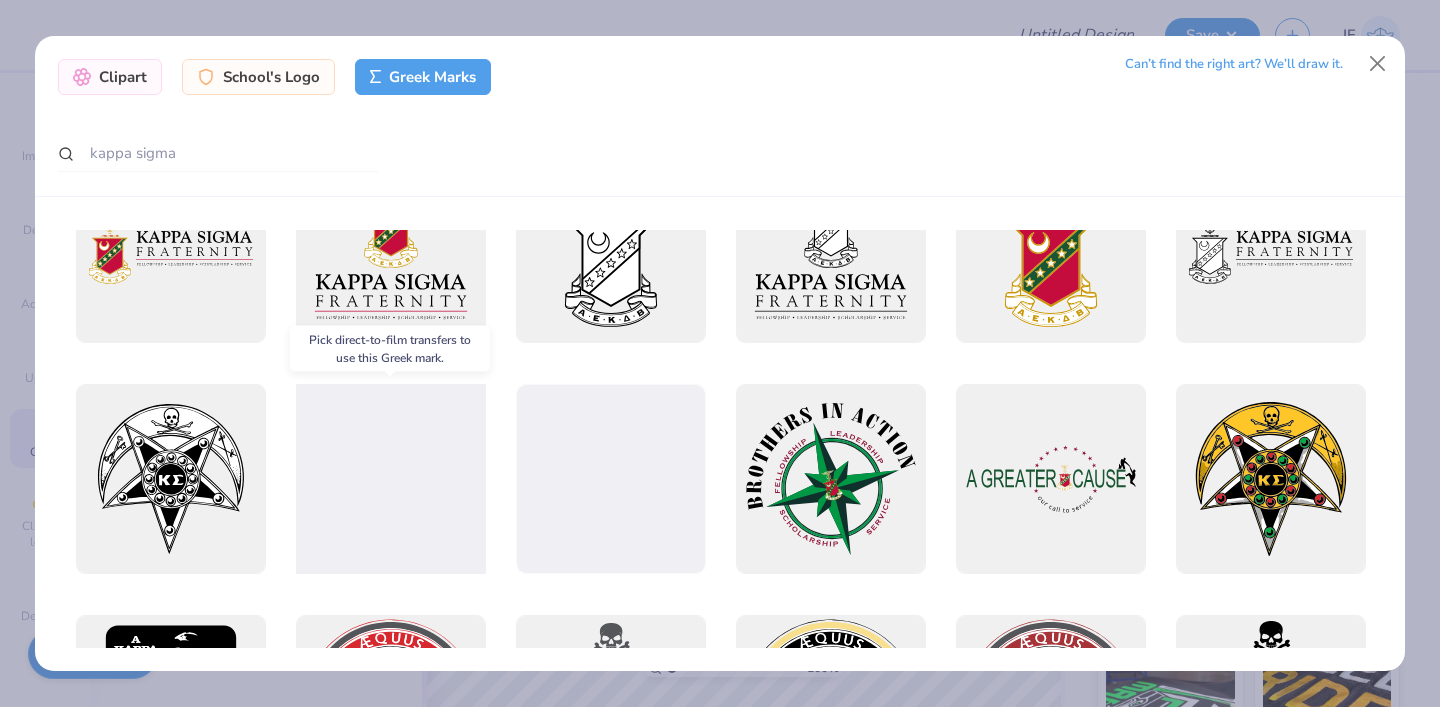 click at bounding box center (390, 478) 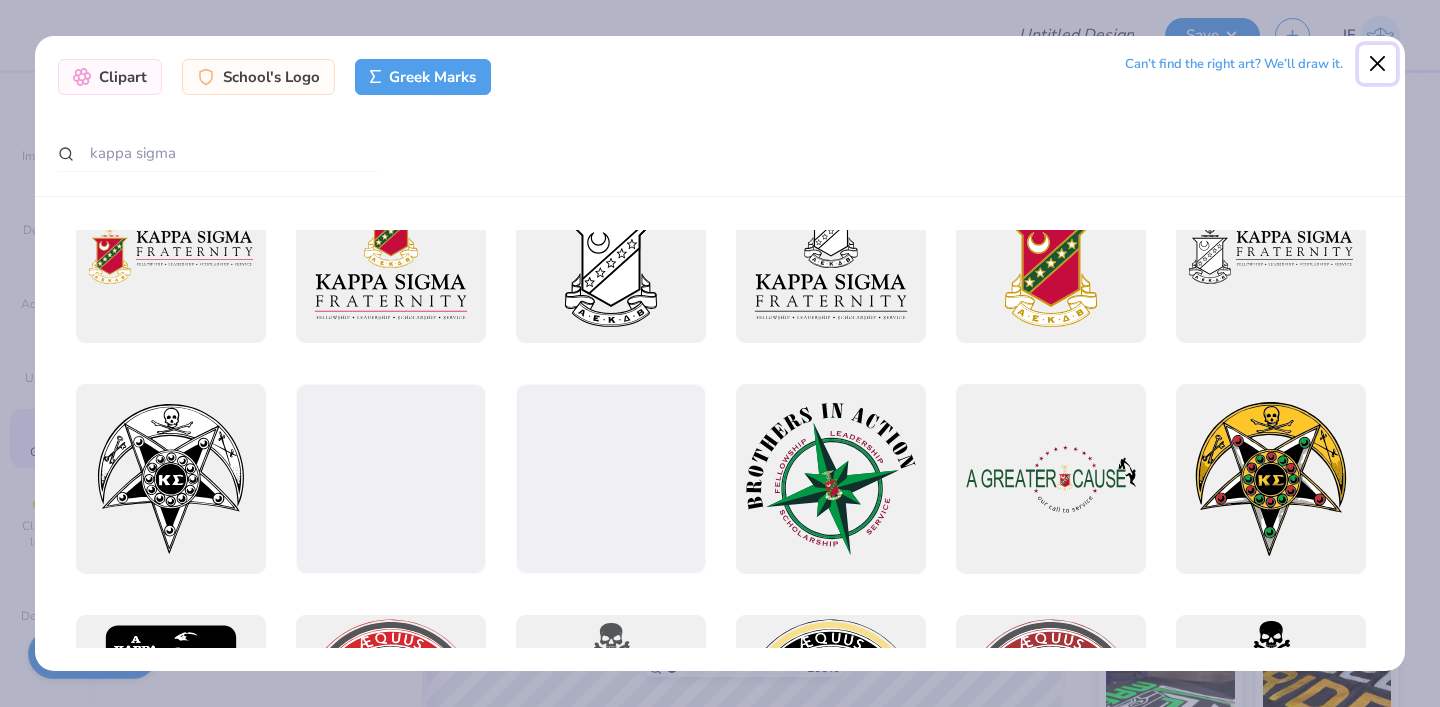 click at bounding box center [1378, 64] 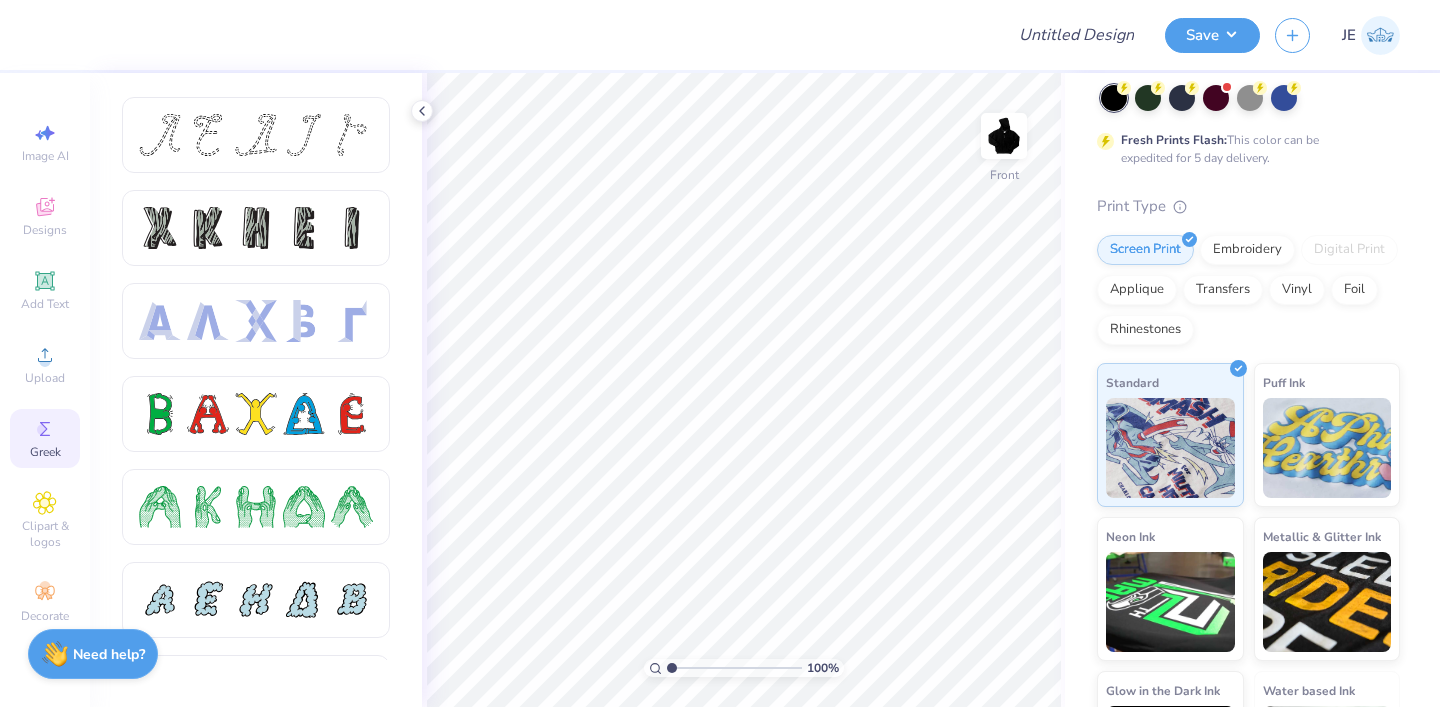scroll, scrollTop: 59, scrollLeft: 0, axis: vertical 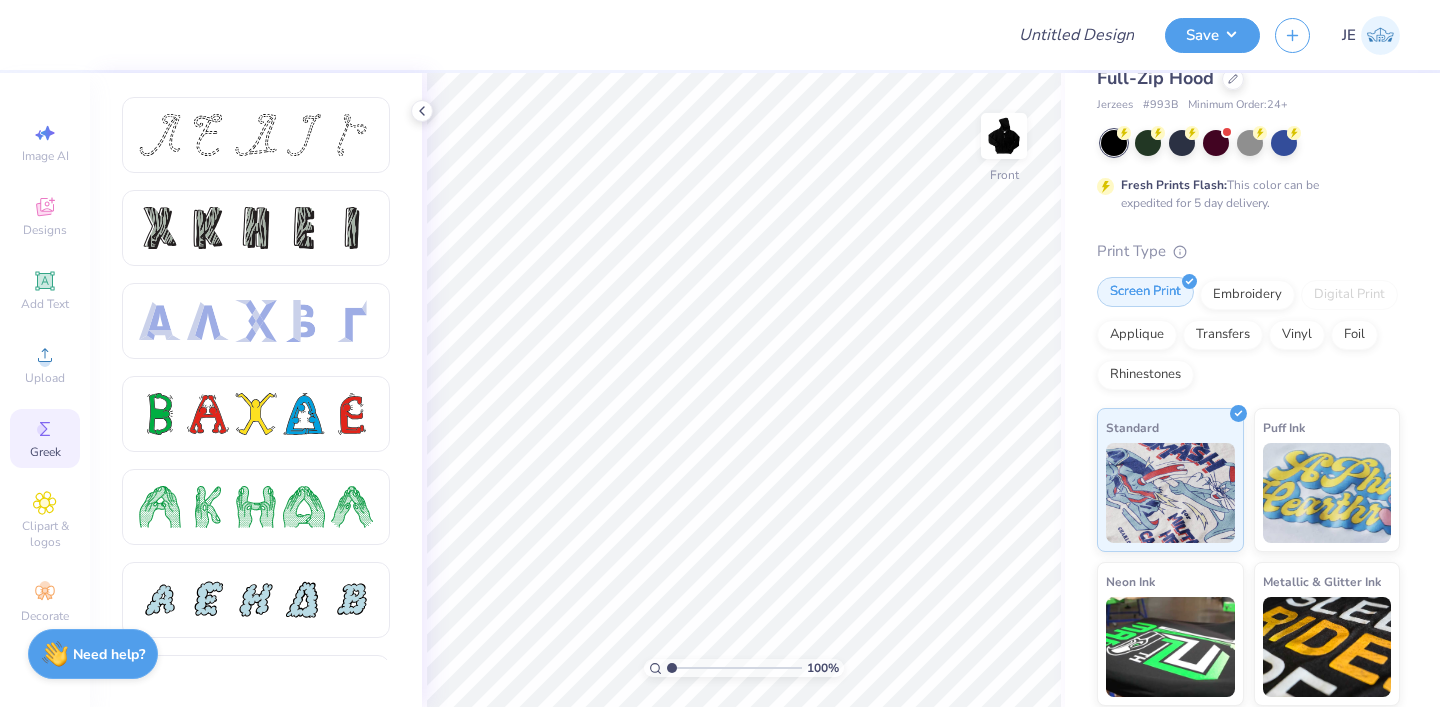 click on "Screen Print" at bounding box center [1145, 292] 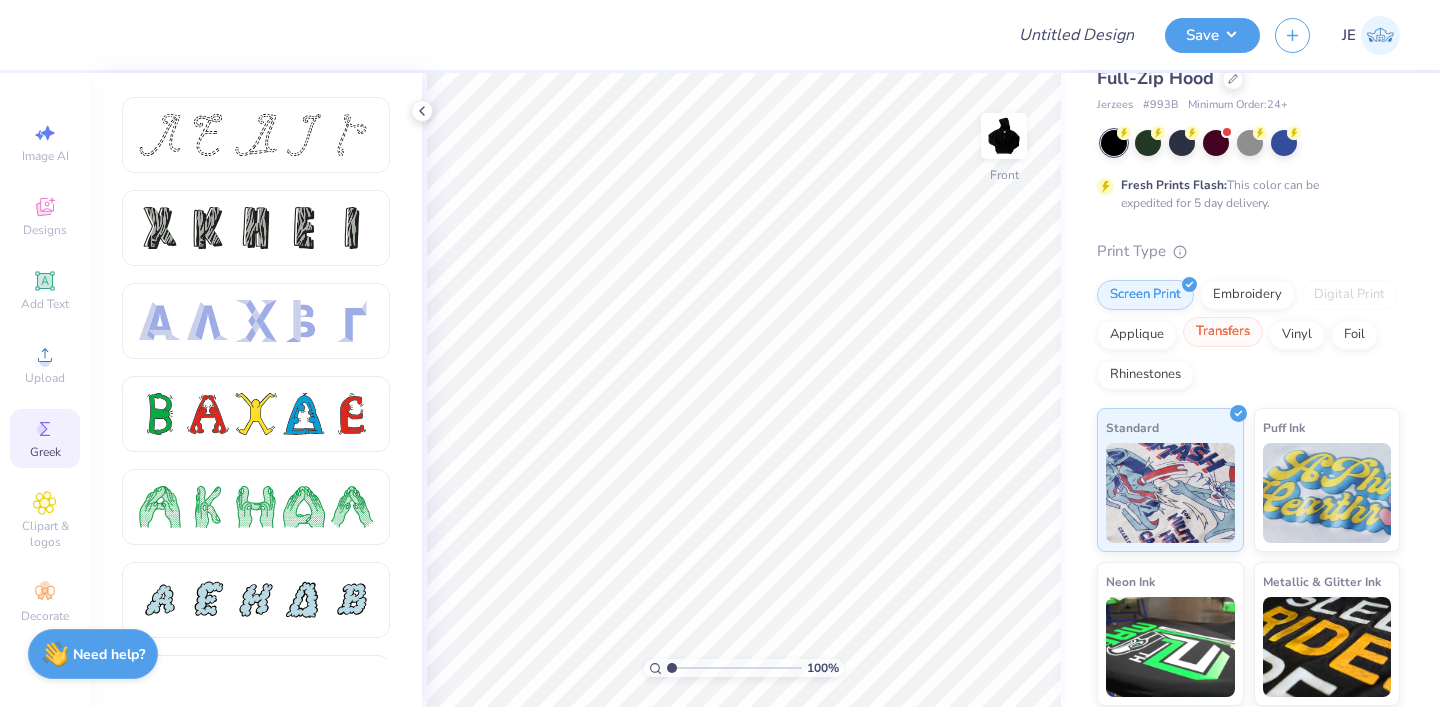 click on "Transfers" at bounding box center [1223, 332] 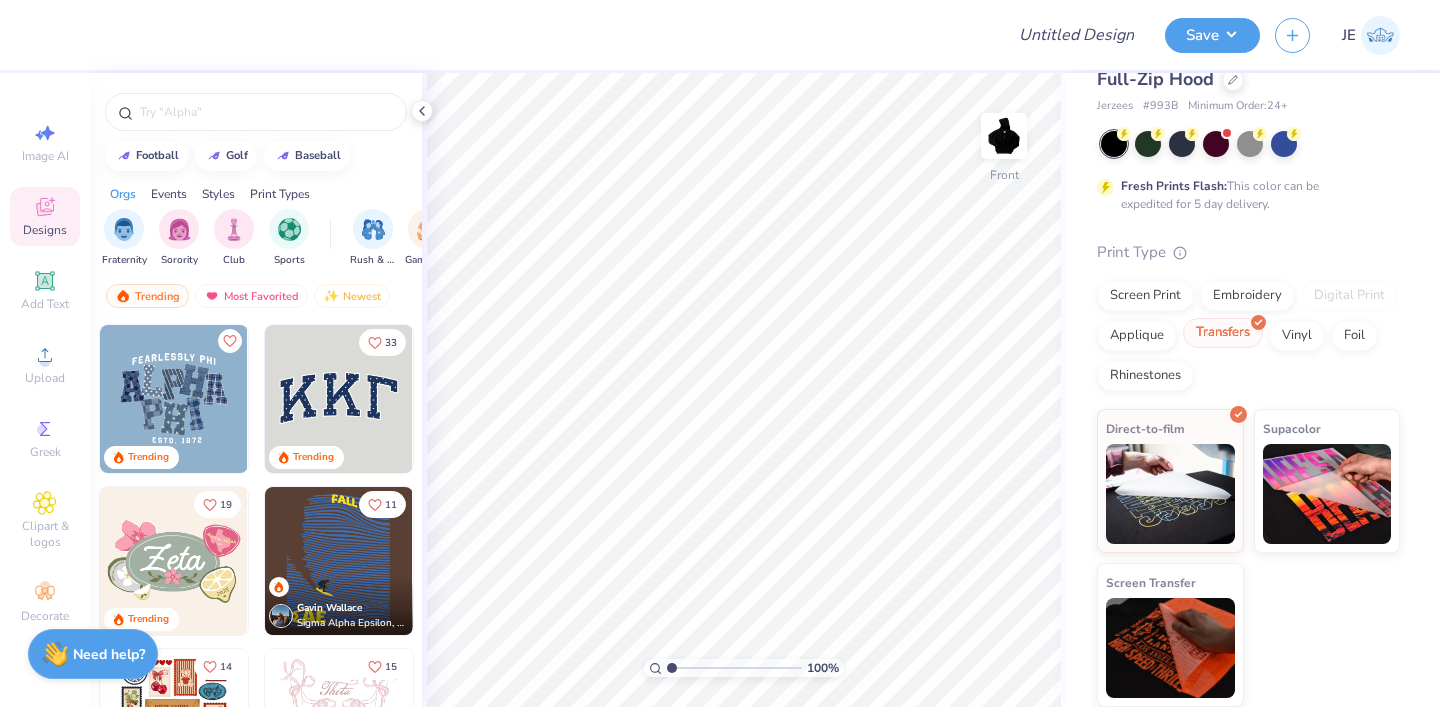 scroll, scrollTop: 58, scrollLeft: 0, axis: vertical 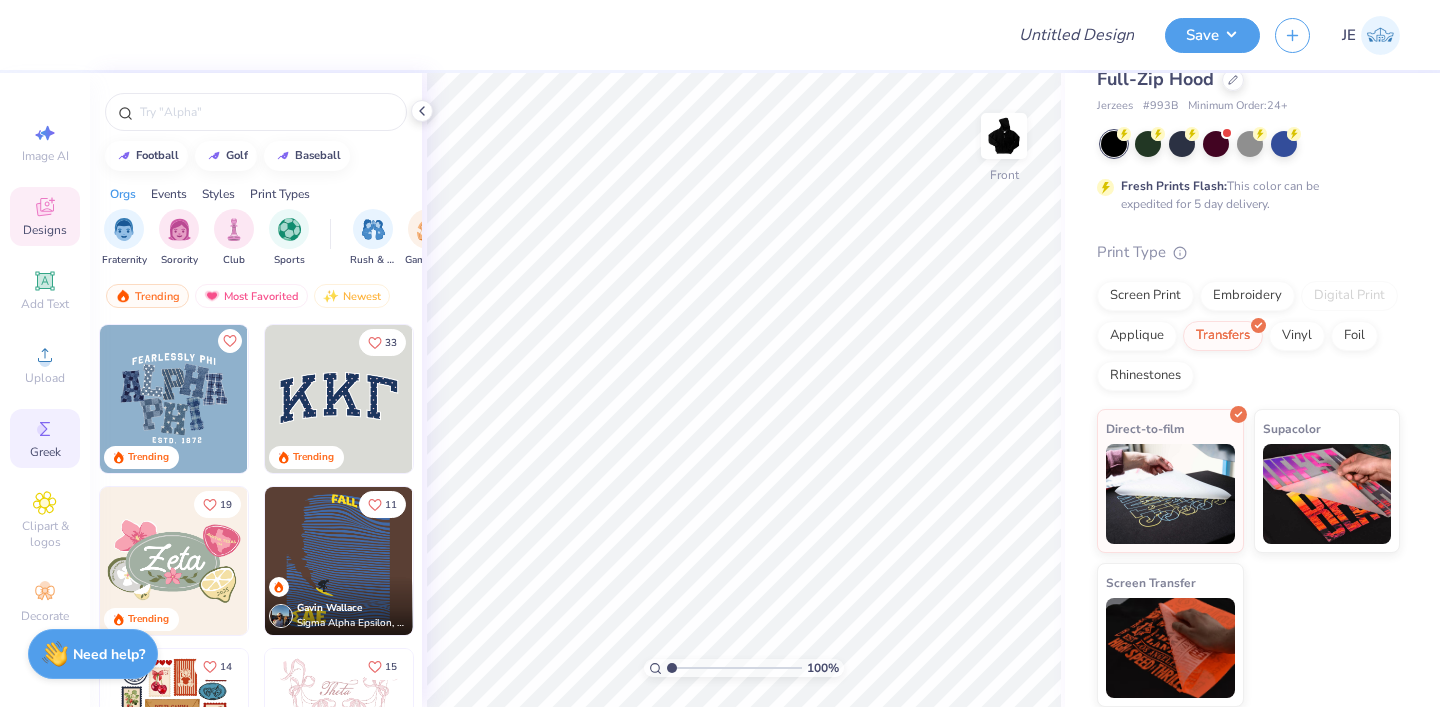 click on "Greek" at bounding box center (45, 452) 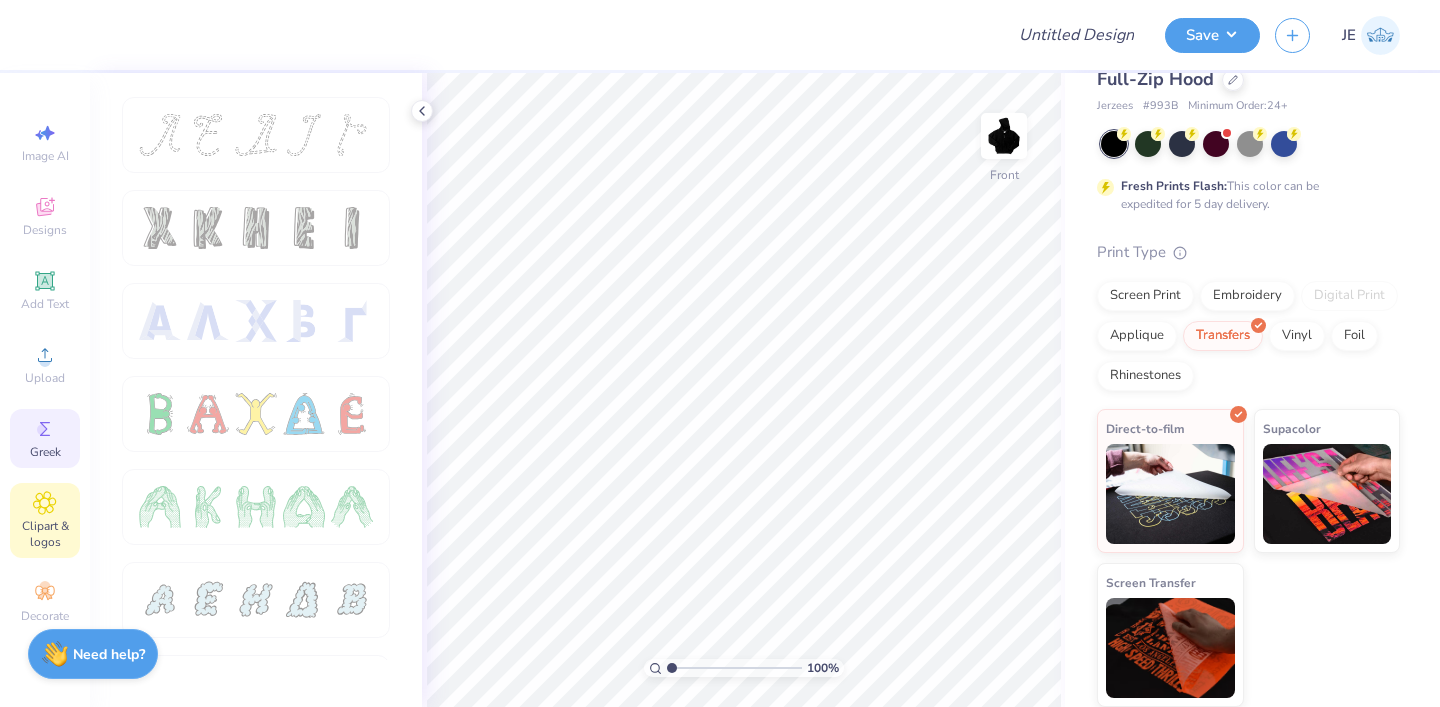 click on "Clipart & logos" at bounding box center [45, 520] 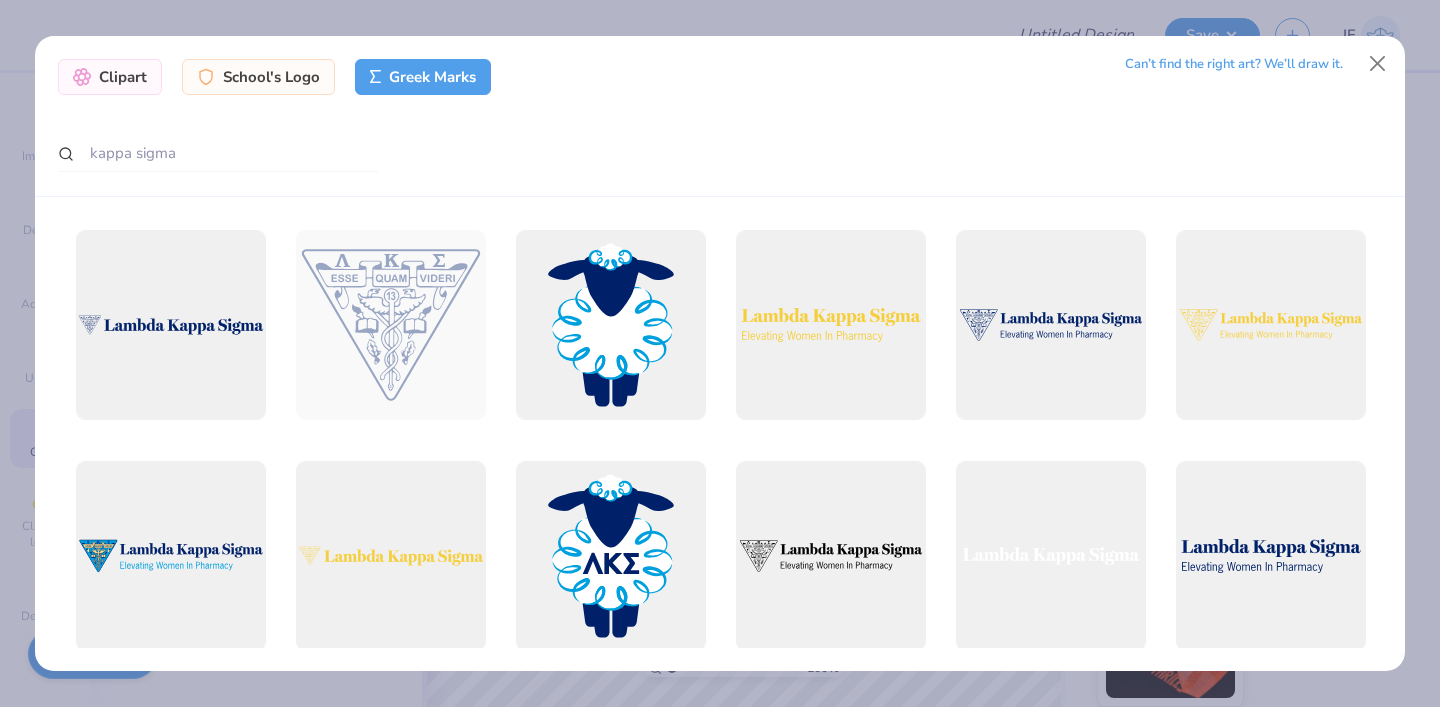 click on "Greek Marks" at bounding box center [423, 77] 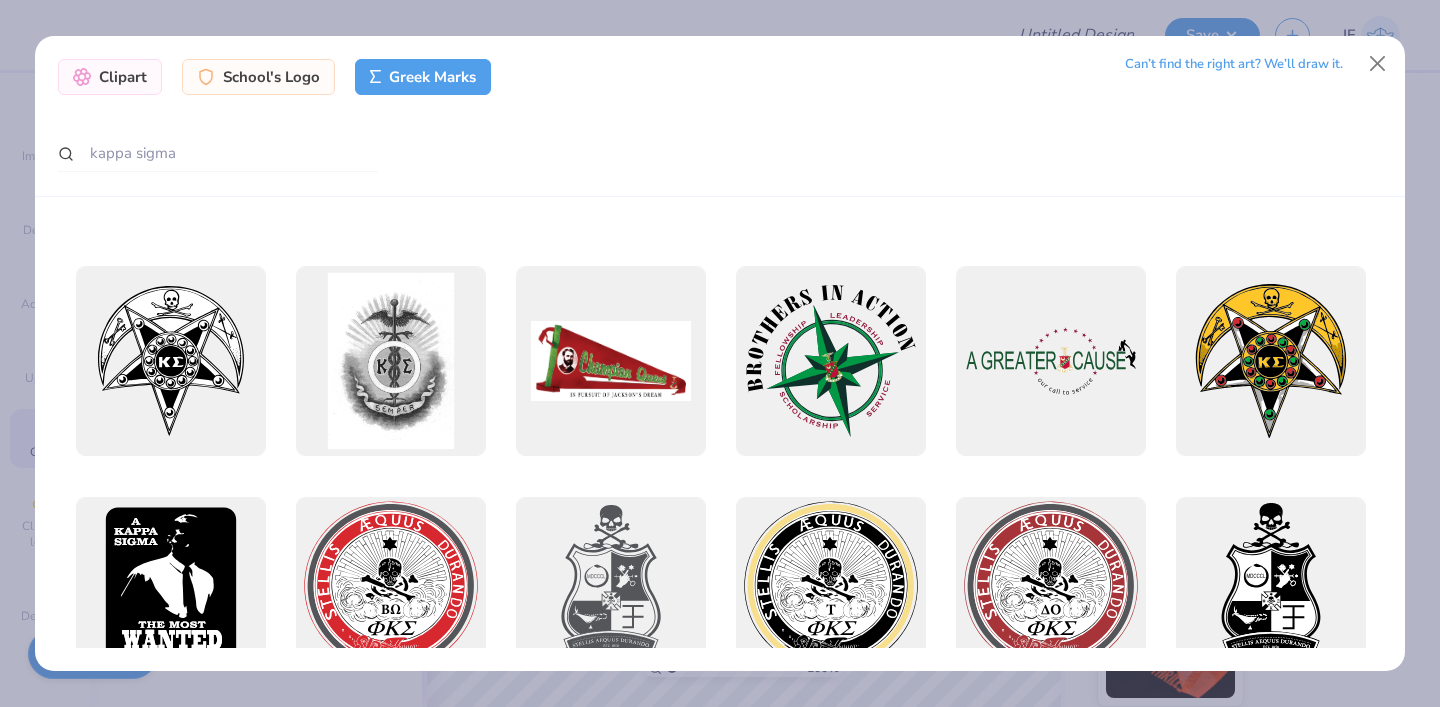 scroll, scrollTop: 2045, scrollLeft: 0, axis: vertical 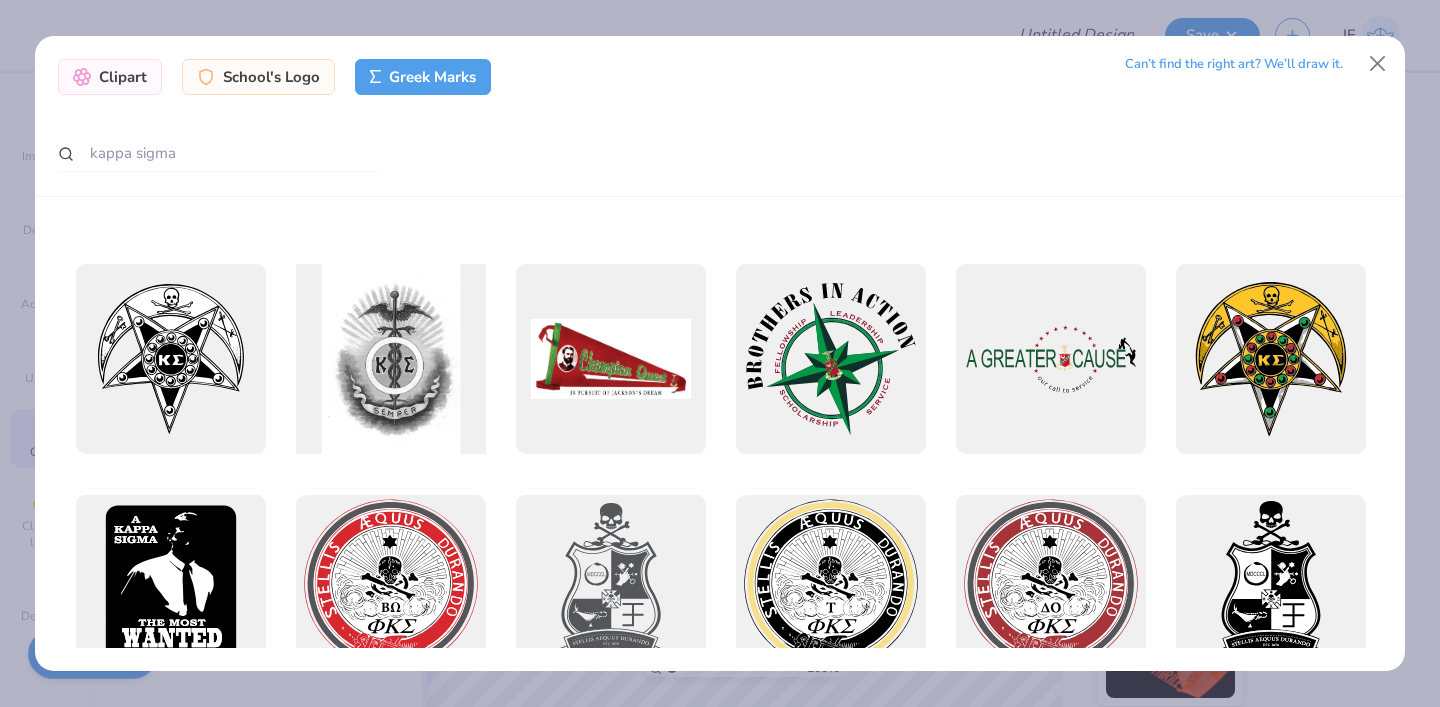 click at bounding box center (390, 358) 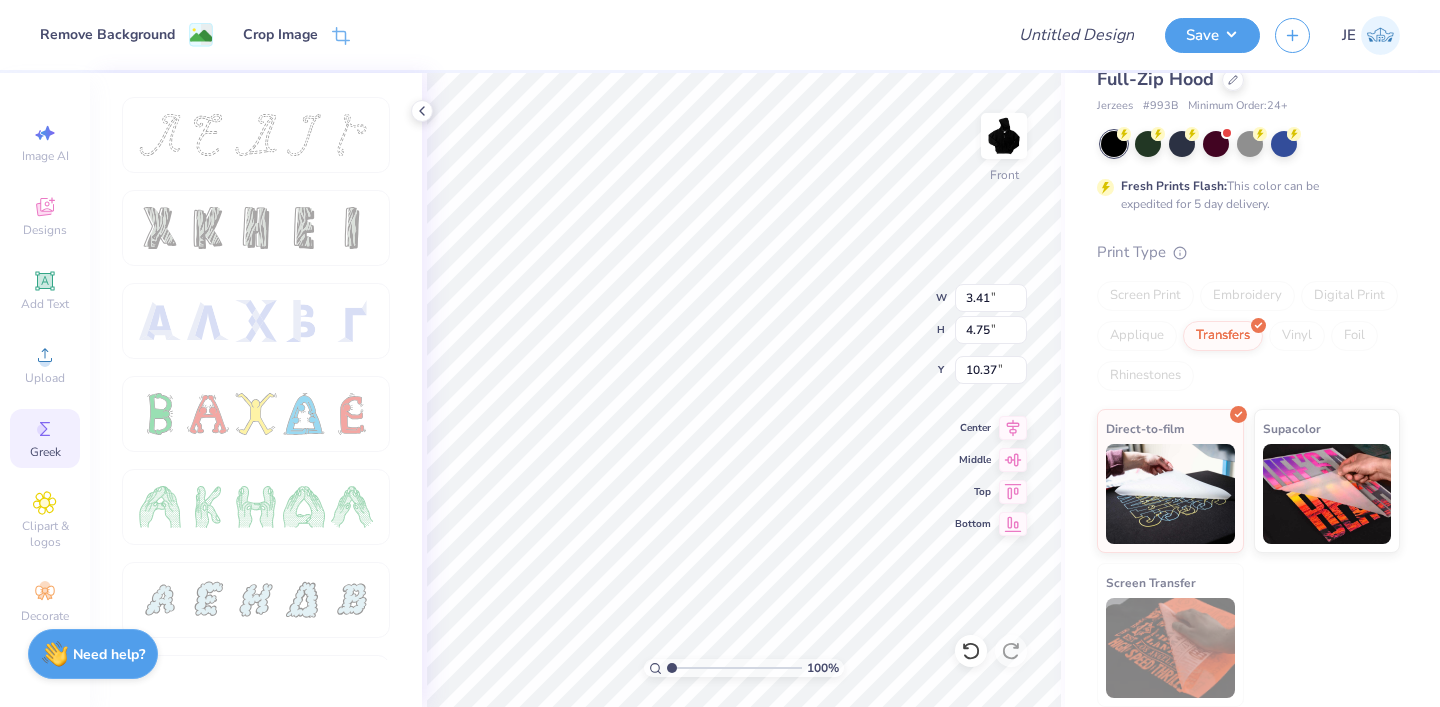 type on "5.94" 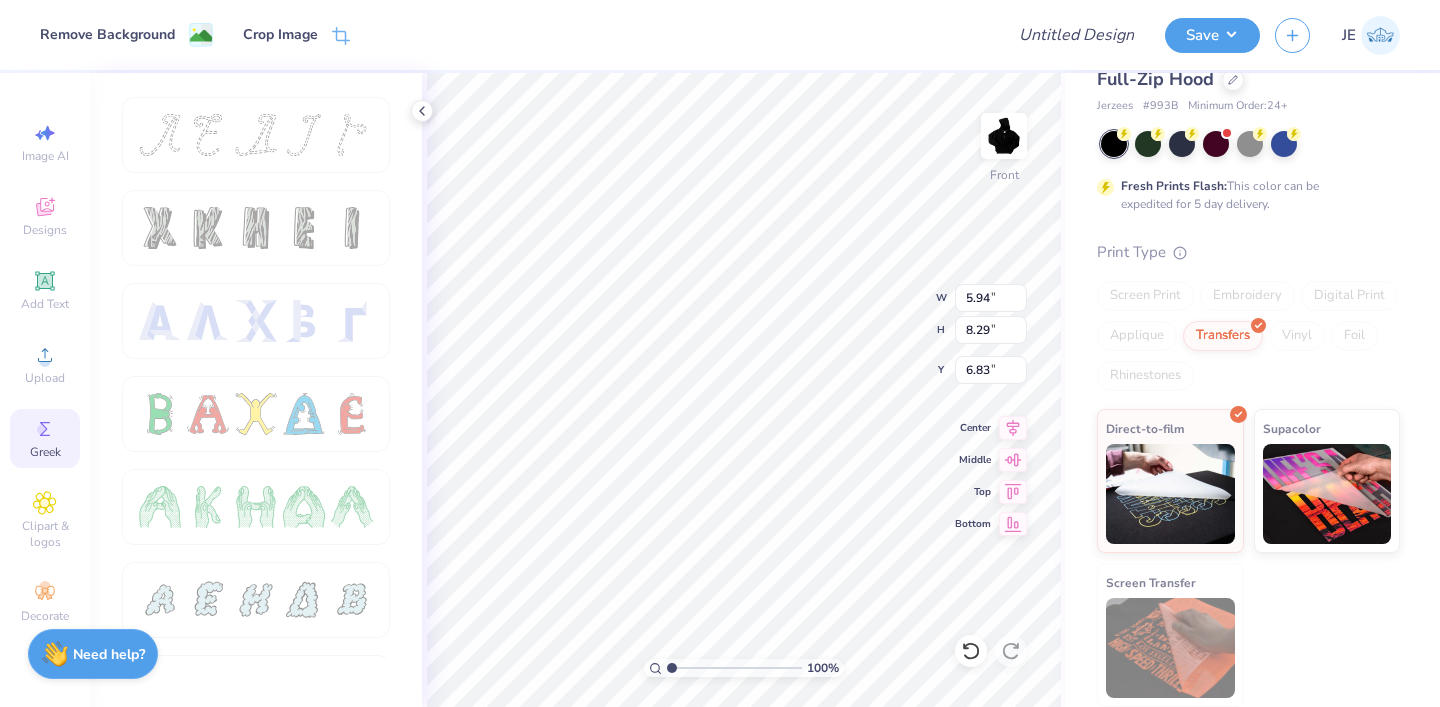 type on "6.00" 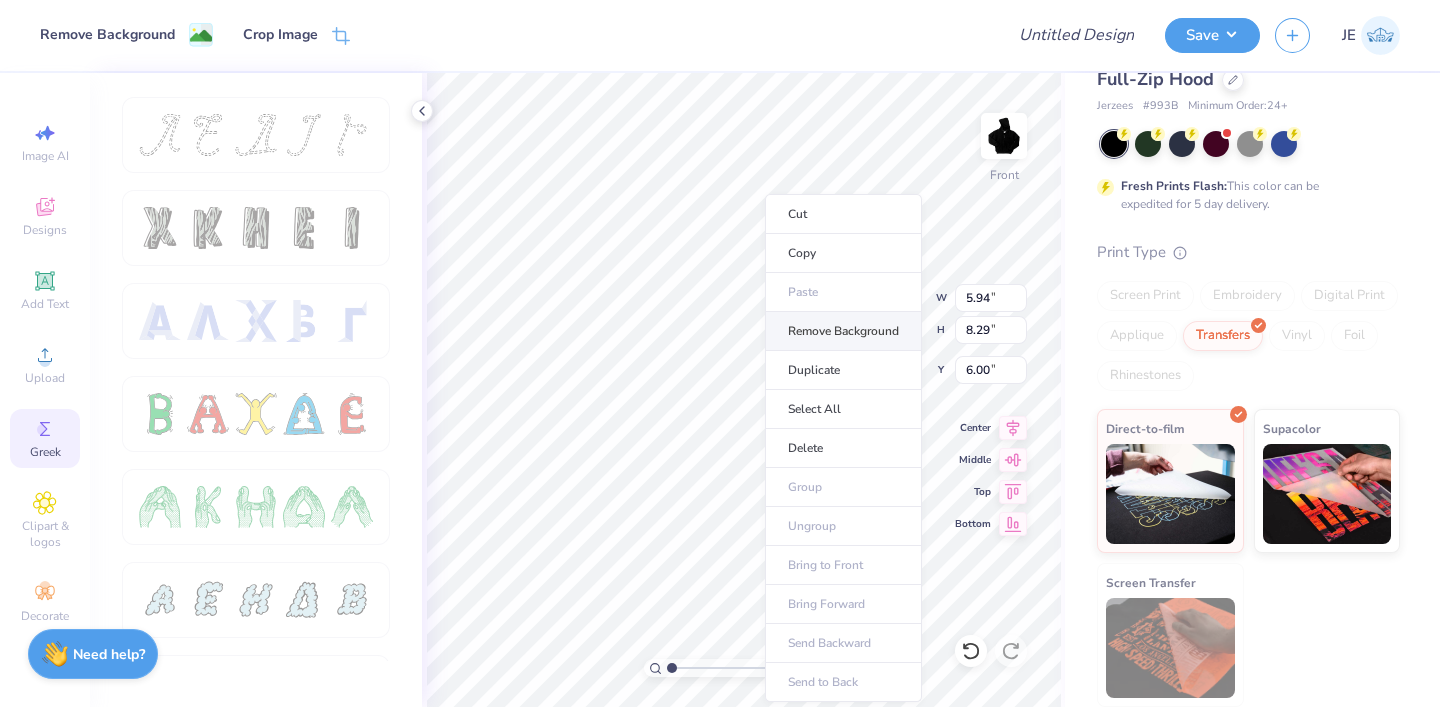 click on "Remove Background" at bounding box center [843, 331] 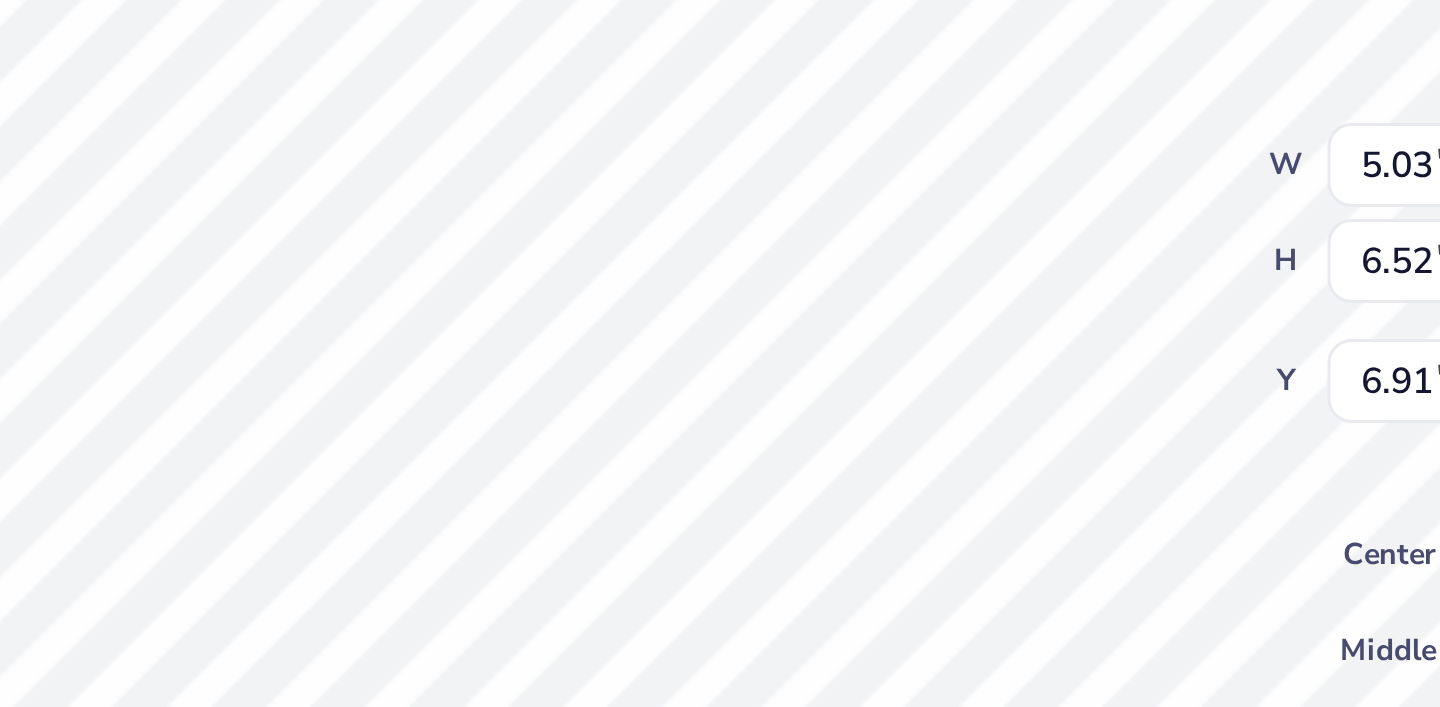 type on "5.32" 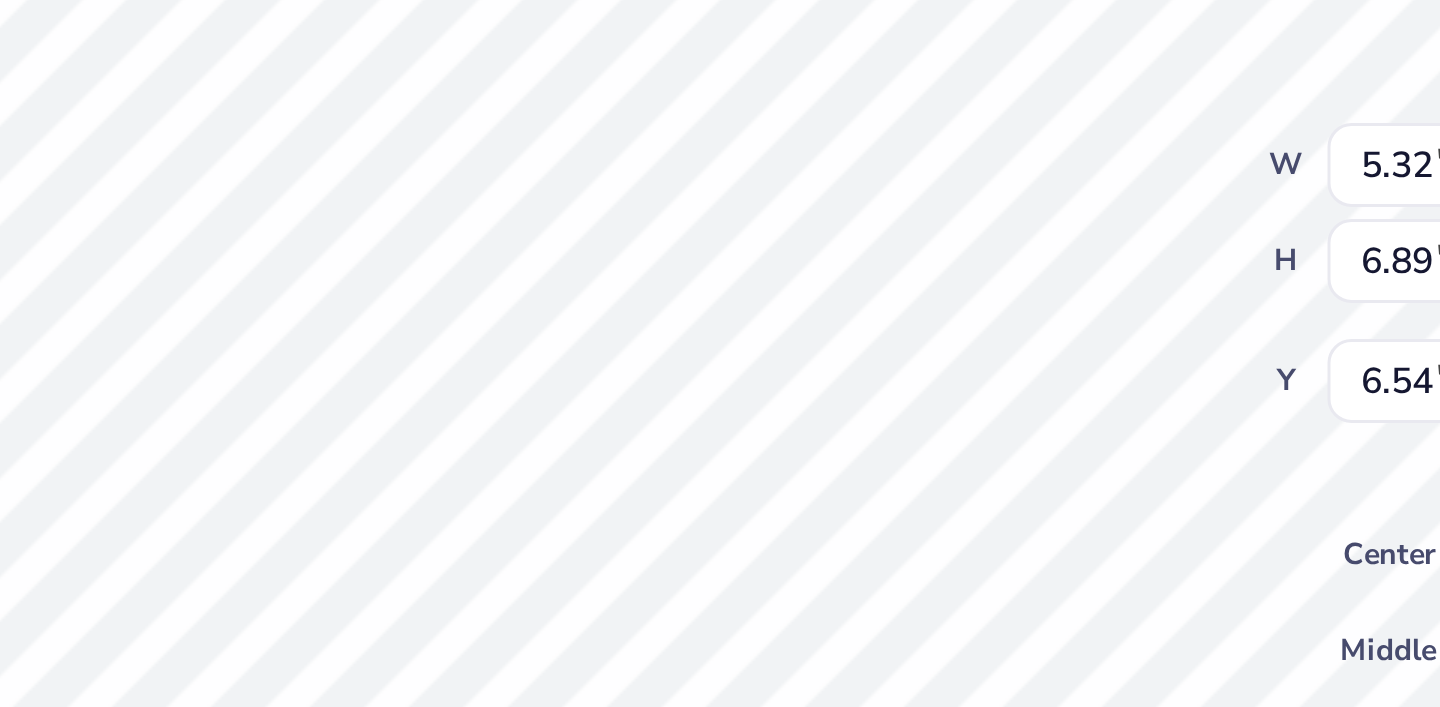 type on "6.00" 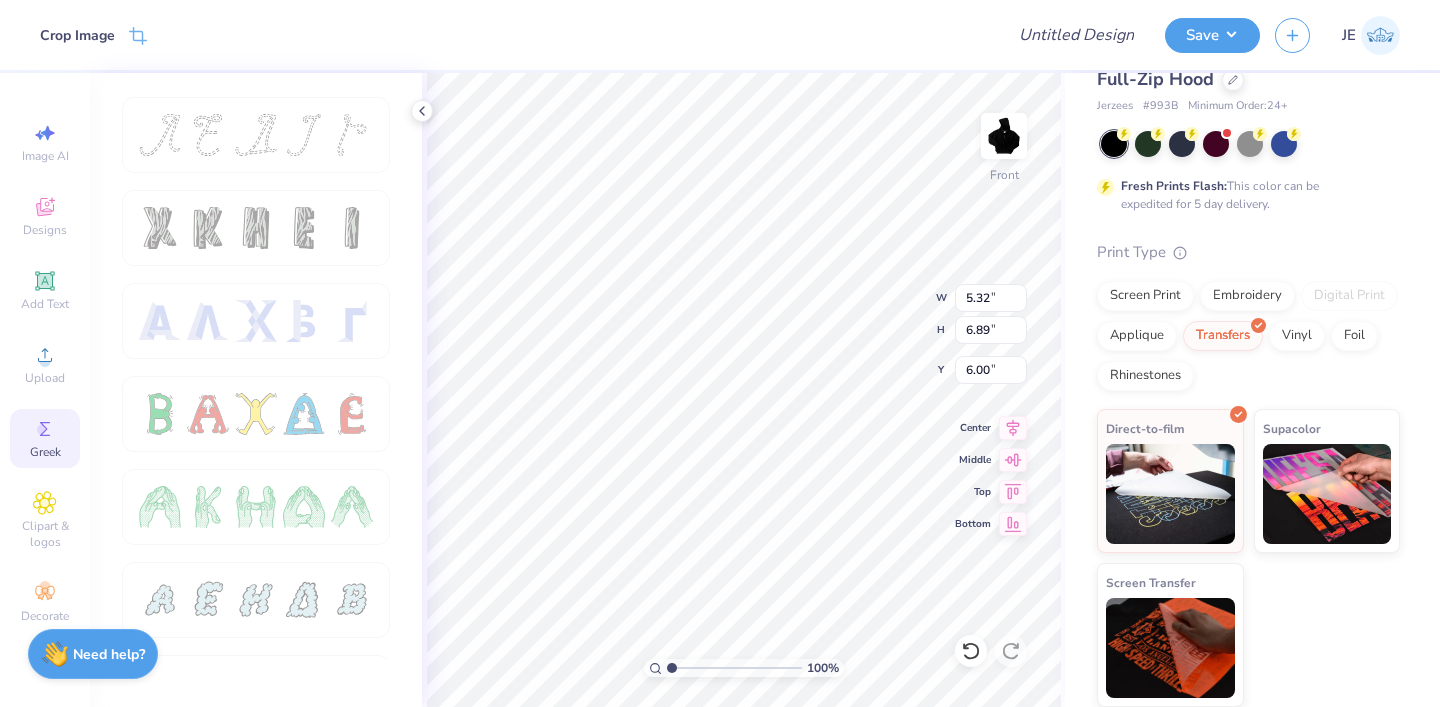 type on "8.38" 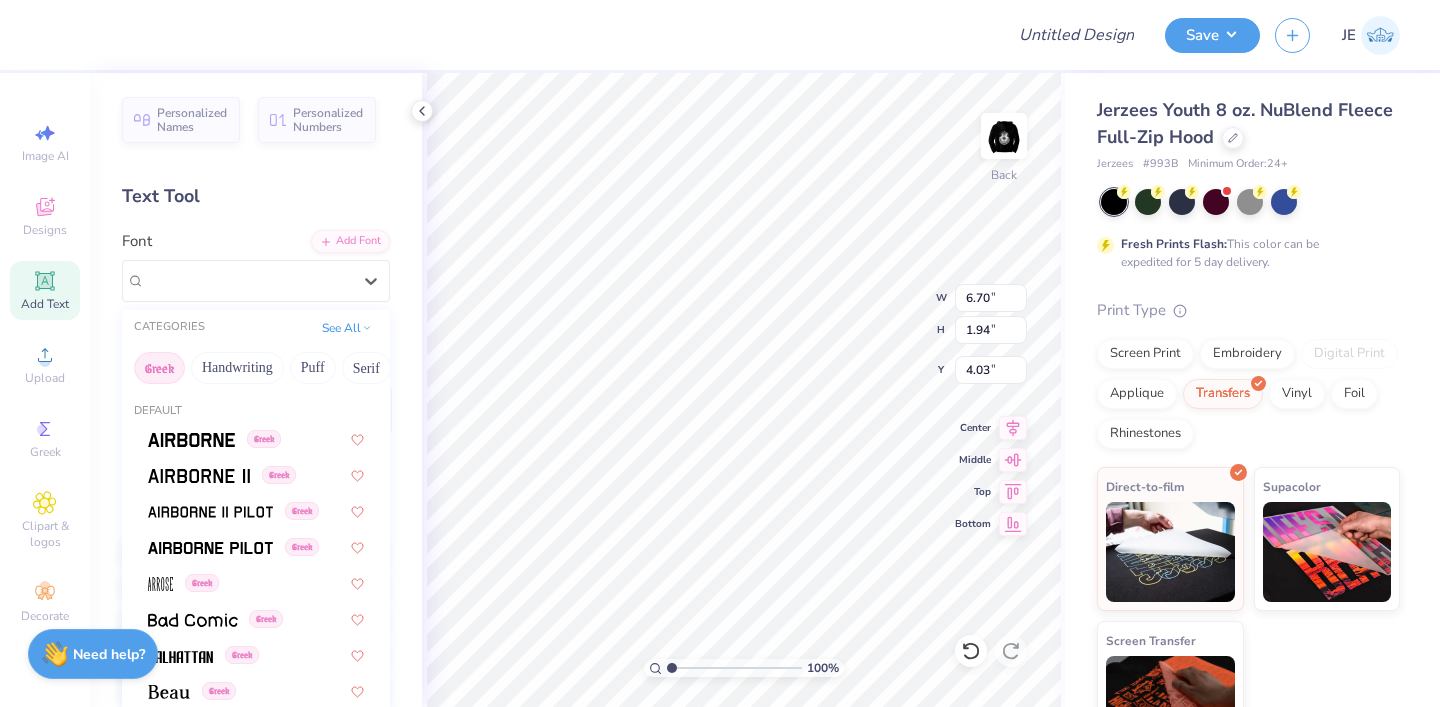 scroll, scrollTop: 0, scrollLeft: 0, axis: both 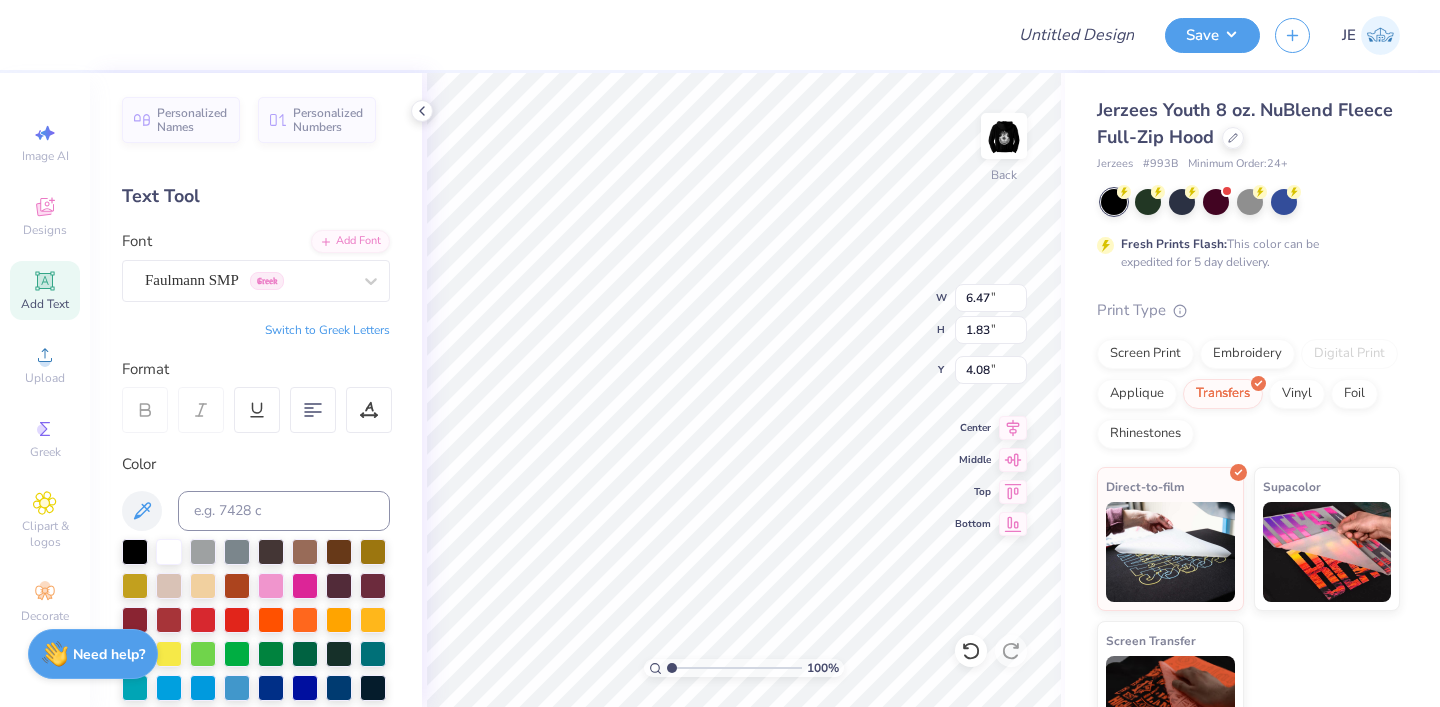 type on "Umass [CITY]" 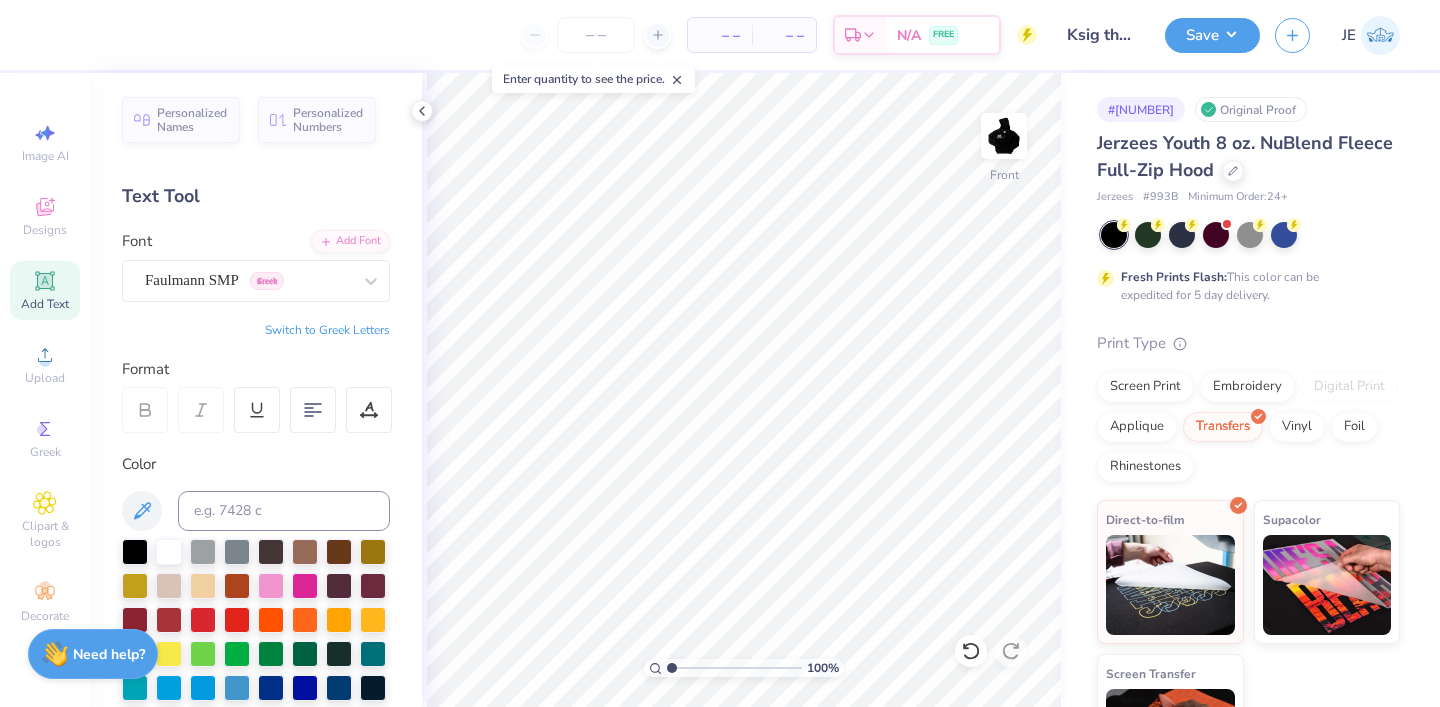 scroll, scrollTop: 0, scrollLeft: 0, axis: both 